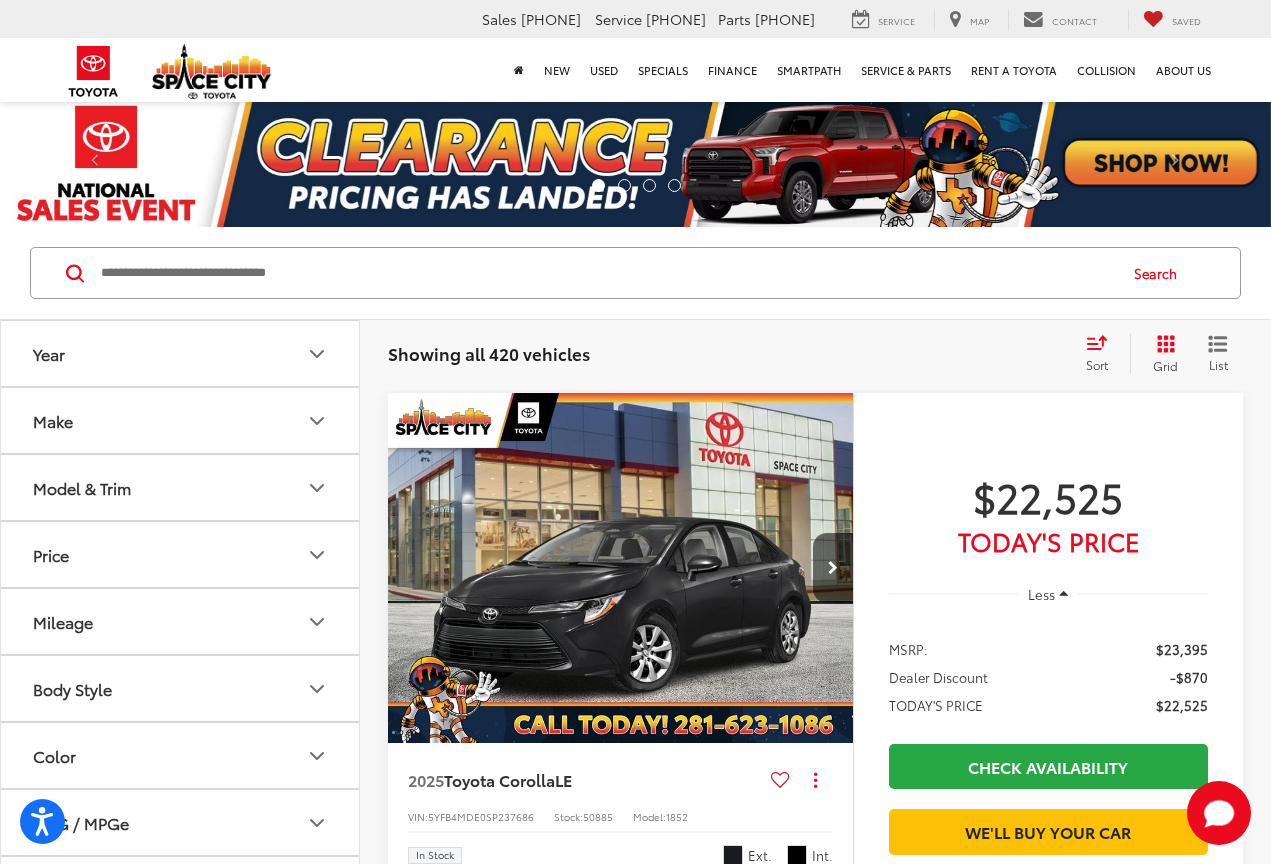 scroll, scrollTop: -3, scrollLeft: 0, axis: vertical 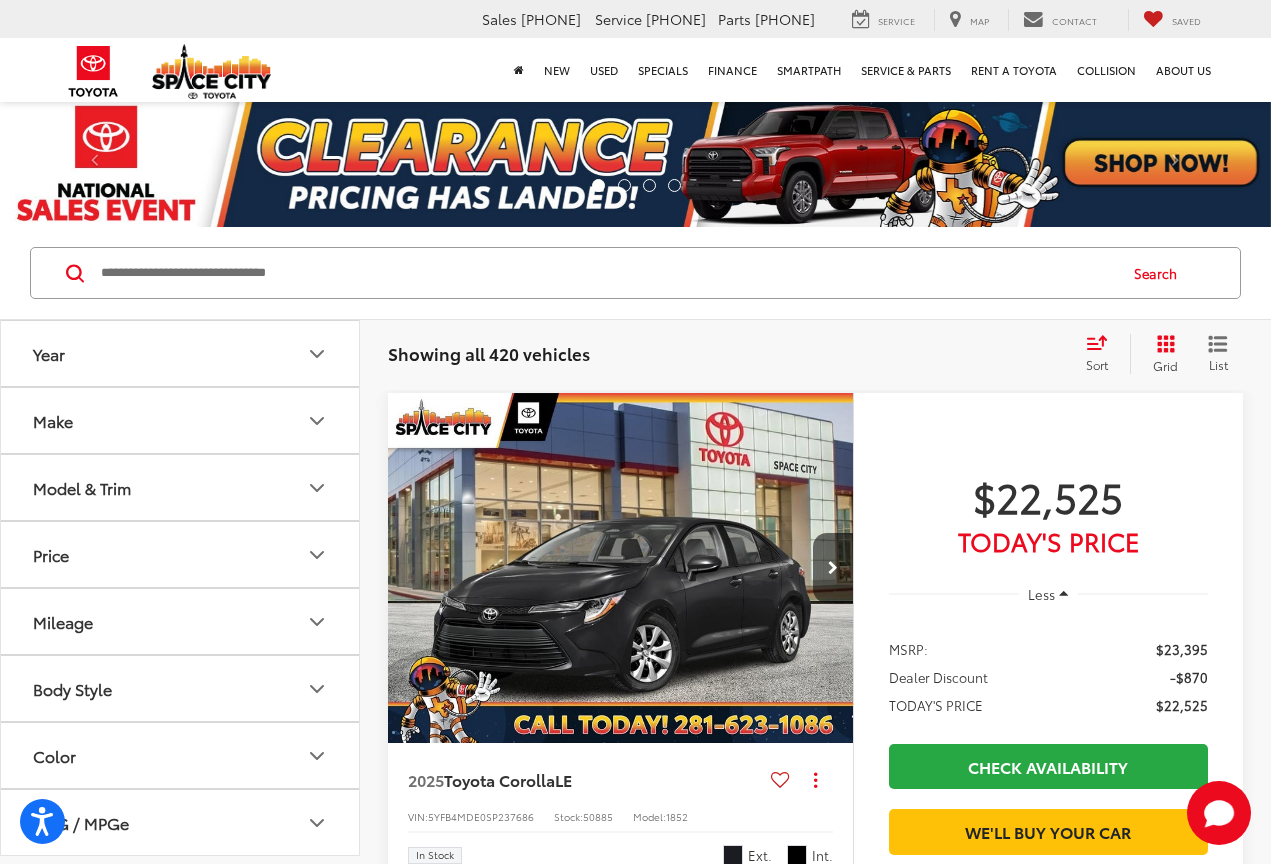 click on "Make" at bounding box center (181, 420) 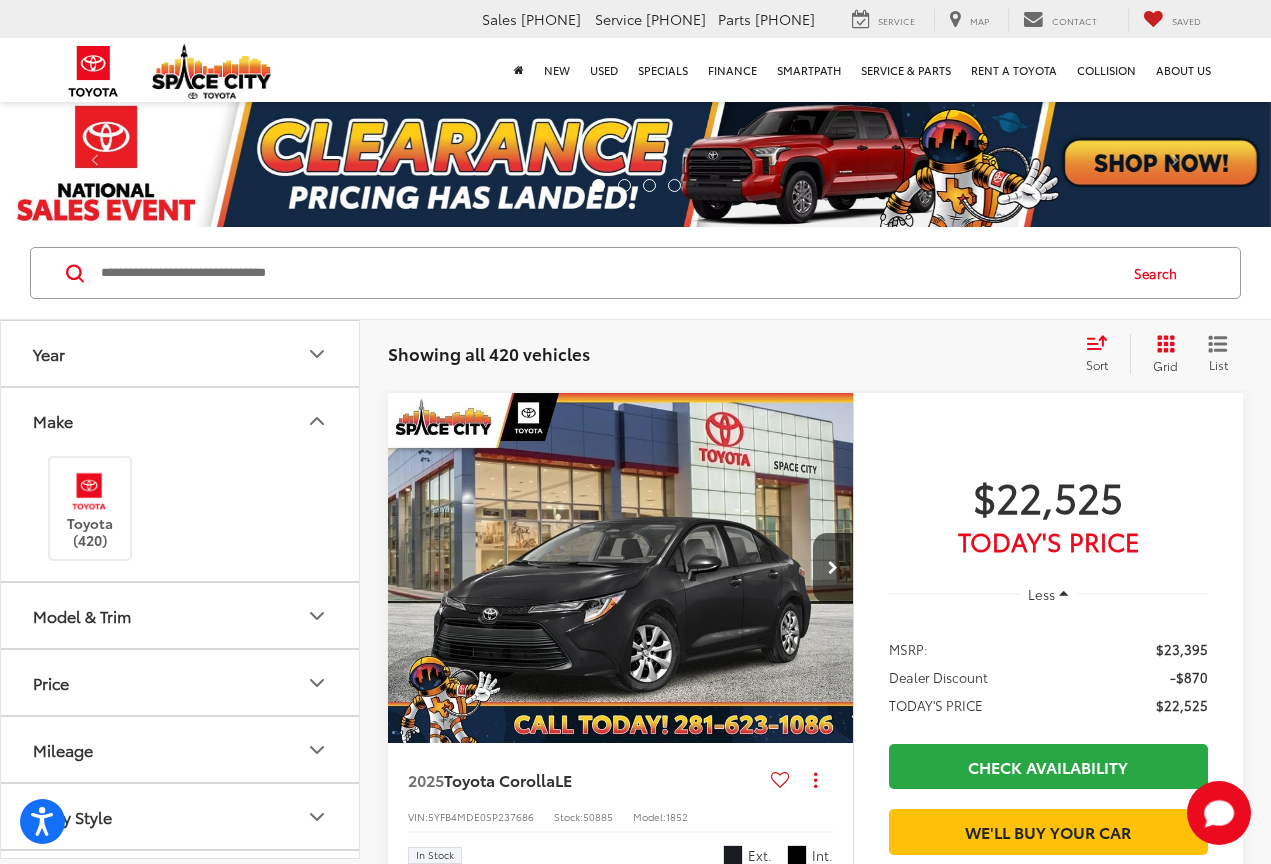 scroll, scrollTop: 0, scrollLeft: 0, axis: both 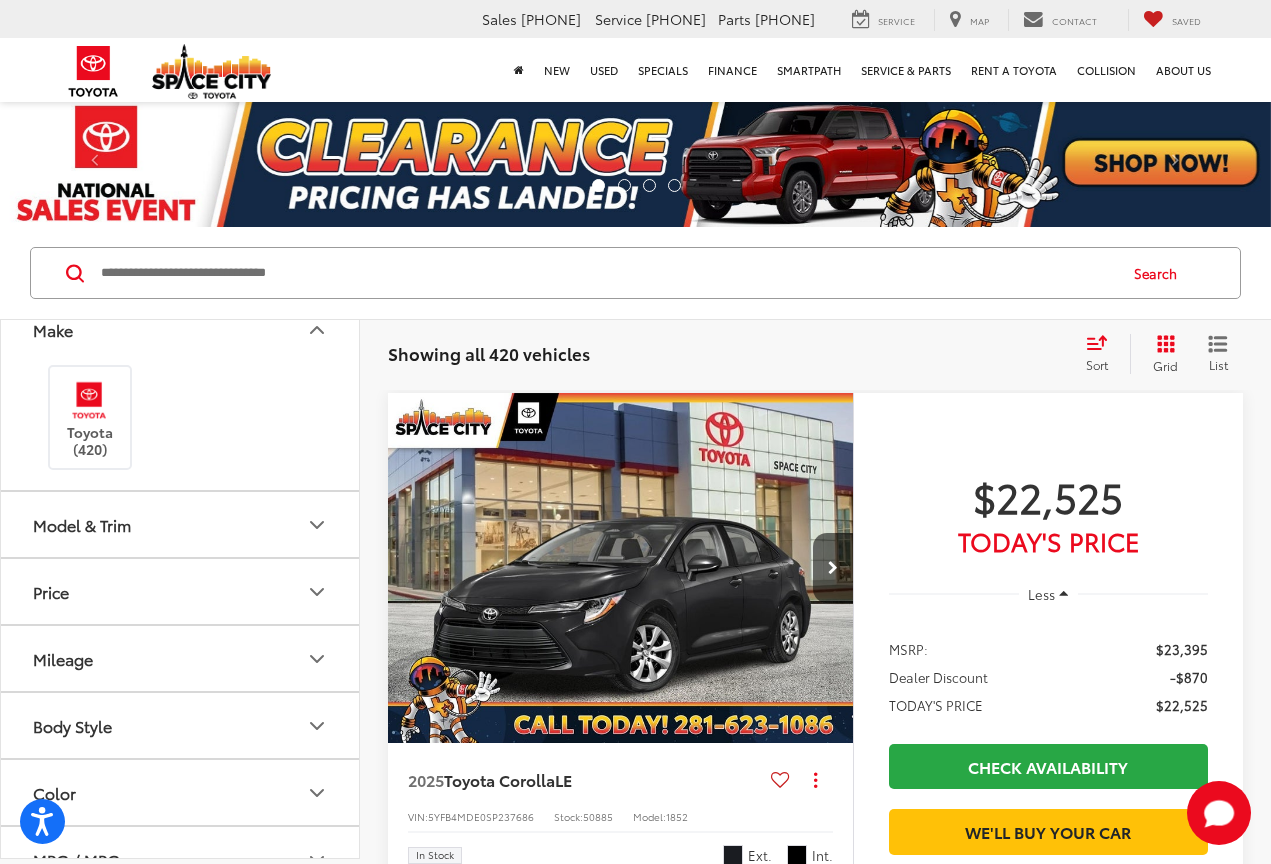 click 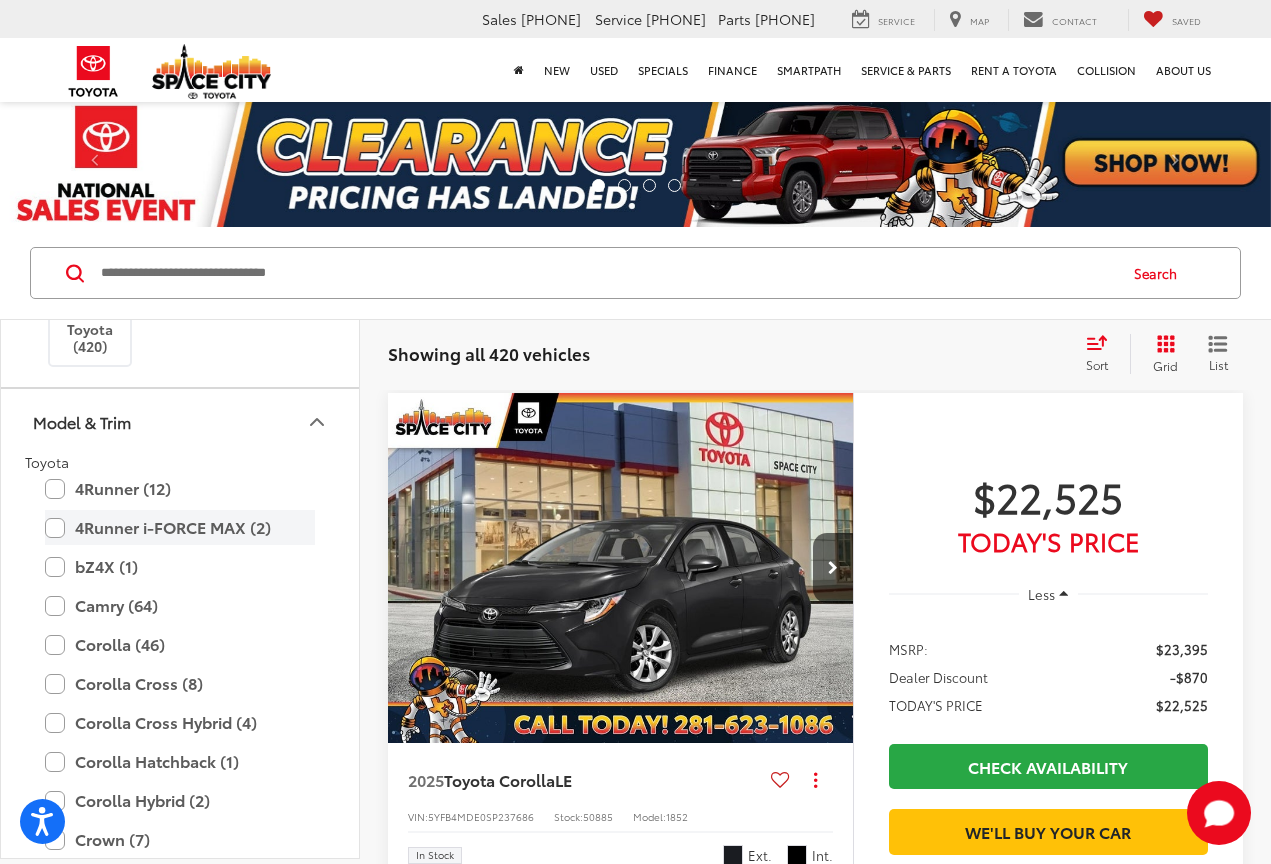 scroll, scrollTop: 194, scrollLeft: 0, axis: vertical 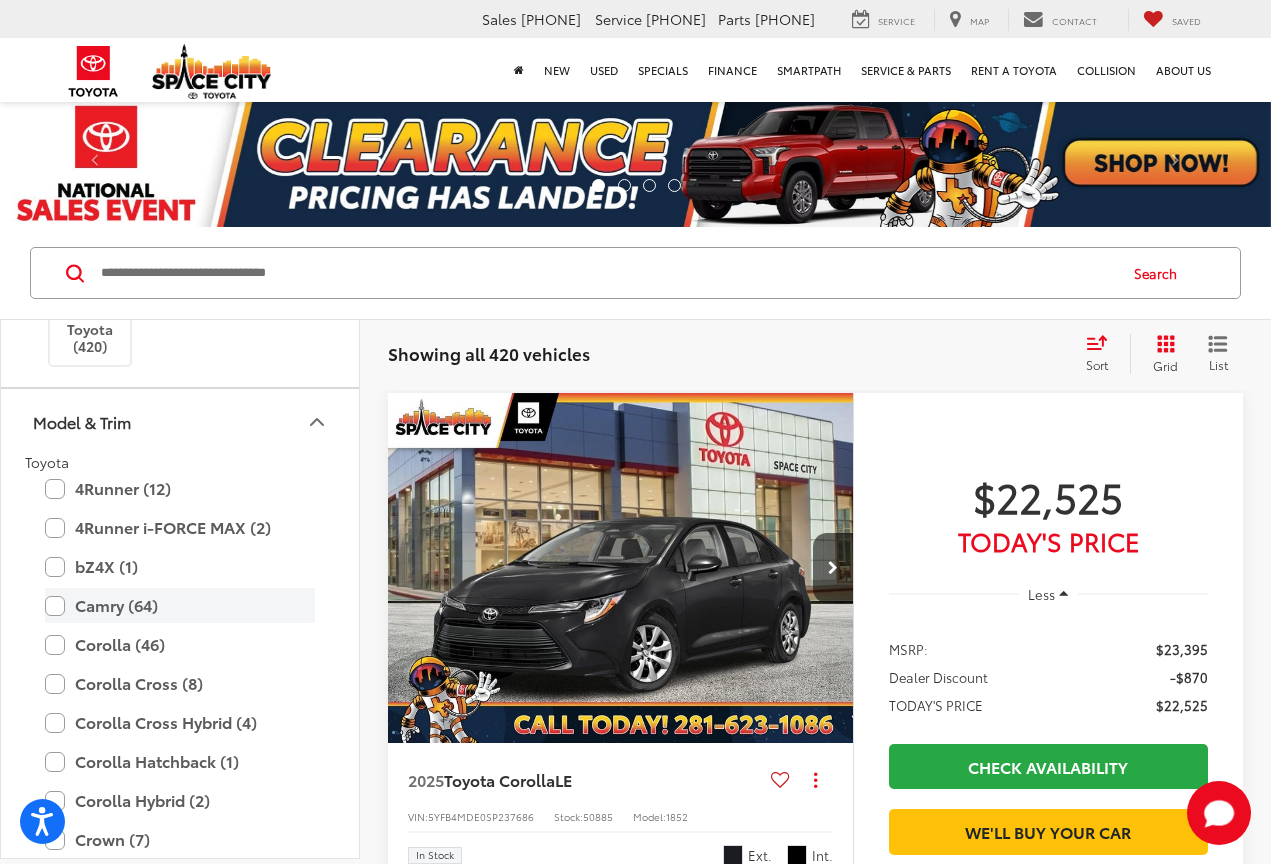 click on "Camry (64)" at bounding box center [180, 605] 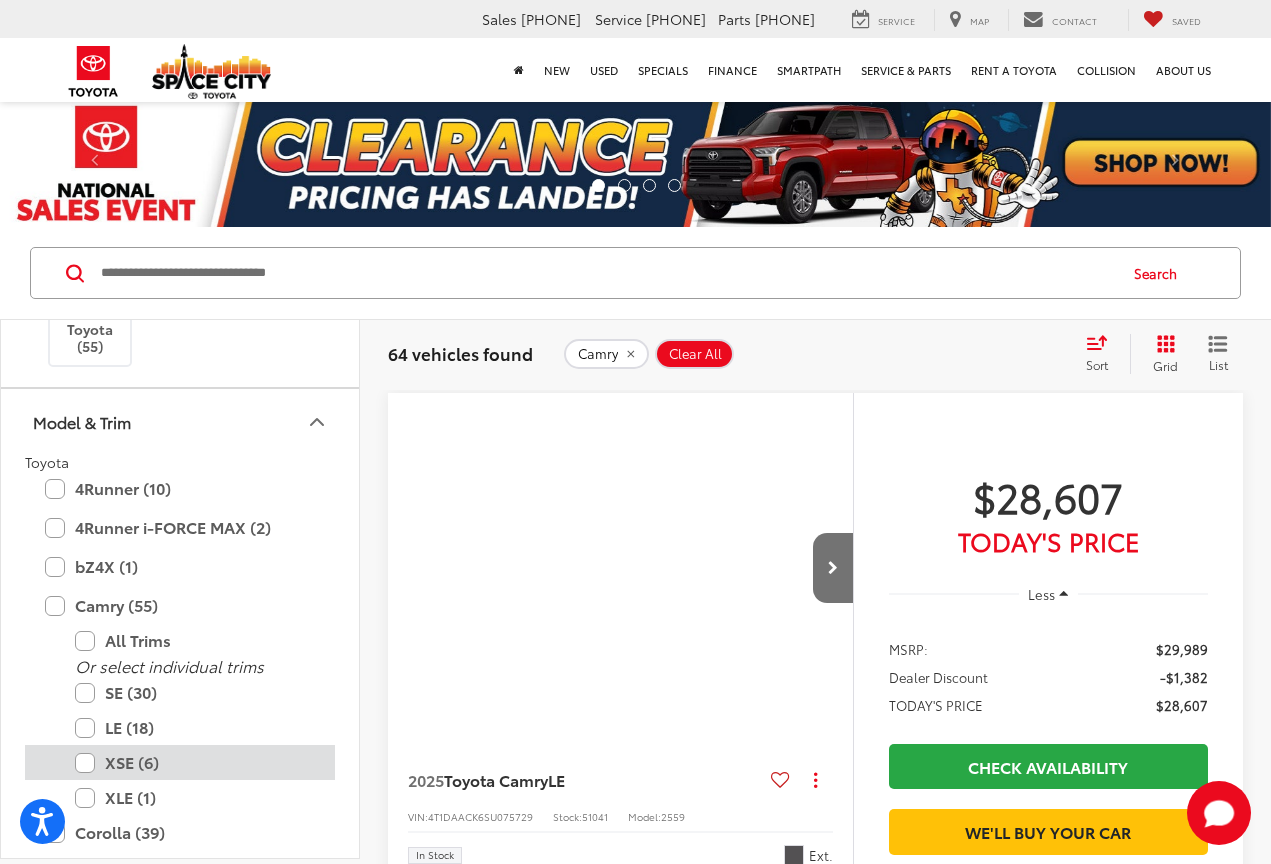 scroll, scrollTop: 314, scrollLeft: 0, axis: vertical 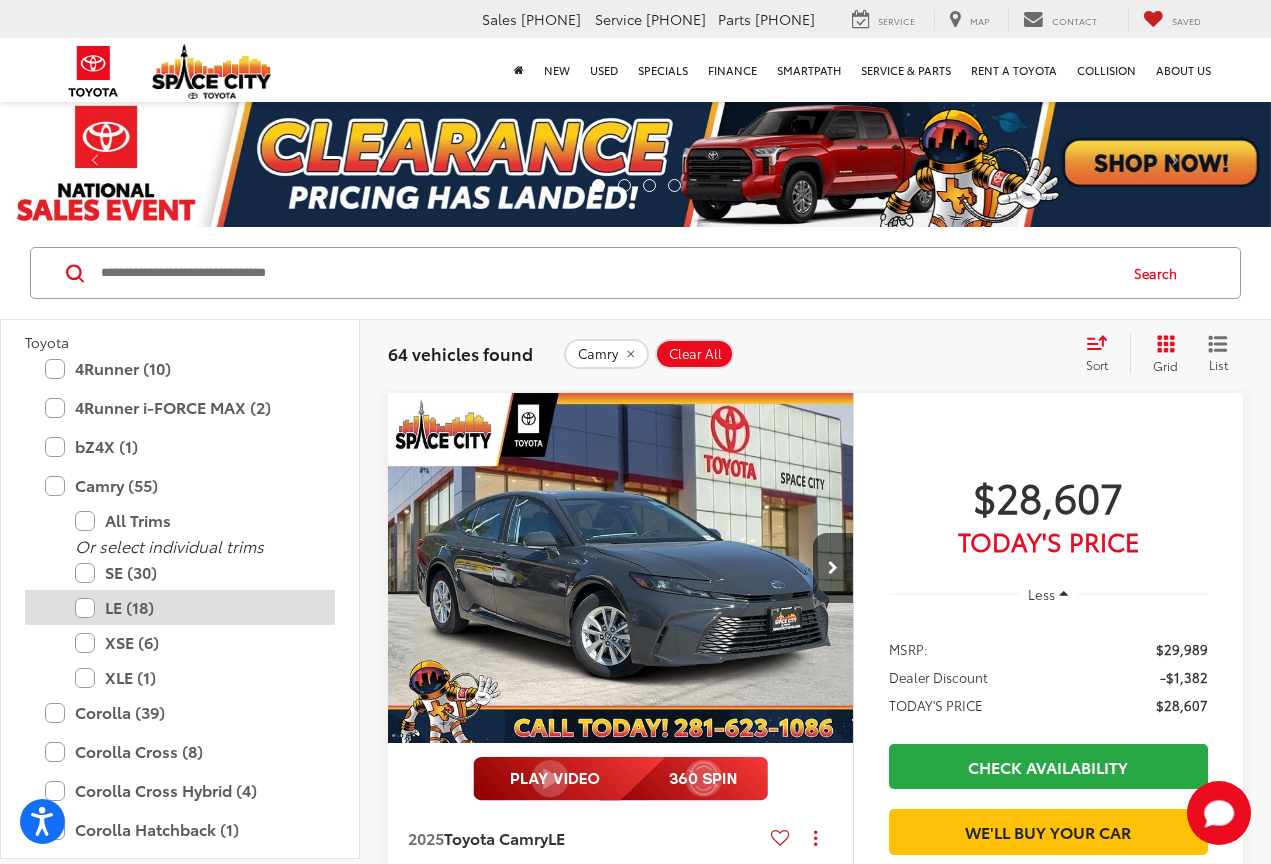 click on "LE (18)" at bounding box center (195, 607) 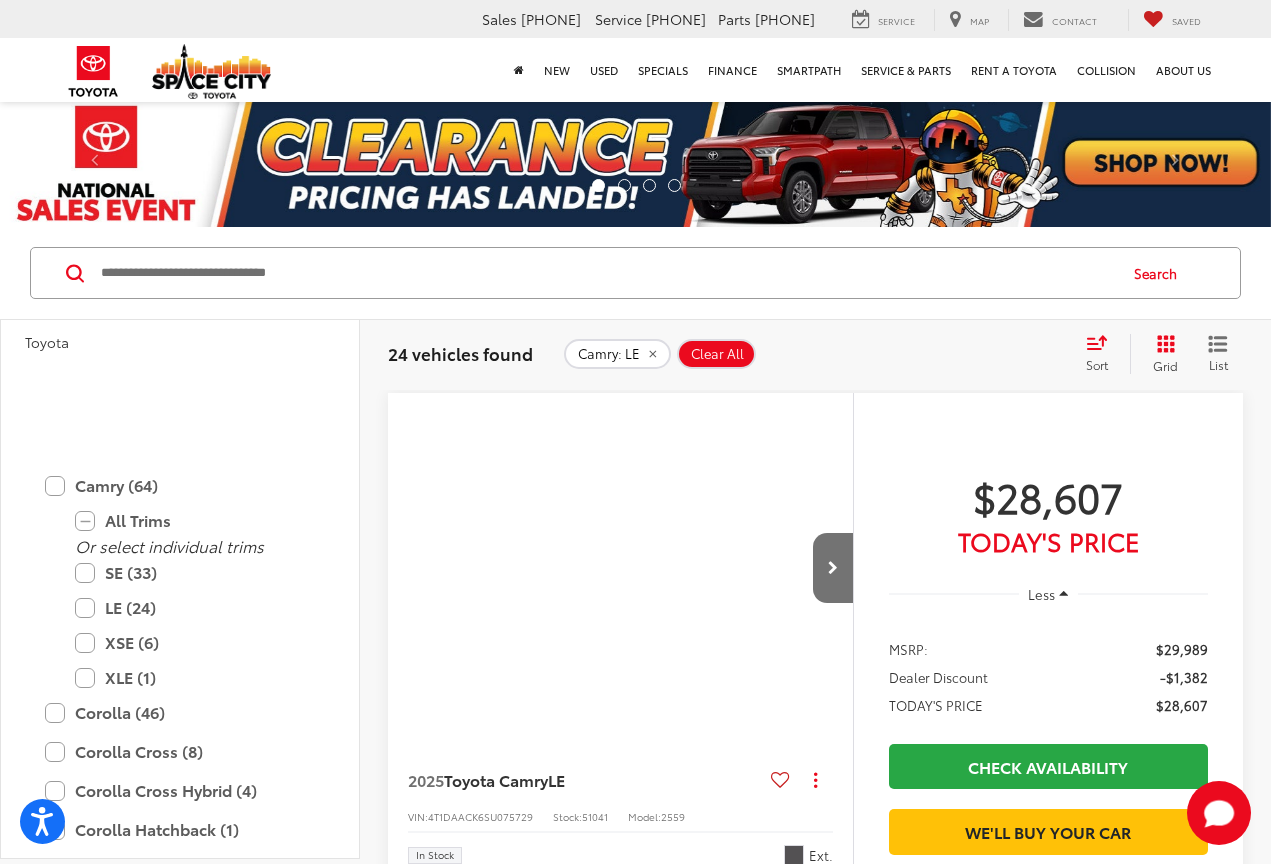 scroll, scrollTop: 608, scrollLeft: 0, axis: vertical 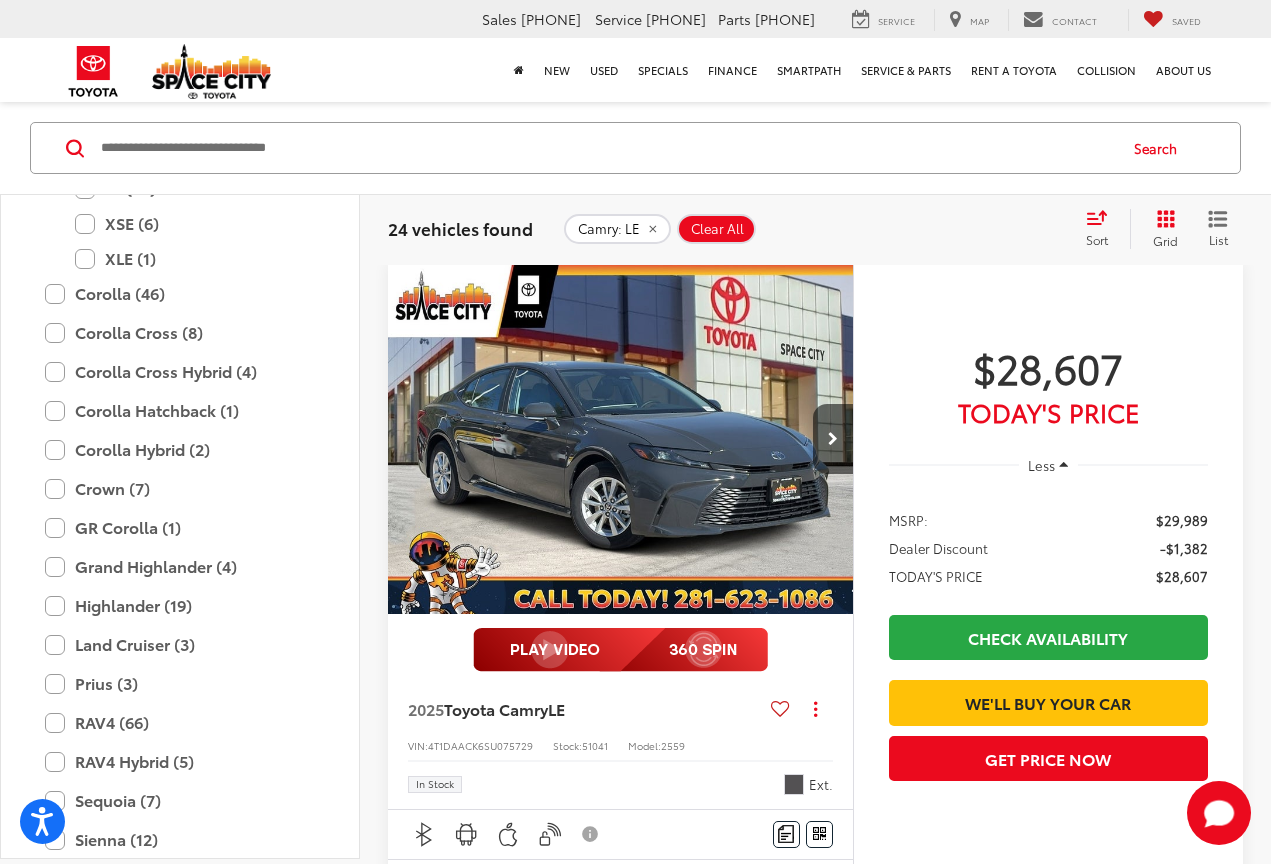 click at bounding box center [621, 439] 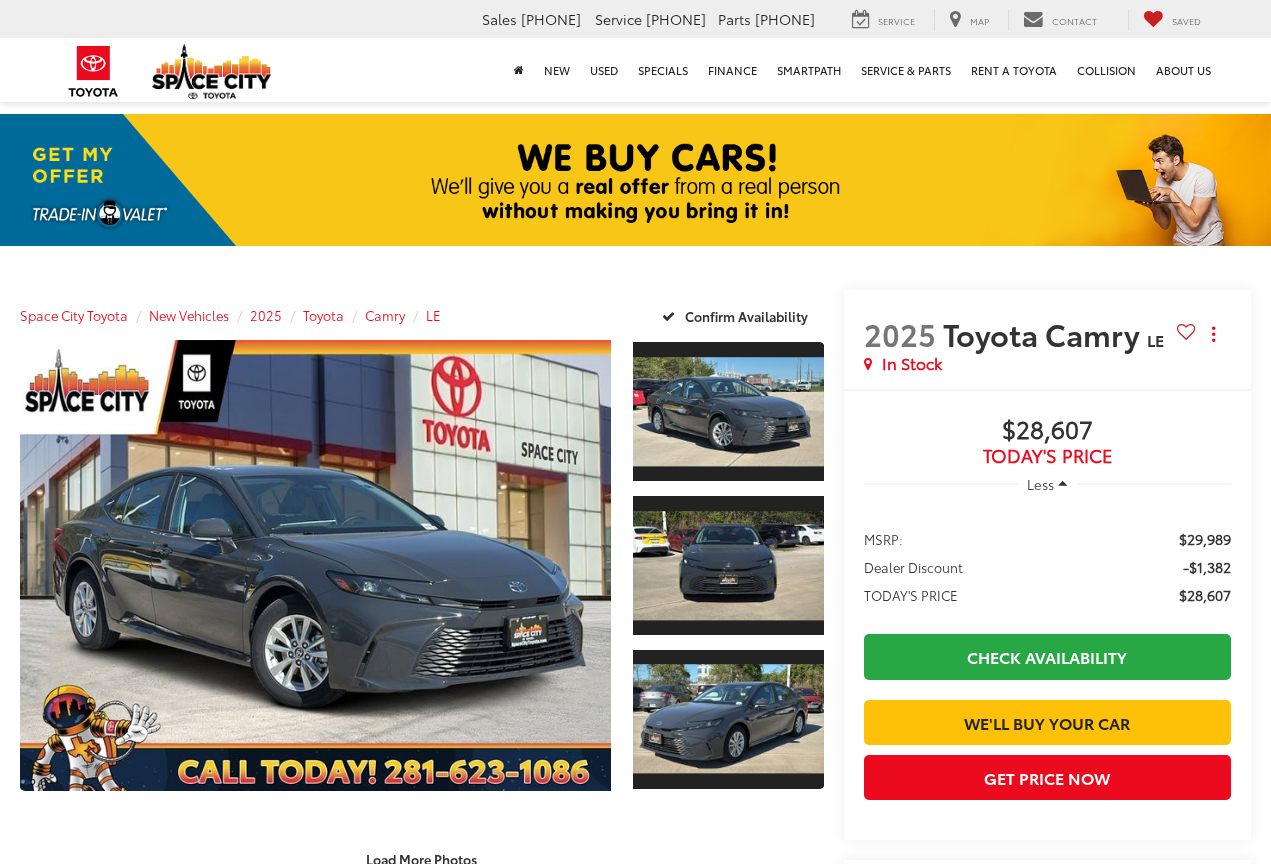 scroll, scrollTop: 0, scrollLeft: 0, axis: both 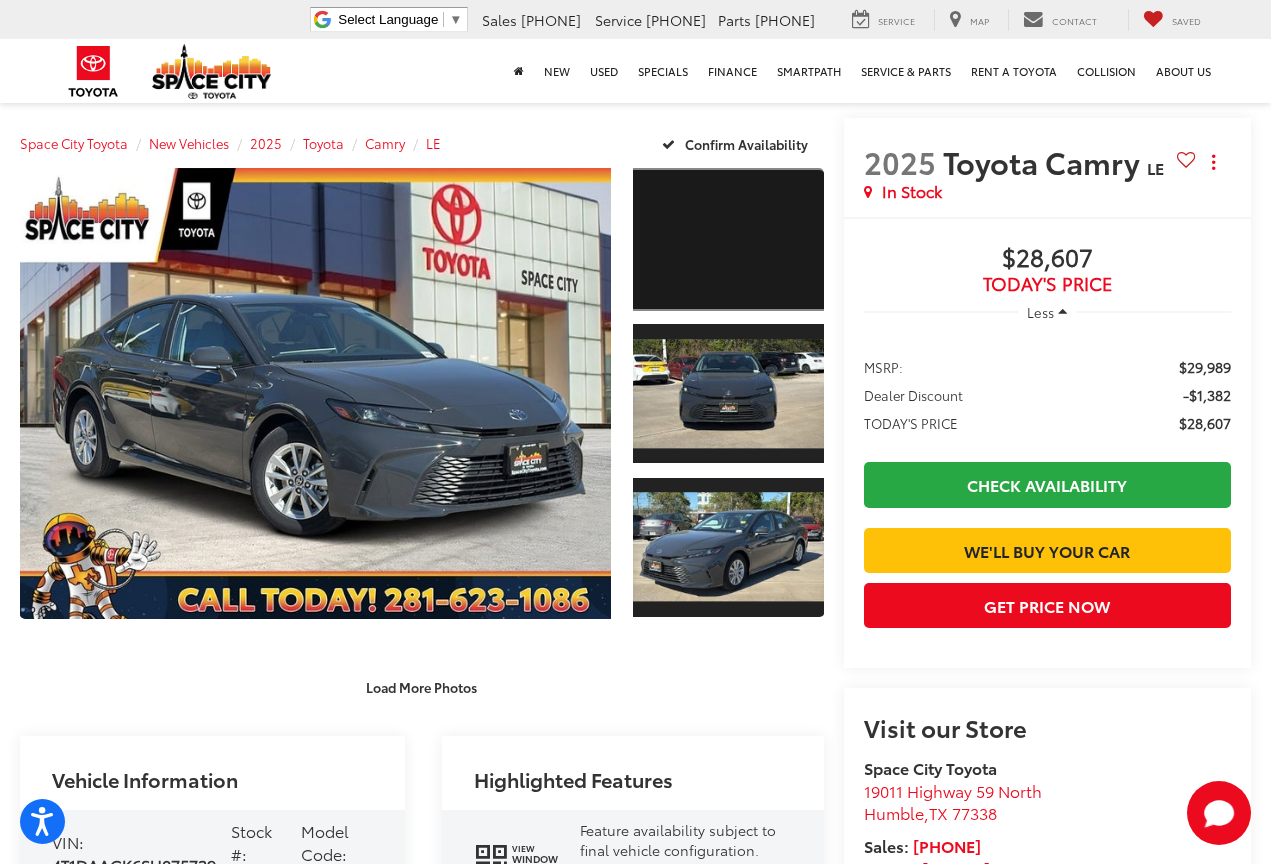 click at bounding box center [728, 239] 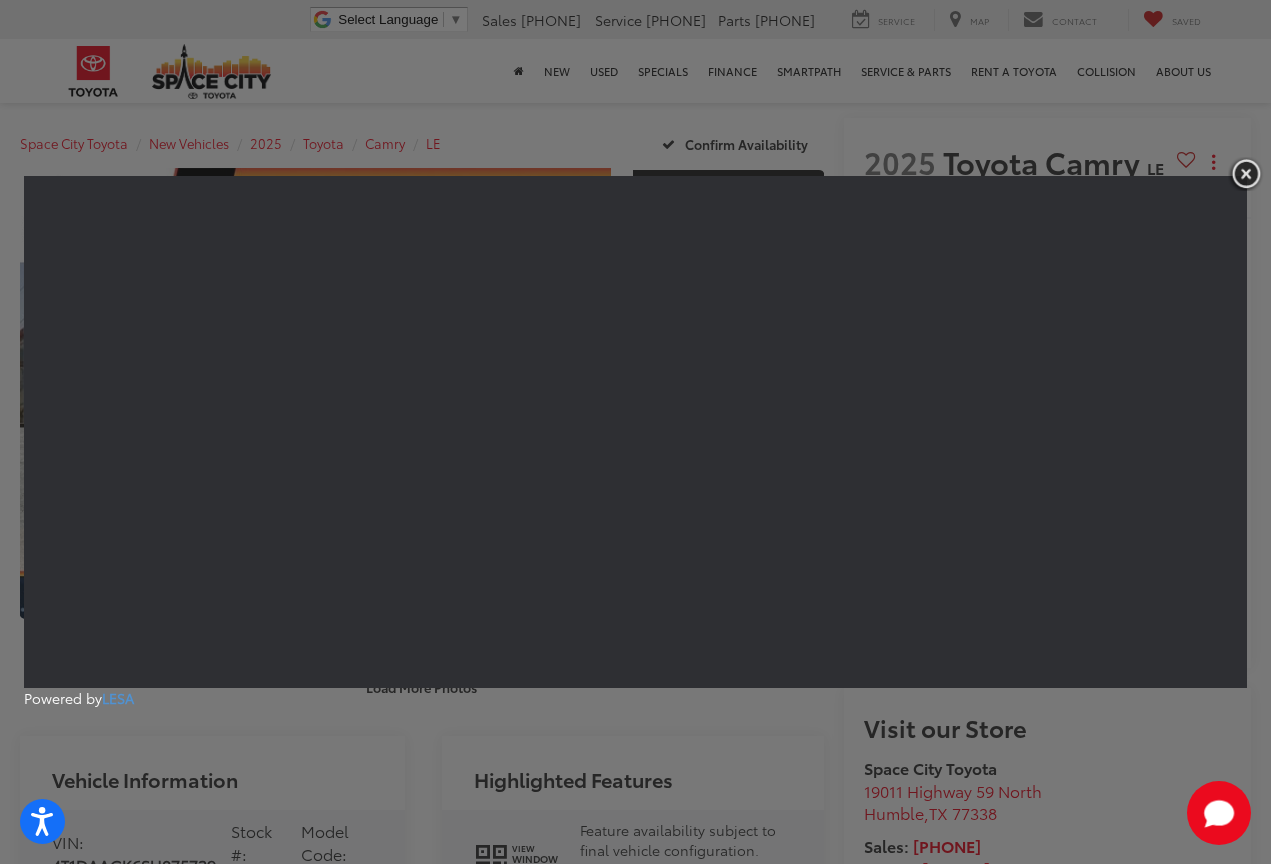 click at bounding box center (1246, 173) 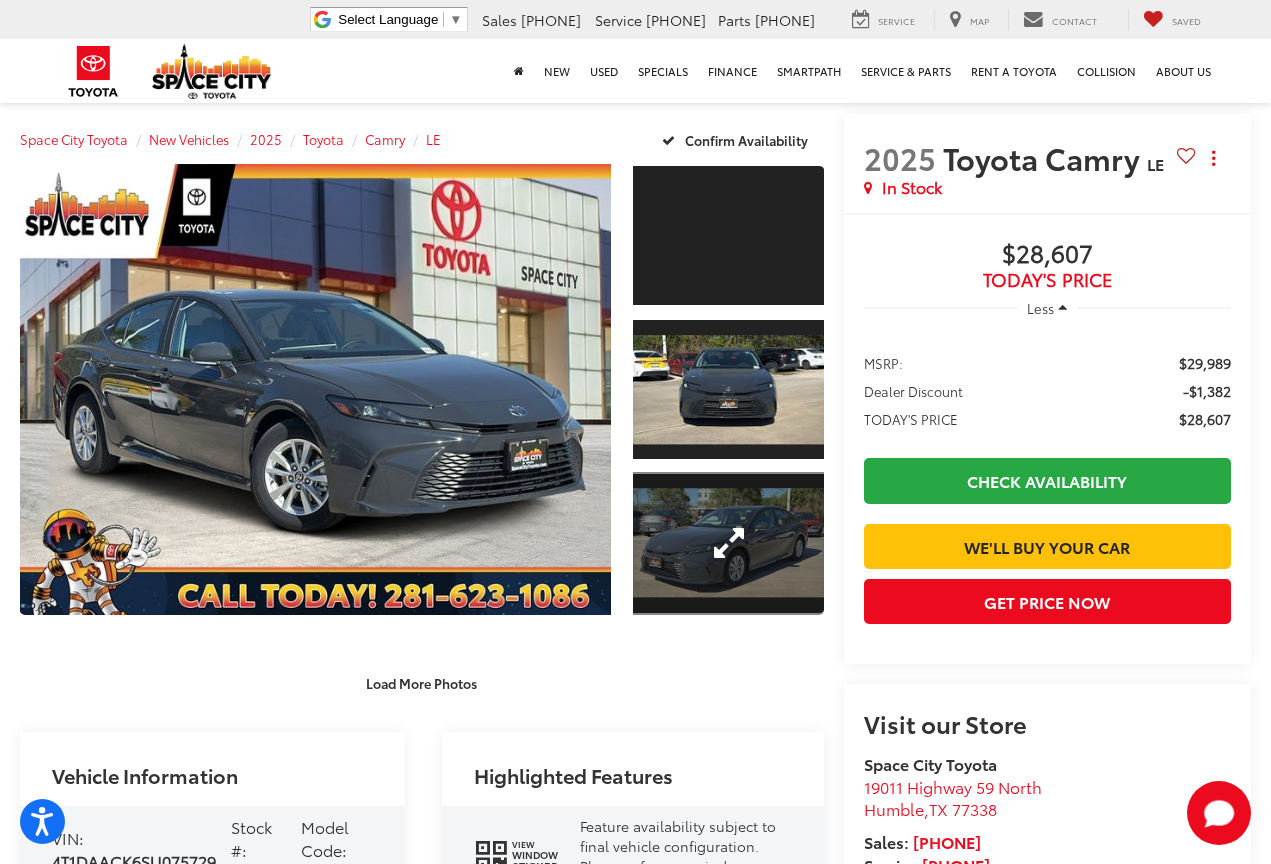 scroll, scrollTop: 159, scrollLeft: 0, axis: vertical 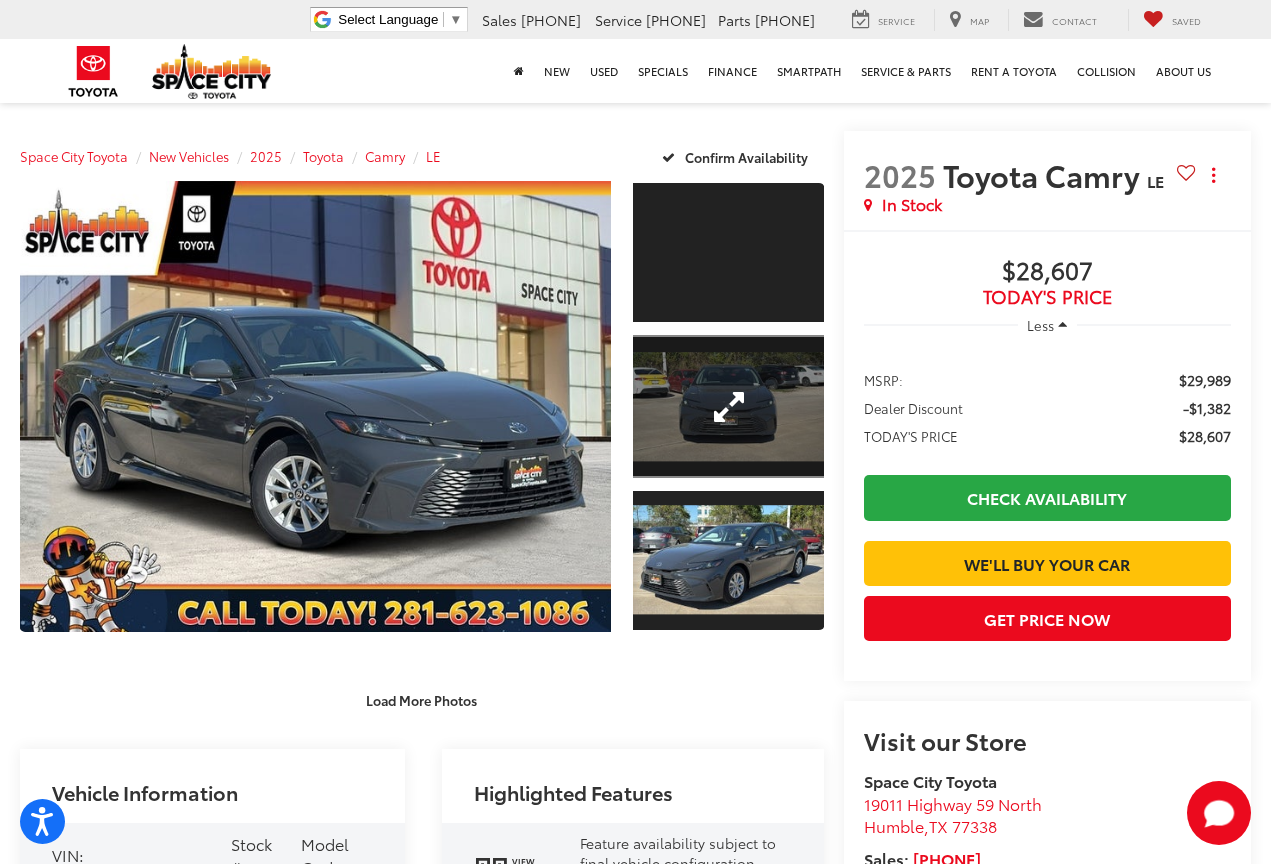 click at bounding box center (728, 406) 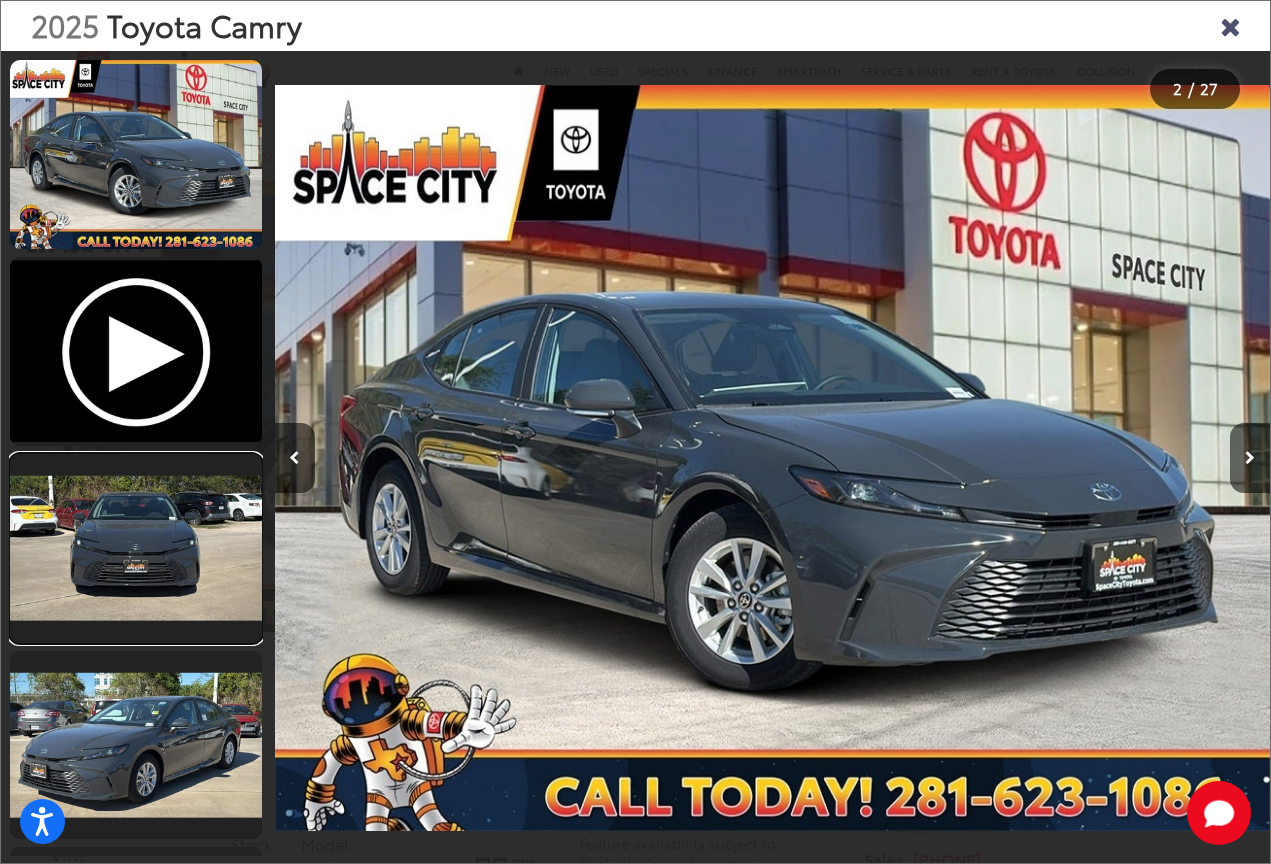 scroll, scrollTop: 0, scrollLeft: 1901, axis: horizontal 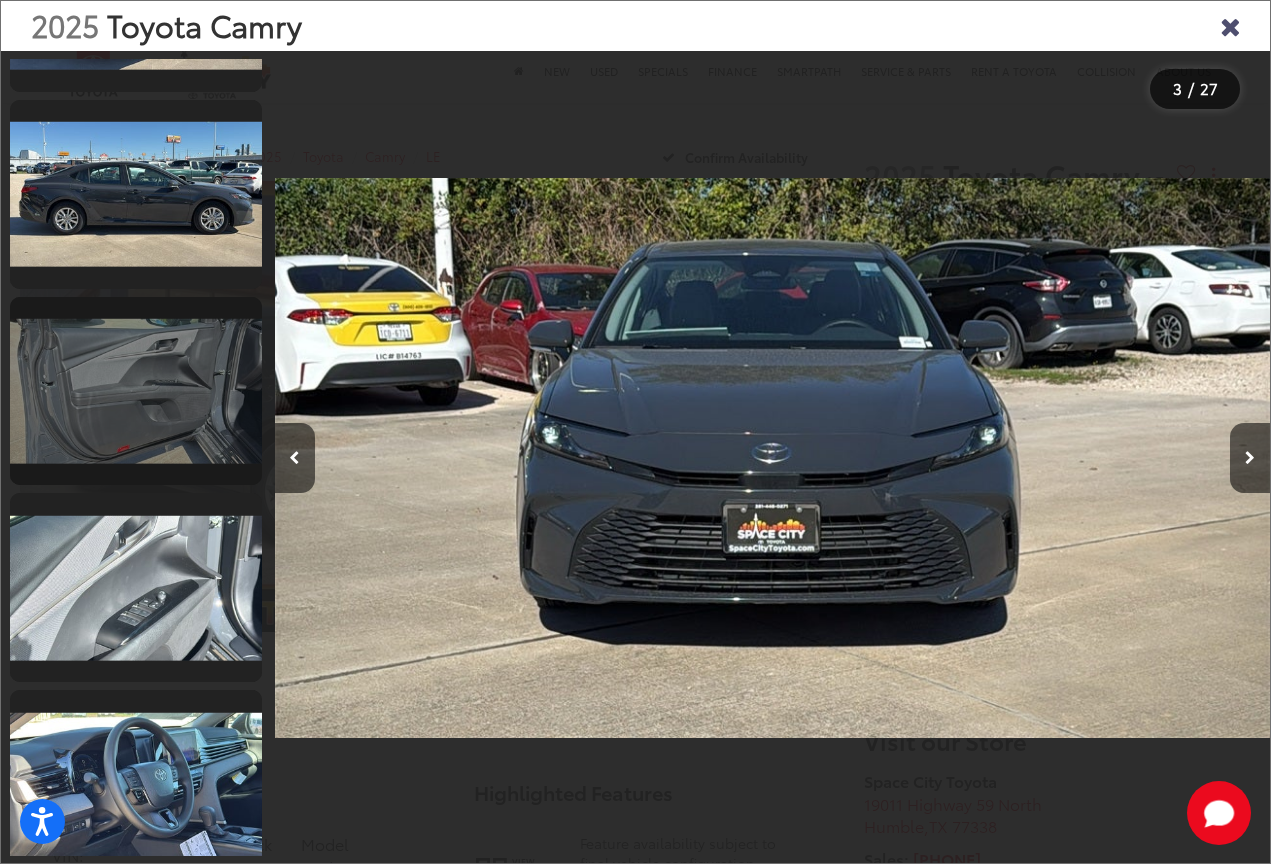 click at bounding box center [136, 391] 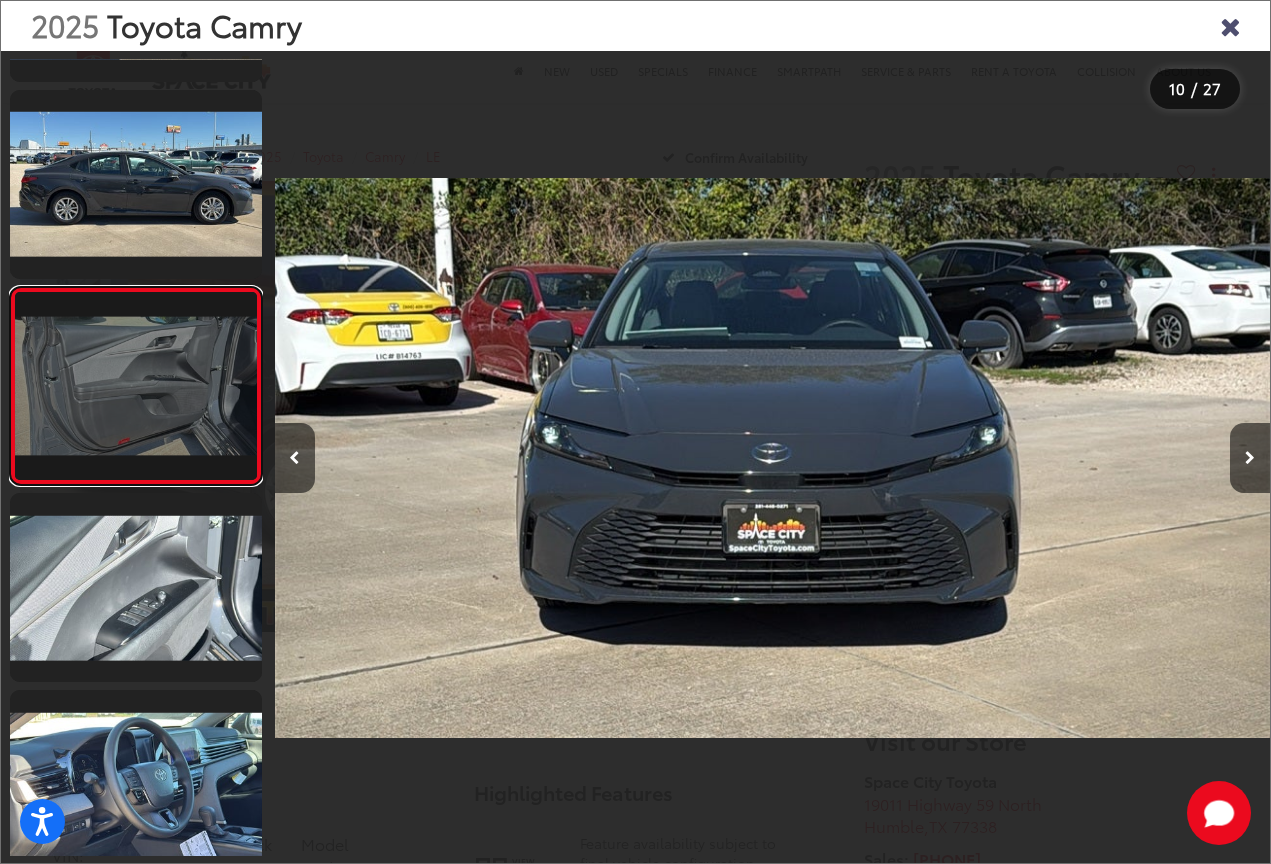 scroll, scrollTop: 0, scrollLeft: 8499, axis: horizontal 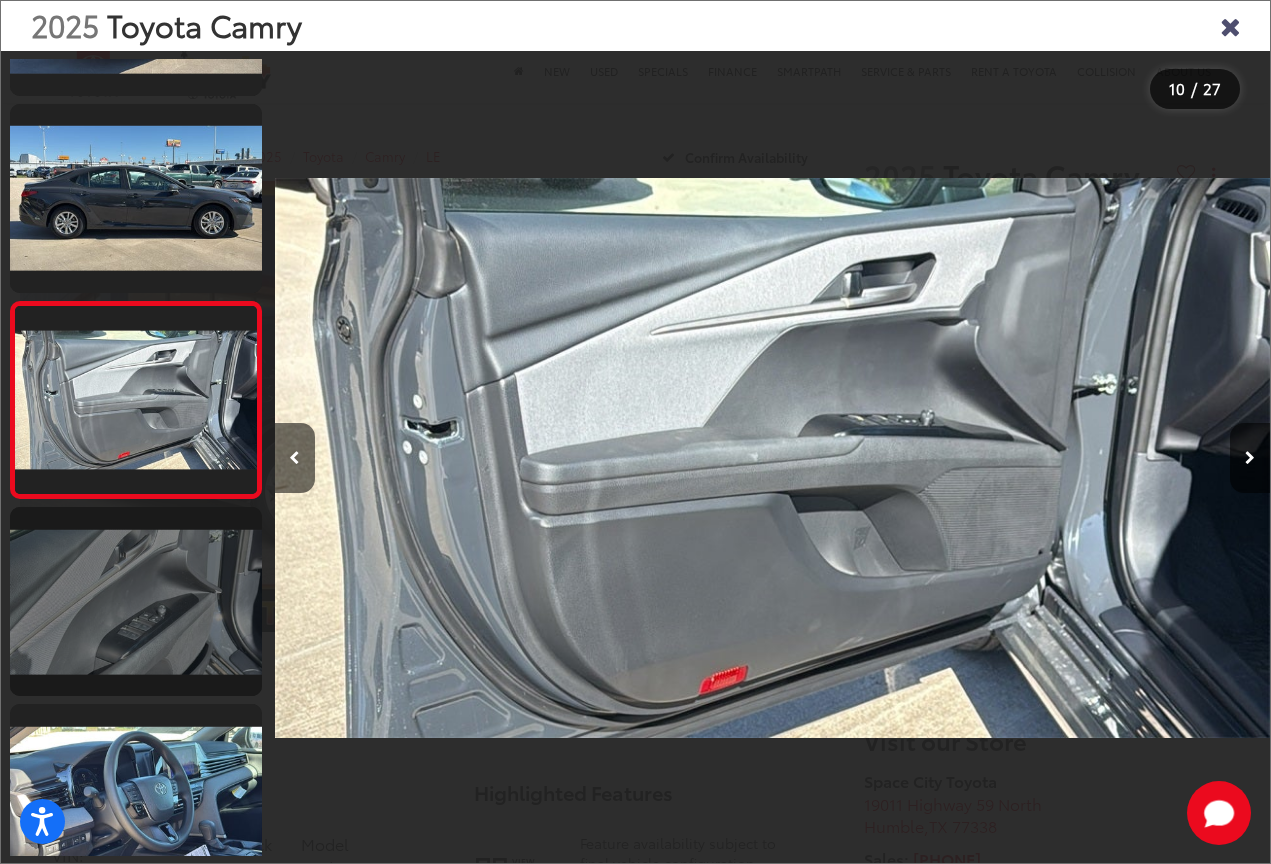 click at bounding box center (136, 601) 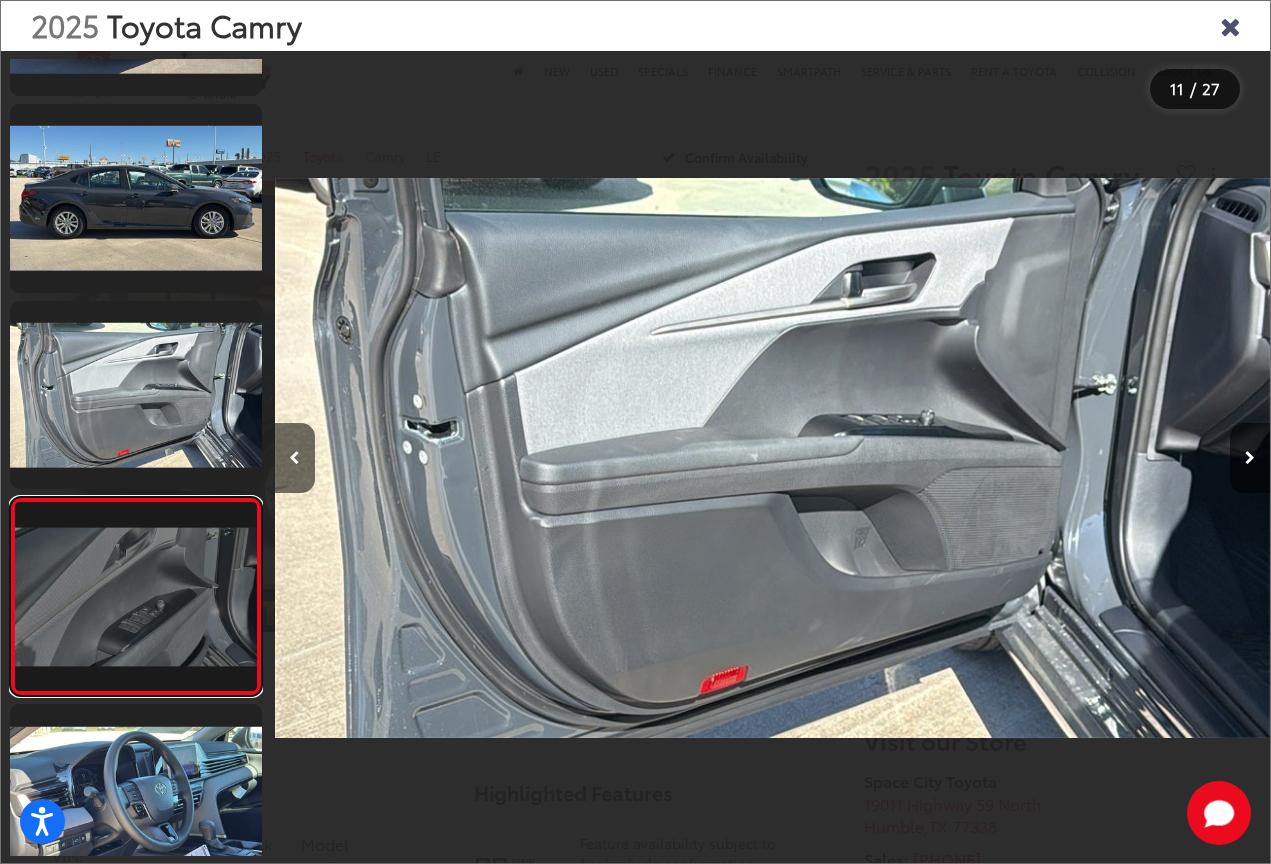 scroll, scrollTop: 0, scrollLeft: 9904, axis: horizontal 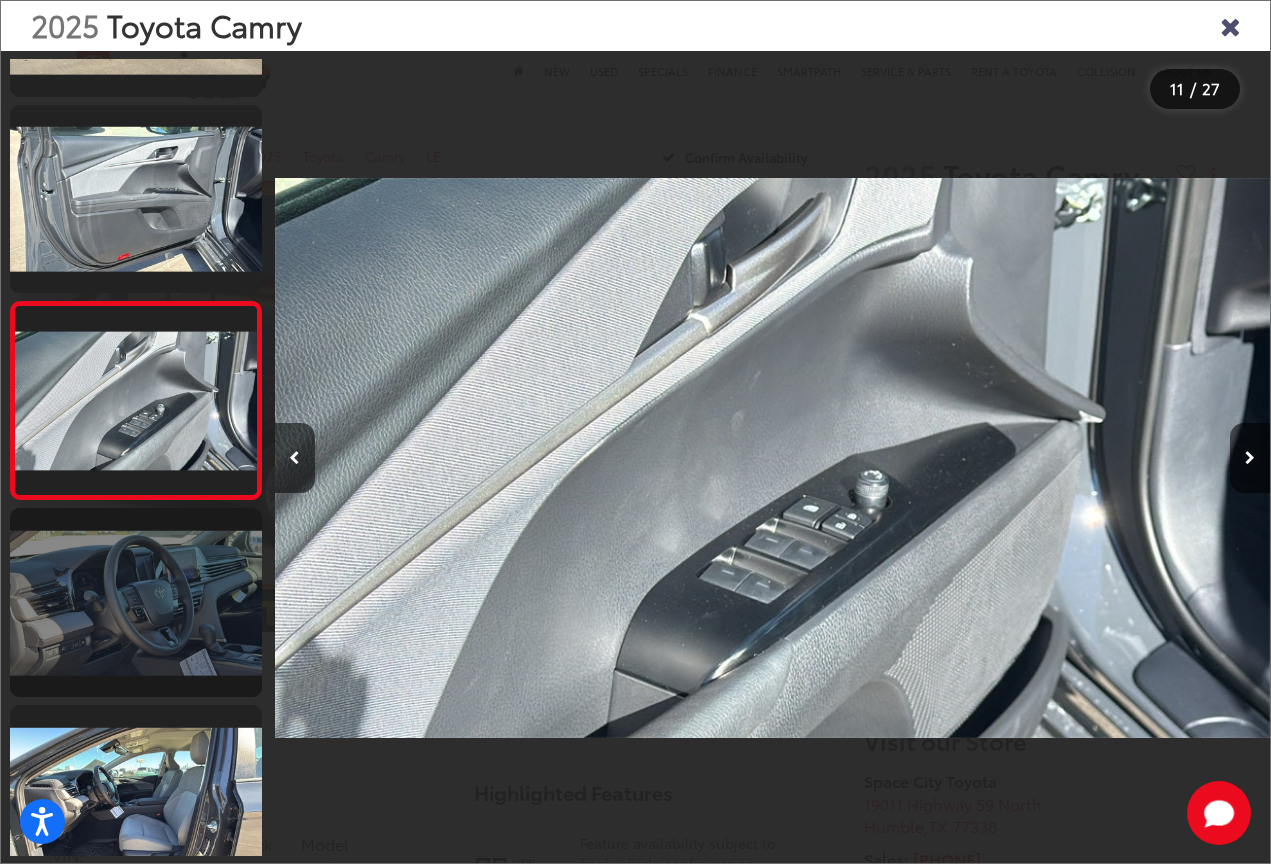 click at bounding box center [136, 602] 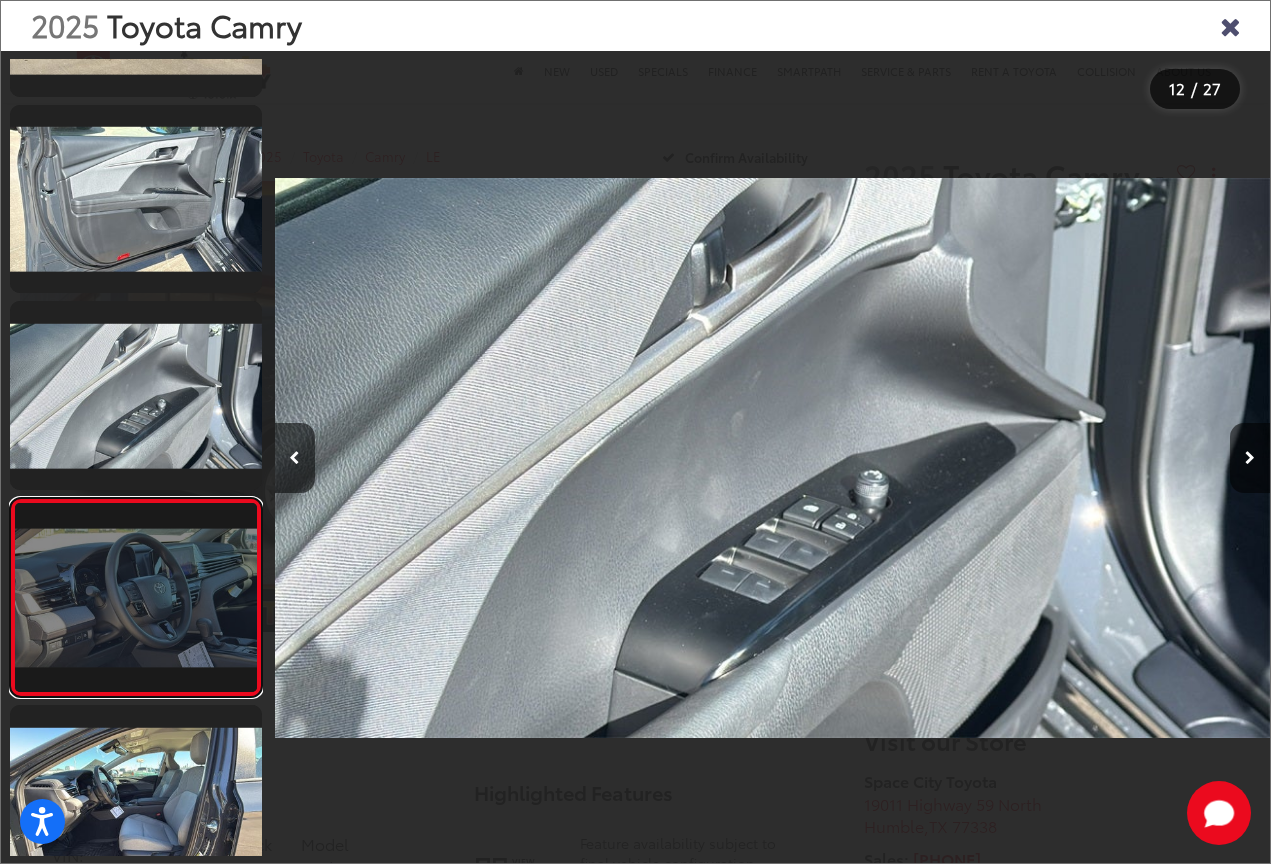 scroll, scrollTop: 0, scrollLeft: 10916, axis: horizontal 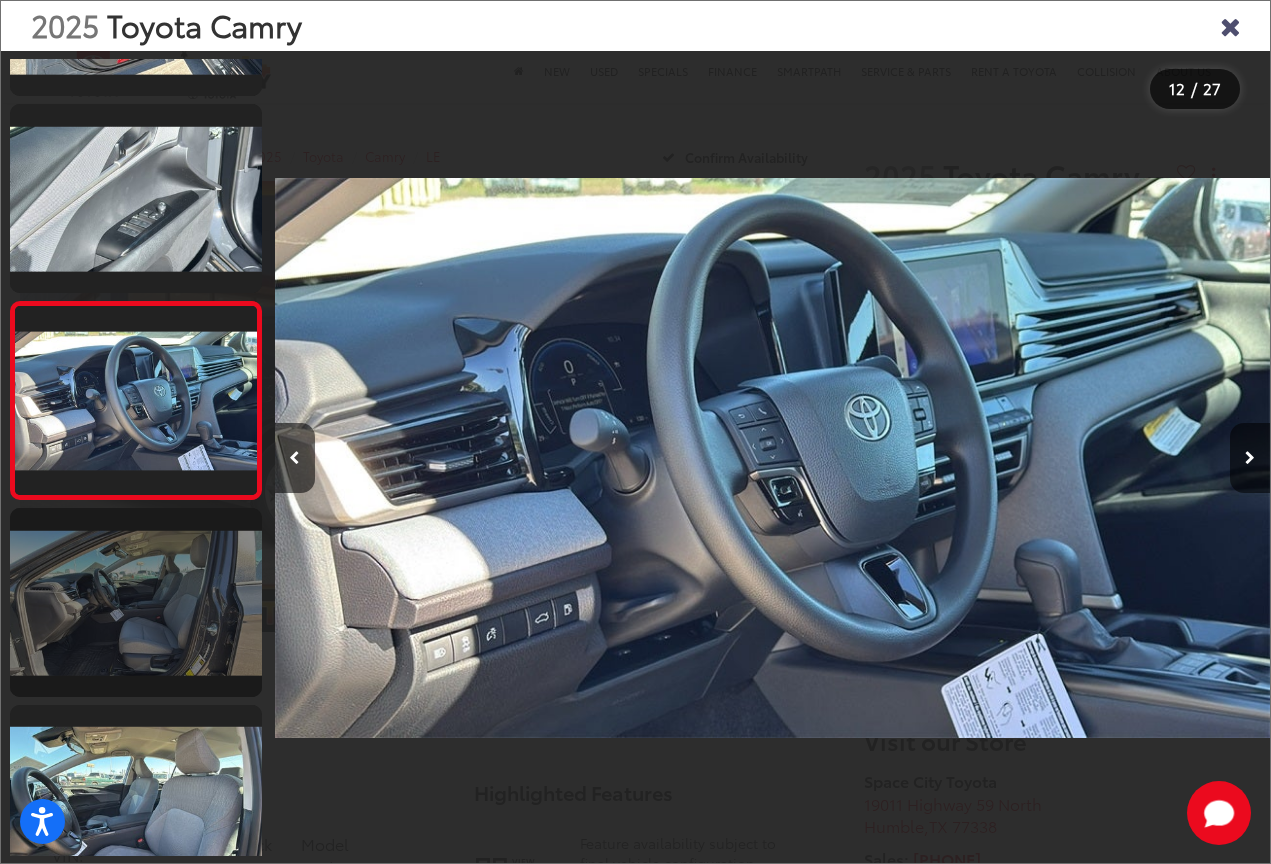 click at bounding box center (136, 602) 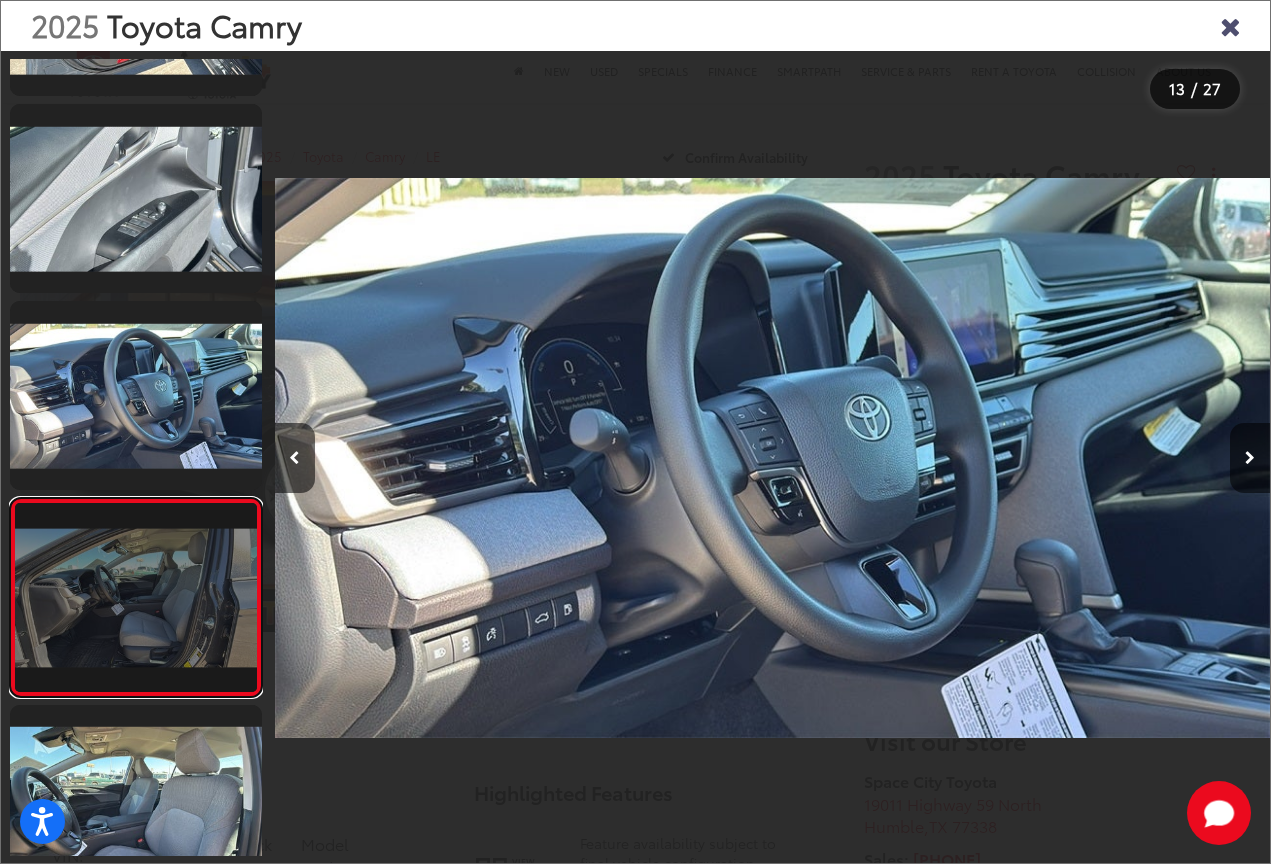 scroll, scrollTop: 0, scrollLeft: 11911, axis: horizontal 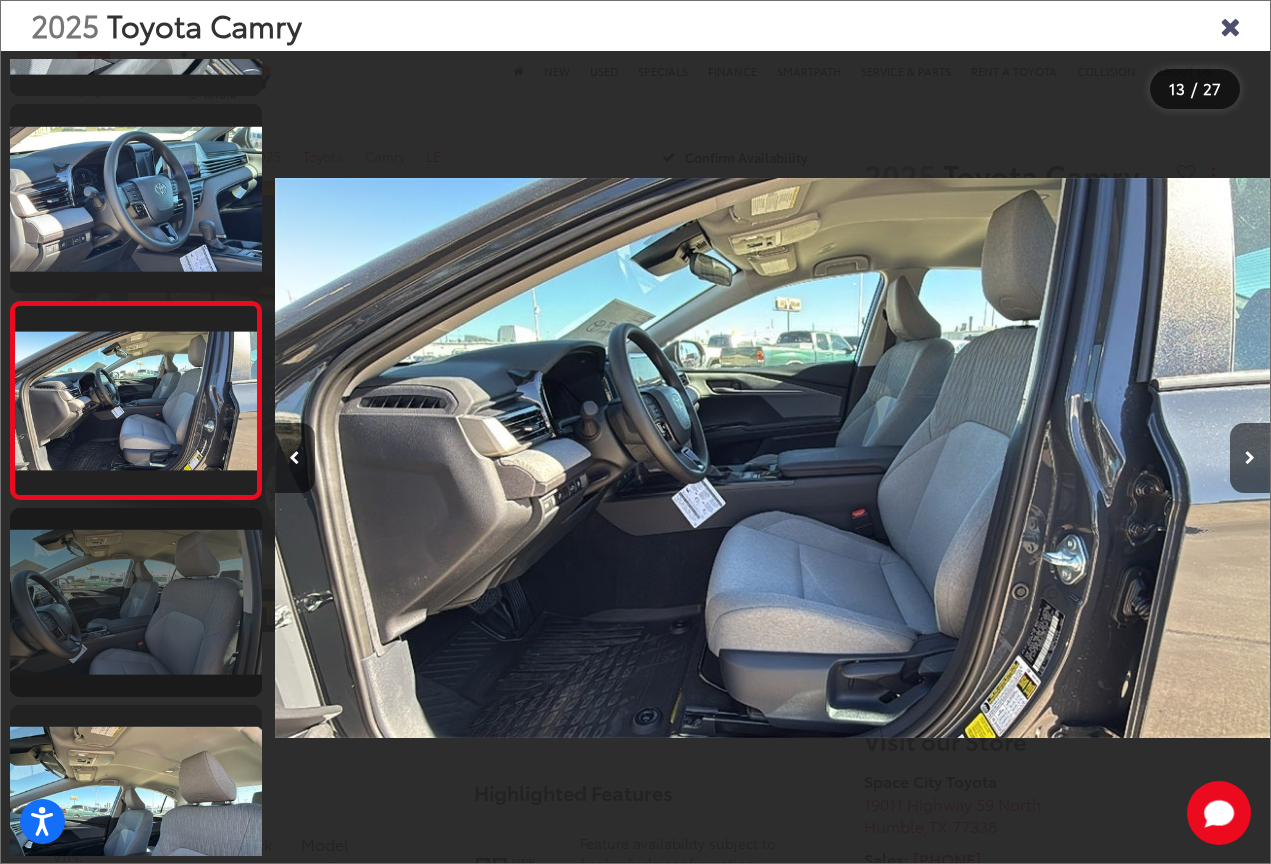 click at bounding box center (136, 602) 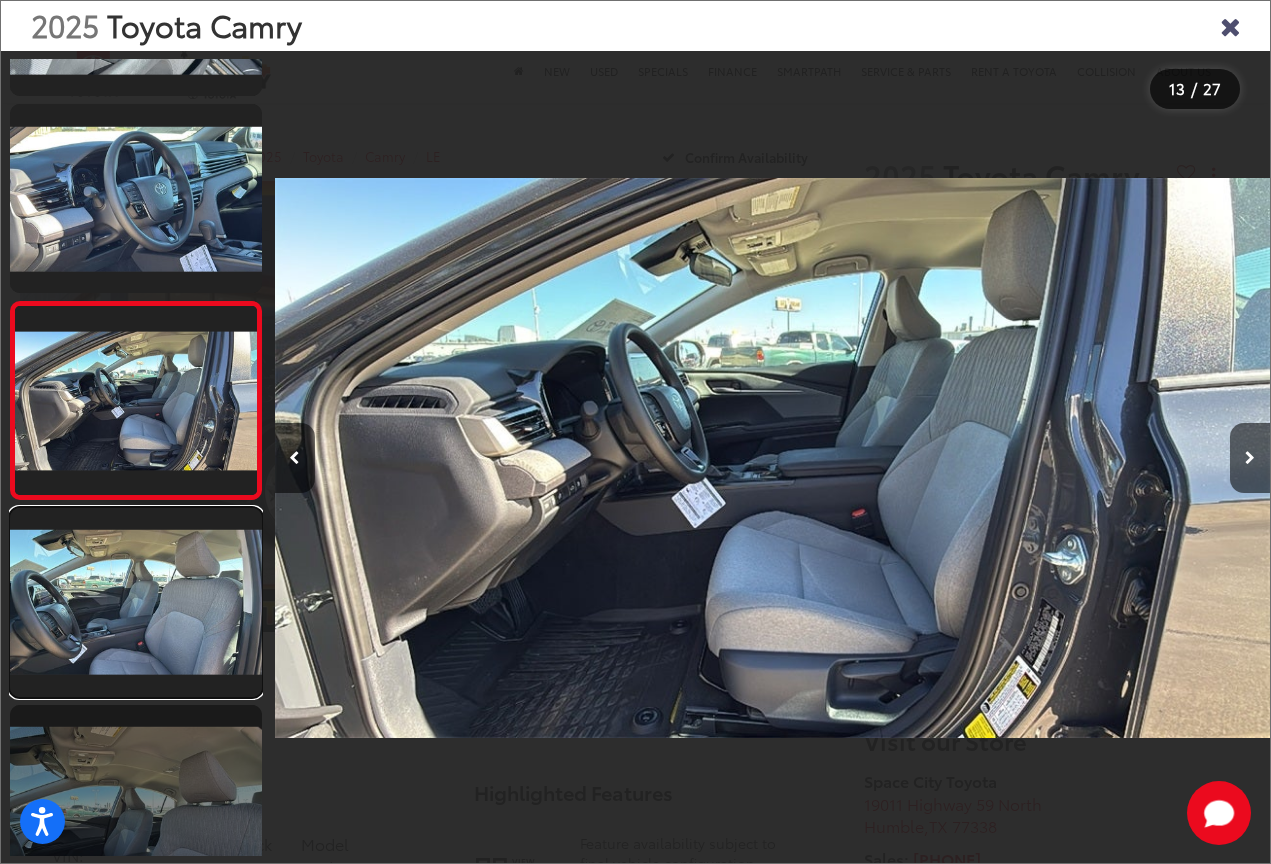 scroll, scrollTop: 0, scrollLeft: 12892, axis: horizontal 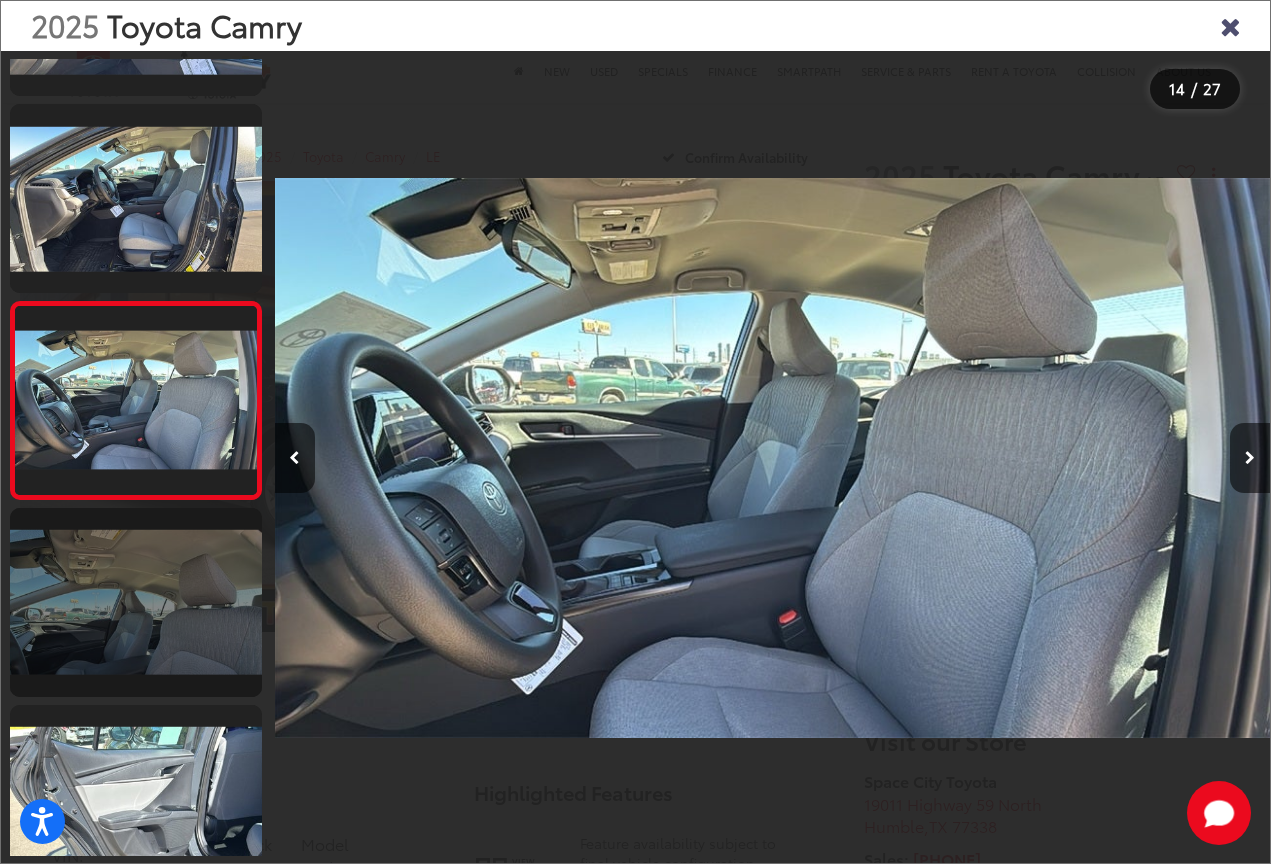 click at bounding box center (136, 602) 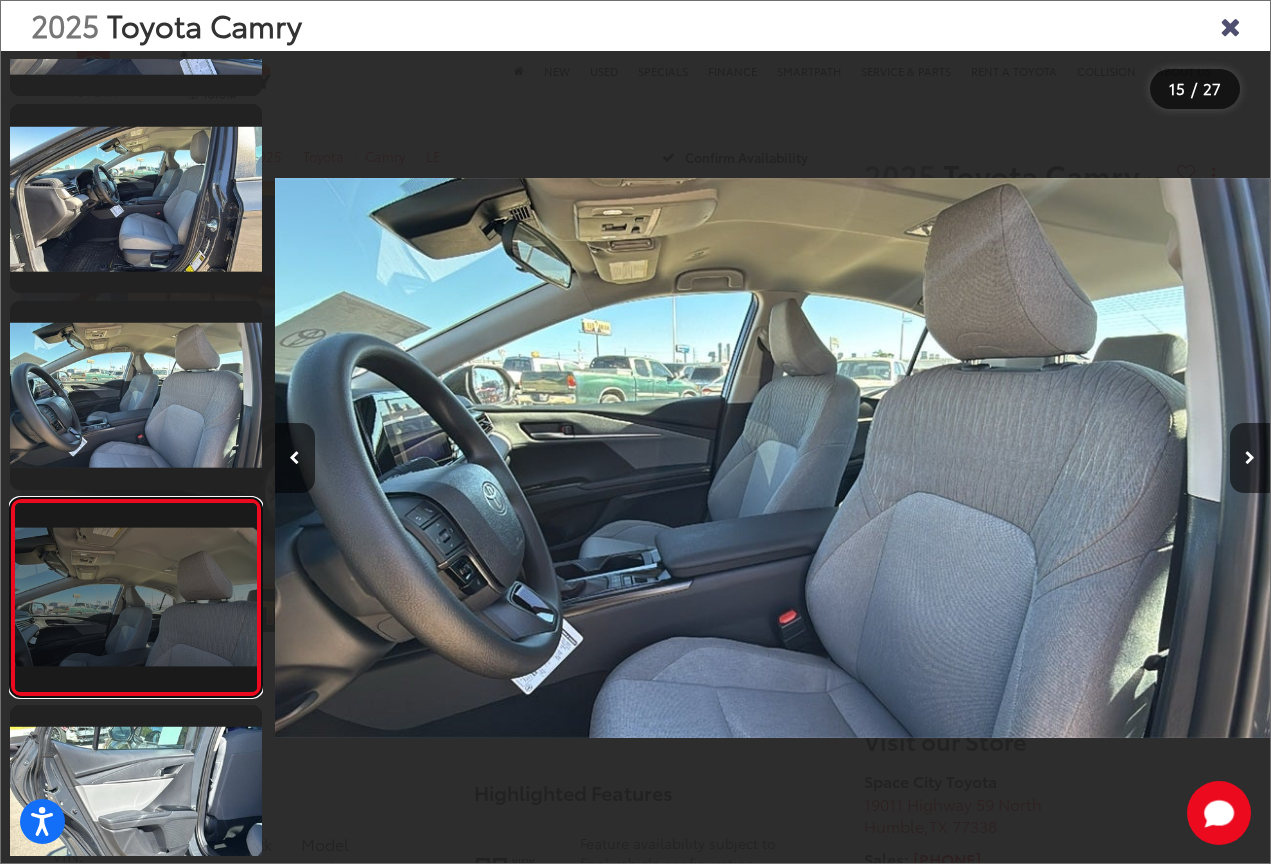 scroll, scrollTop: 0, scrollLeft: 13903, axis: horizontal 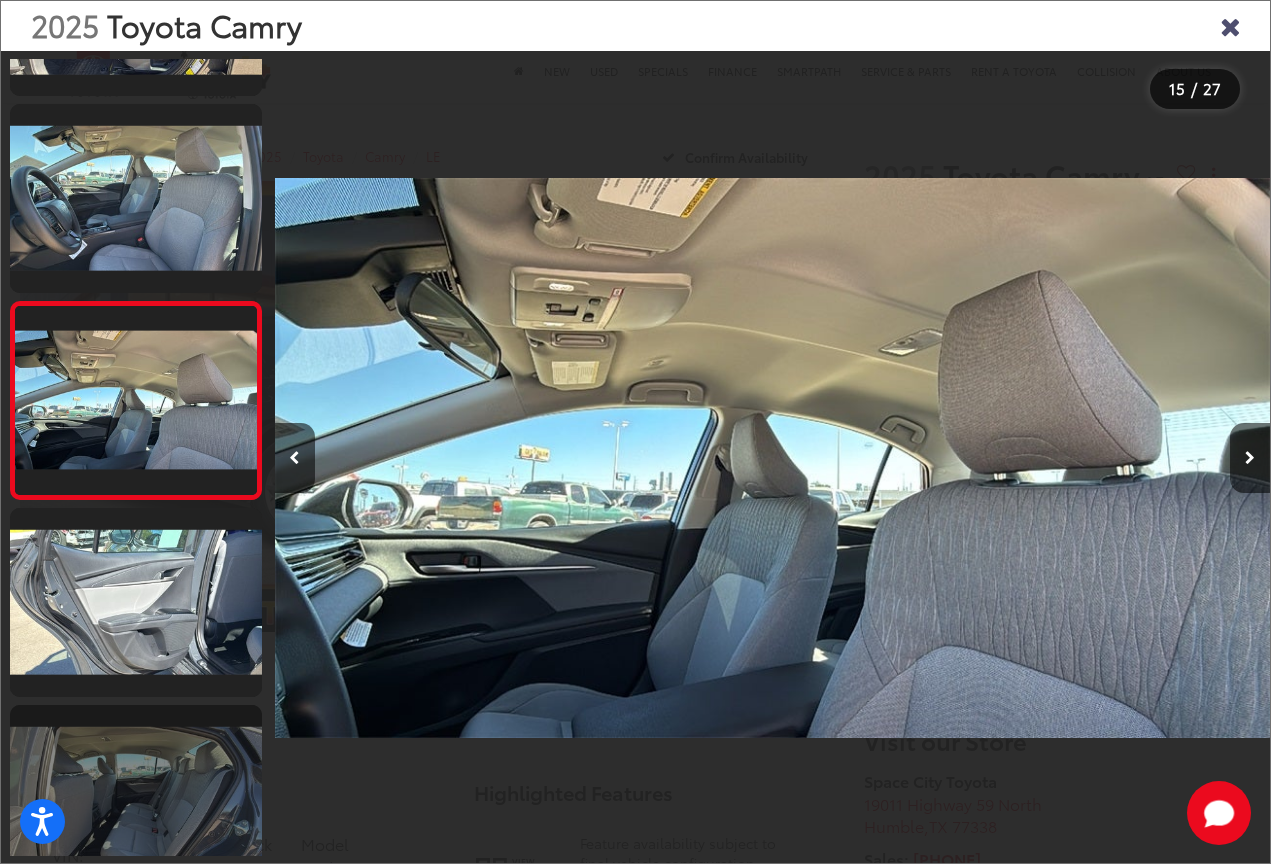 click at bounding box center [136, 799] 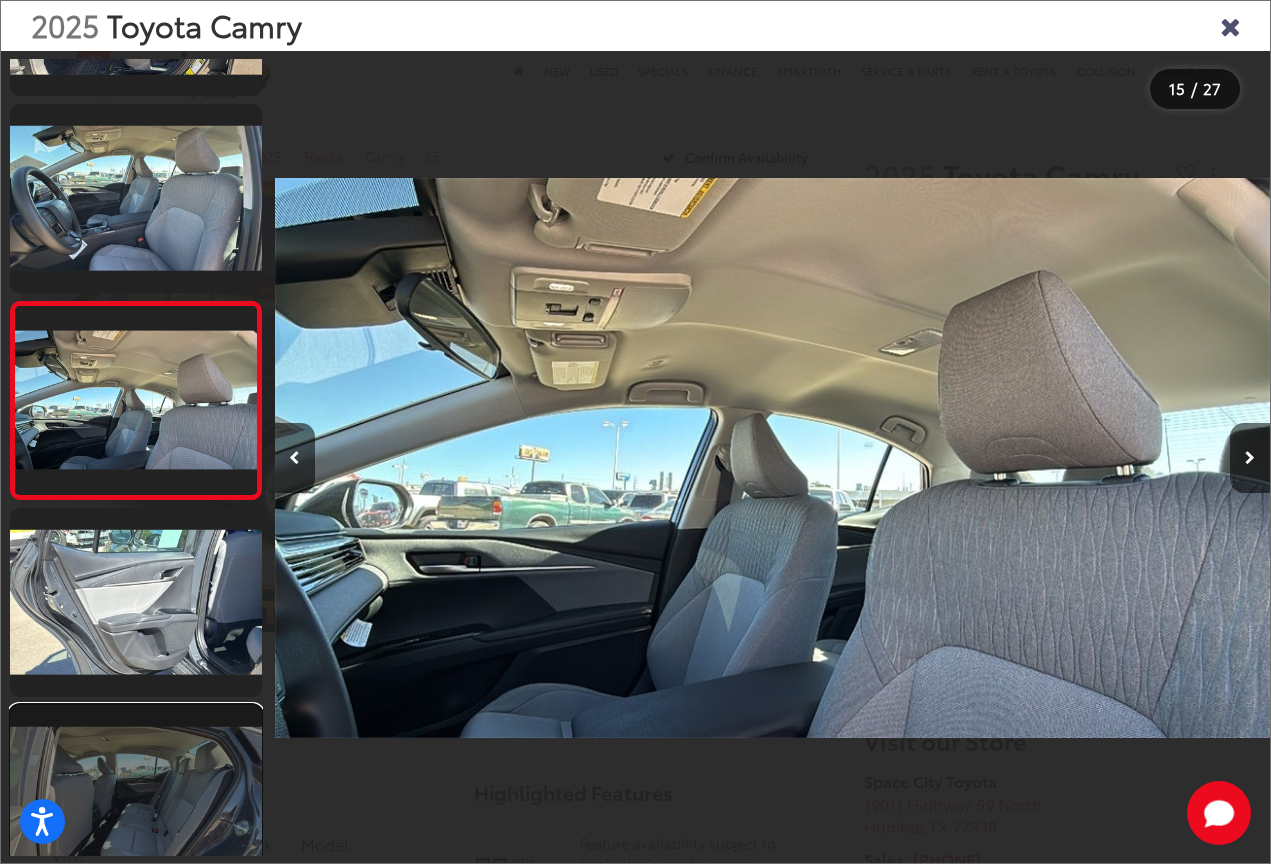 scroll, scrollTop: 2805, scrollLeft: 0, axis: vertical 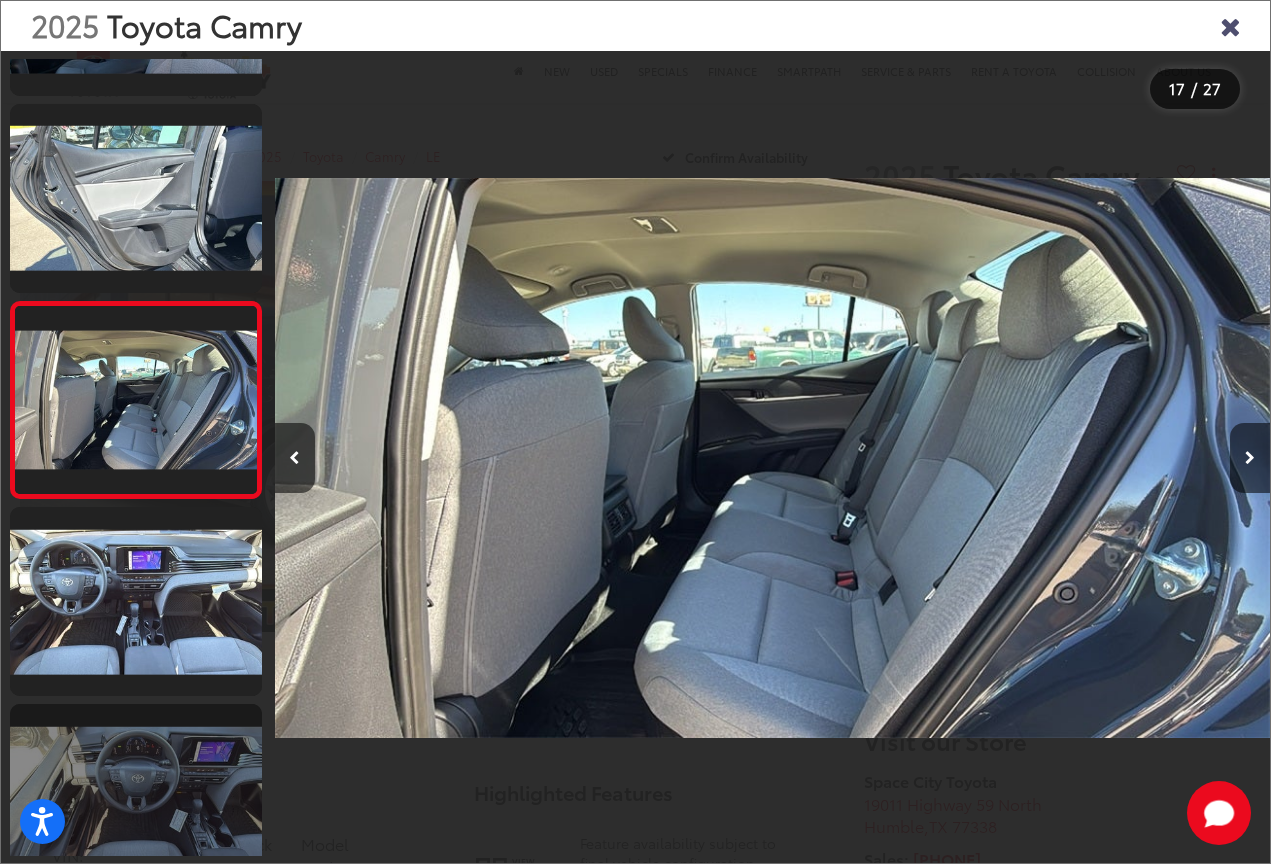 click at bounding box center [136, 798] 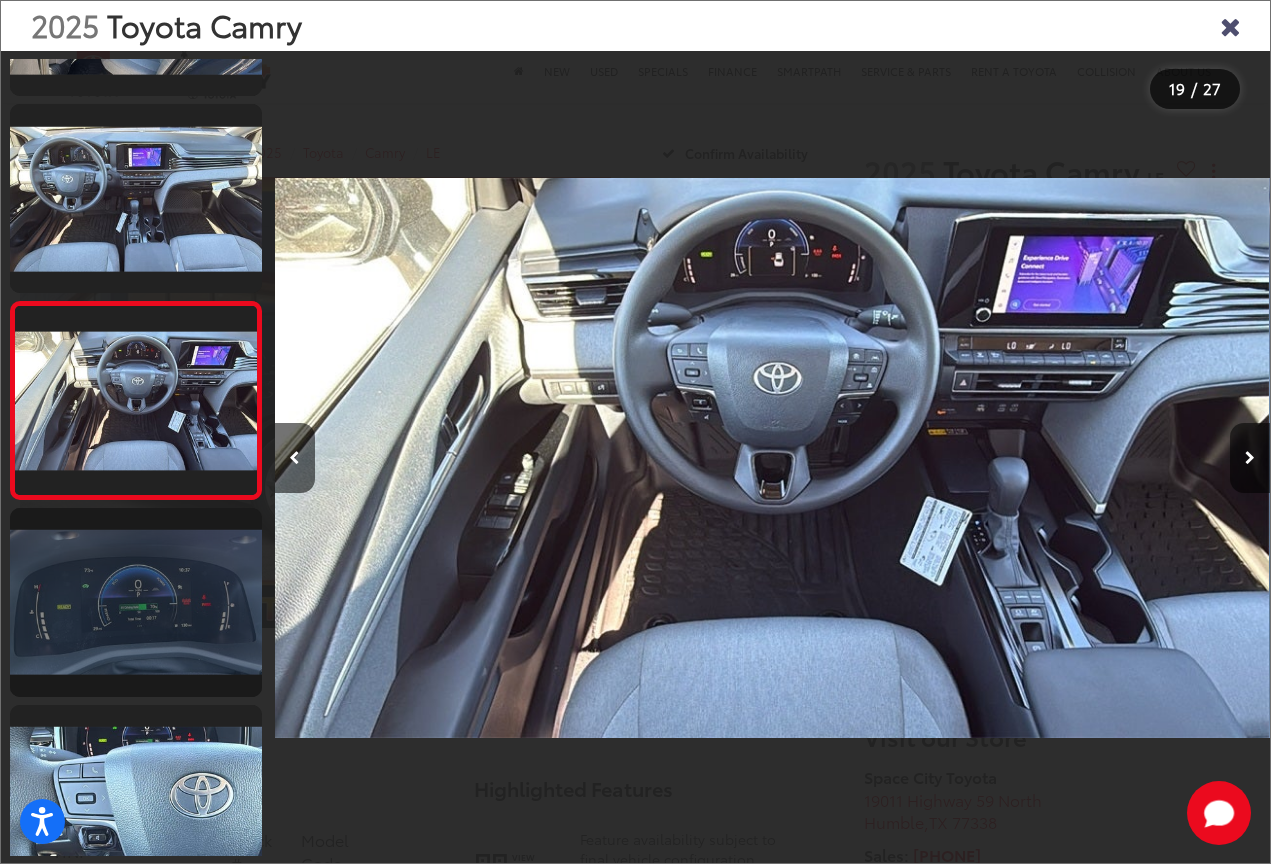 click at bounding box center (136, 602) 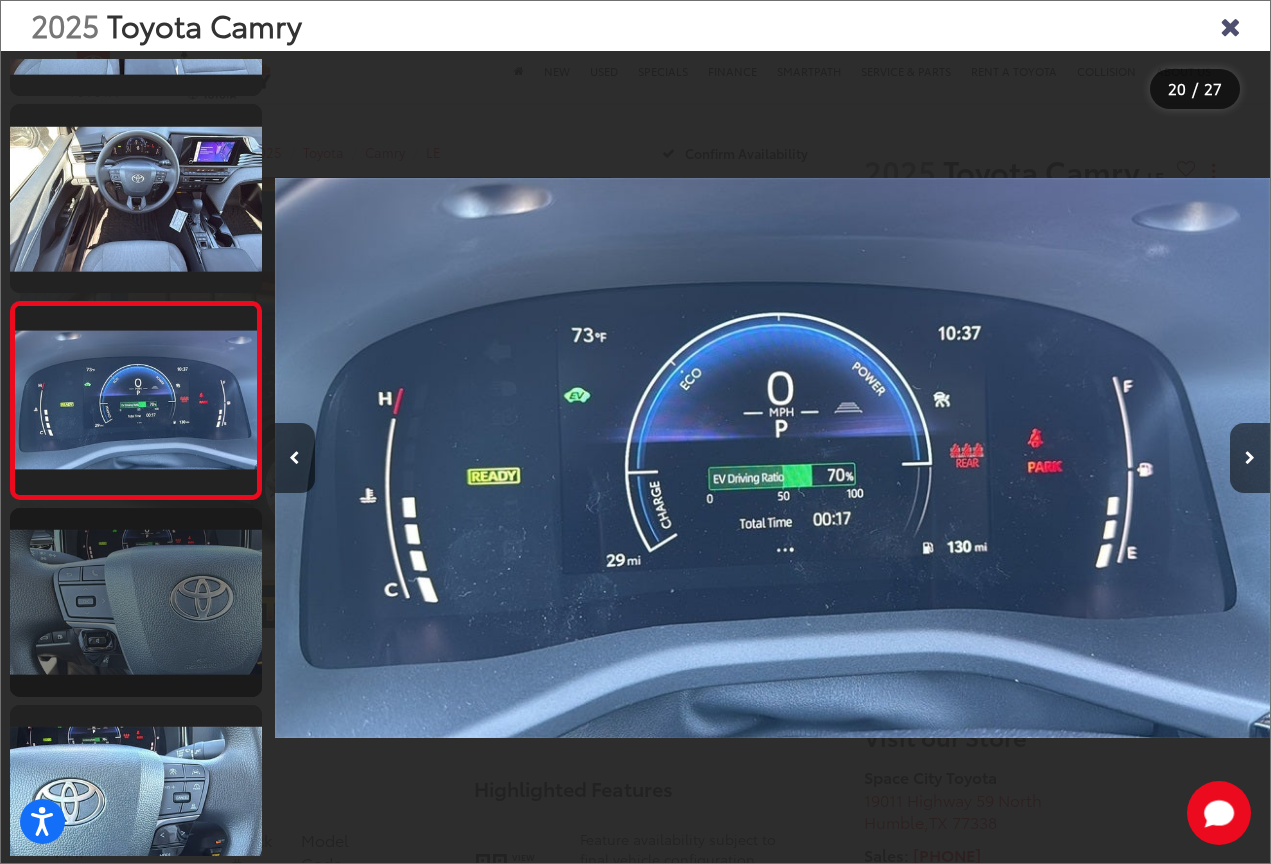click at bounding box center [136, 602] 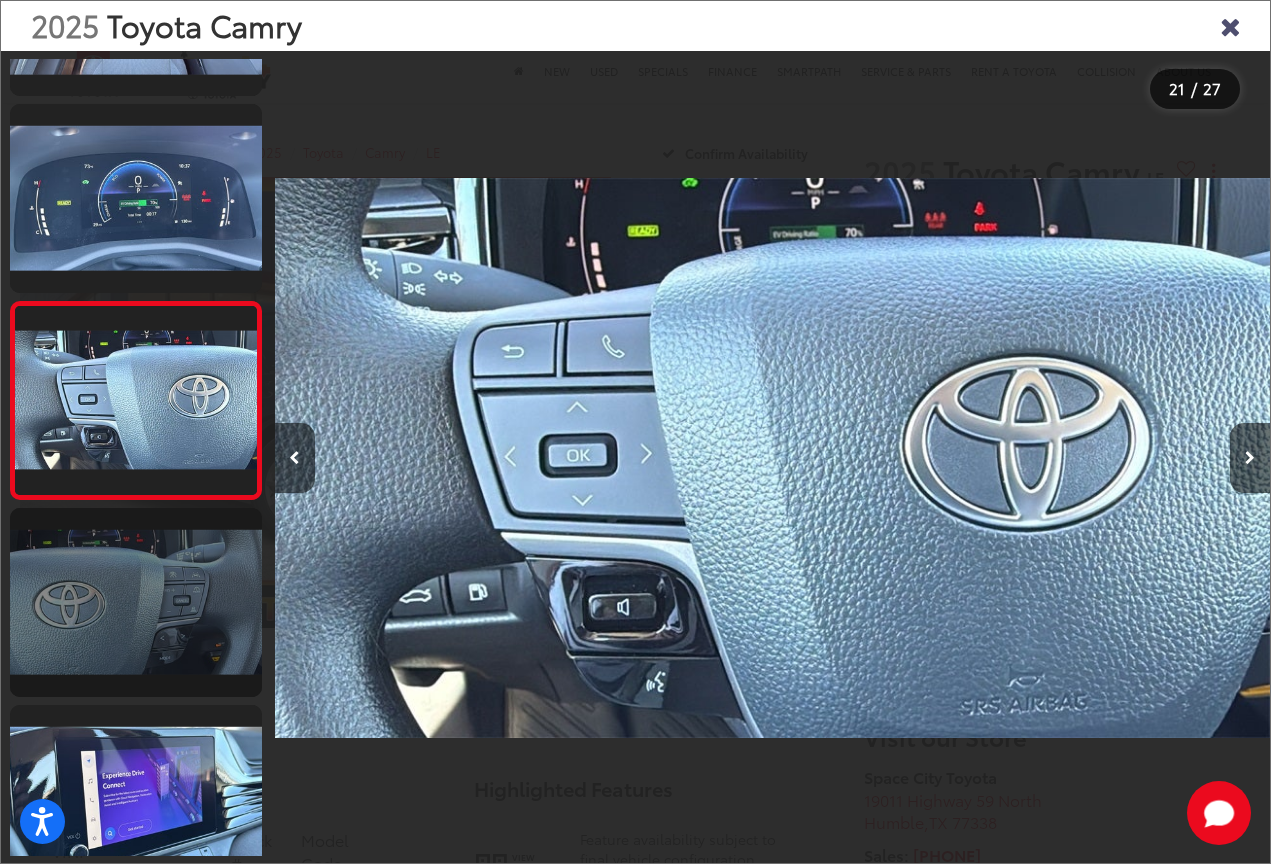 click at bounding box center [136, 602] 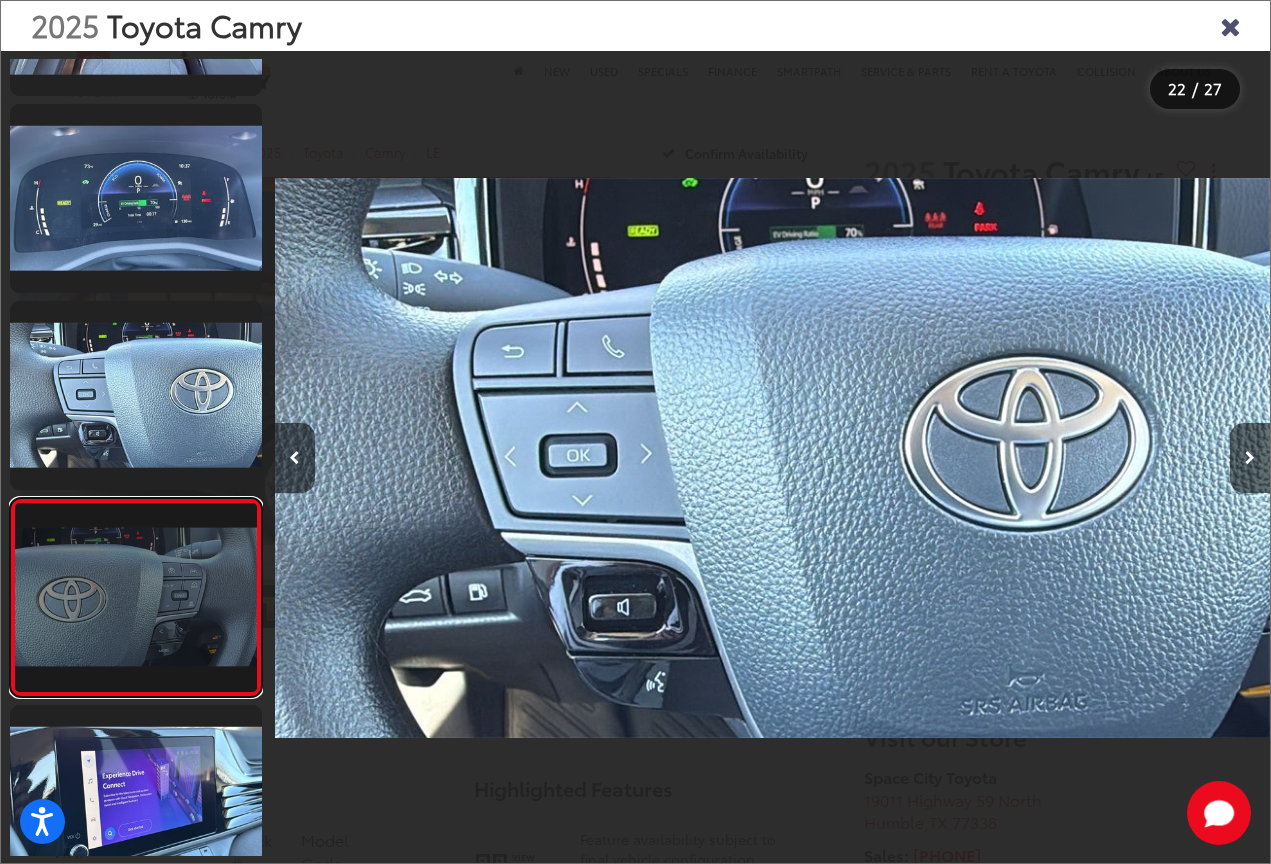 scroll, scrollTop: 0, scrollLeft: 20780, axis: horizontal 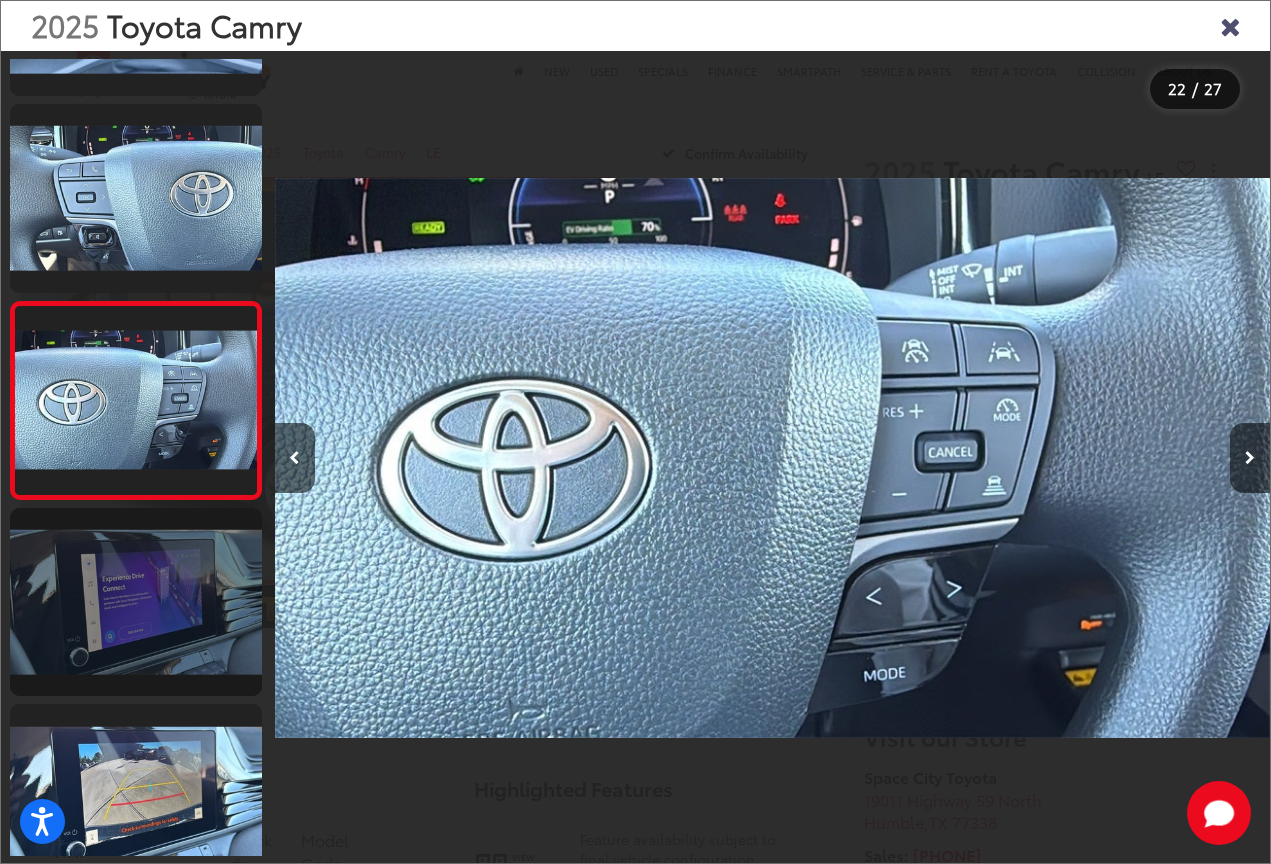 click at bounding box center (136, 602) 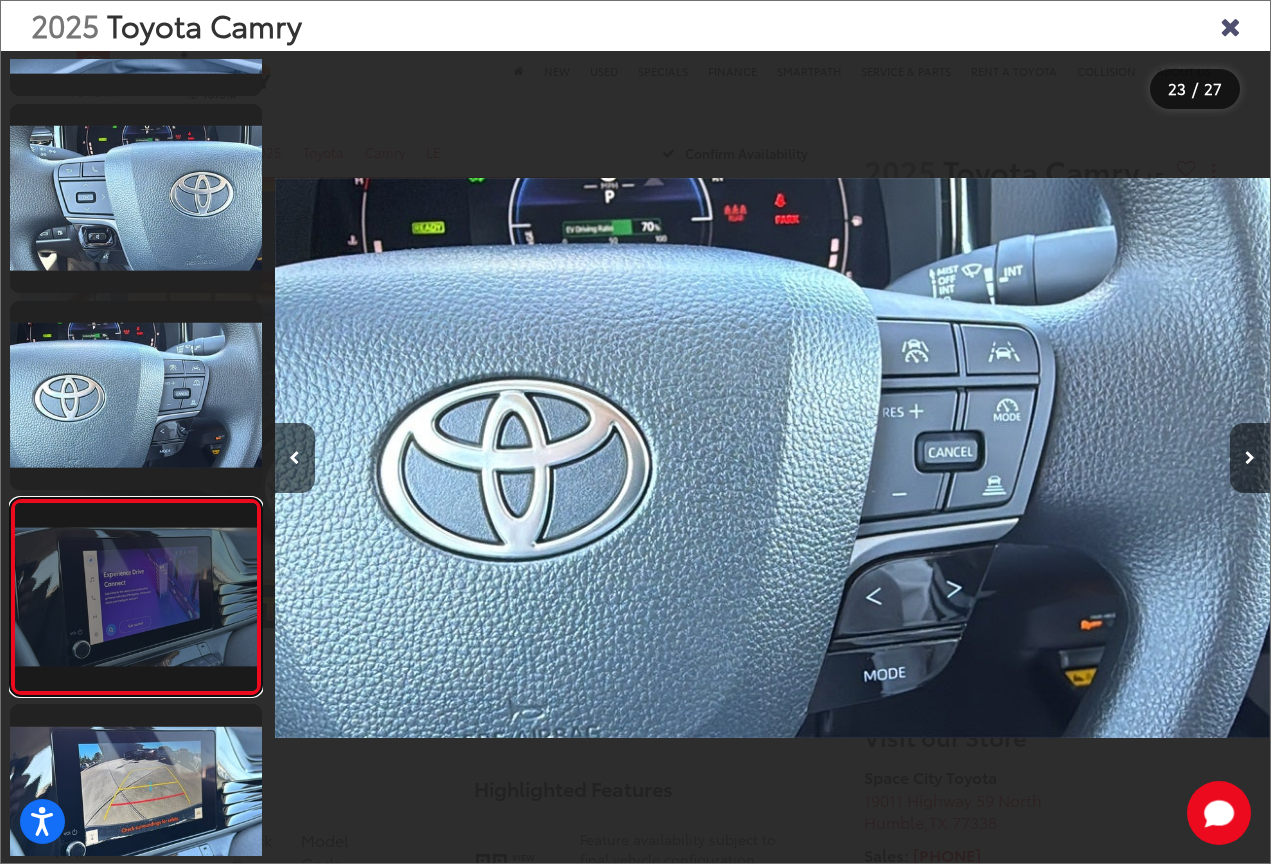 scroll, scrollTop: 0, scrollLeft: 21866, axis: horizontal 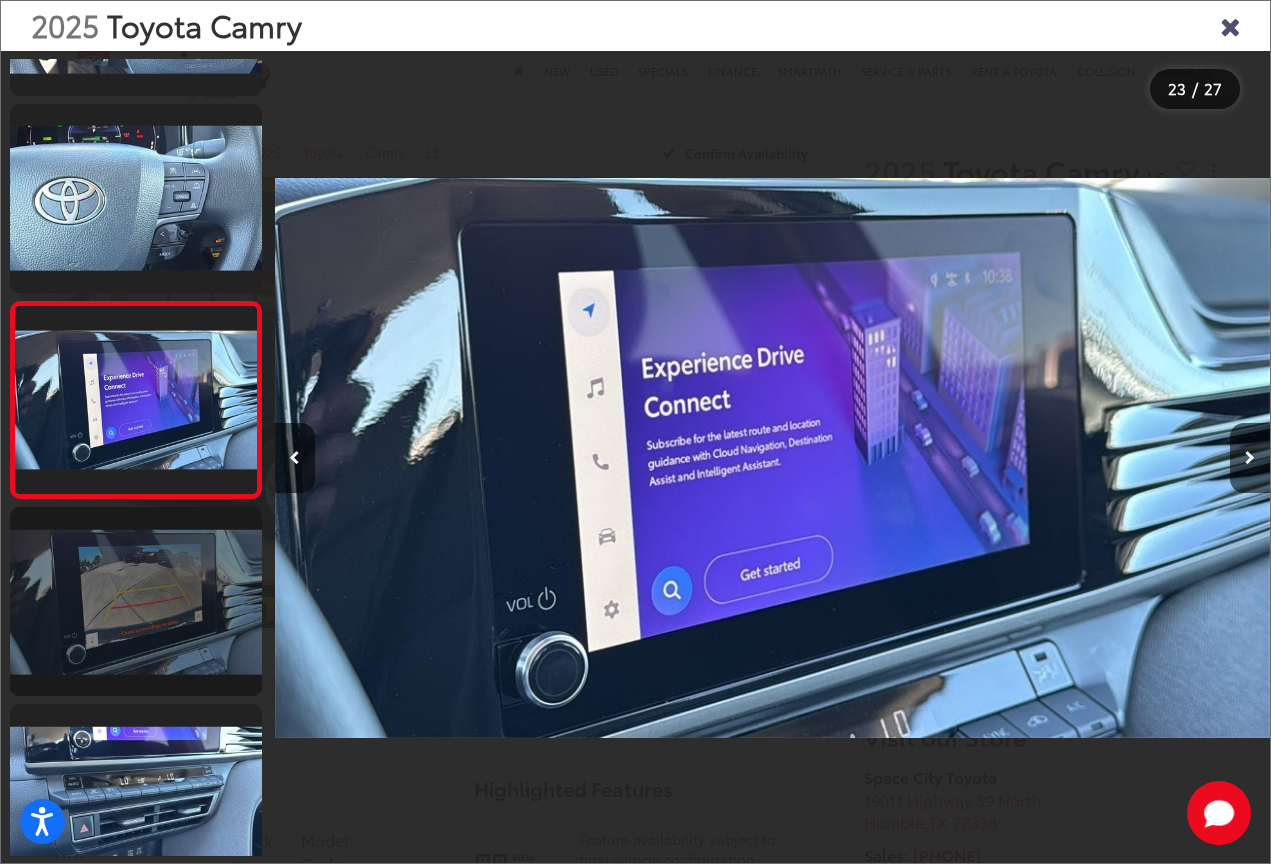 click at bounding box center [136, 601] 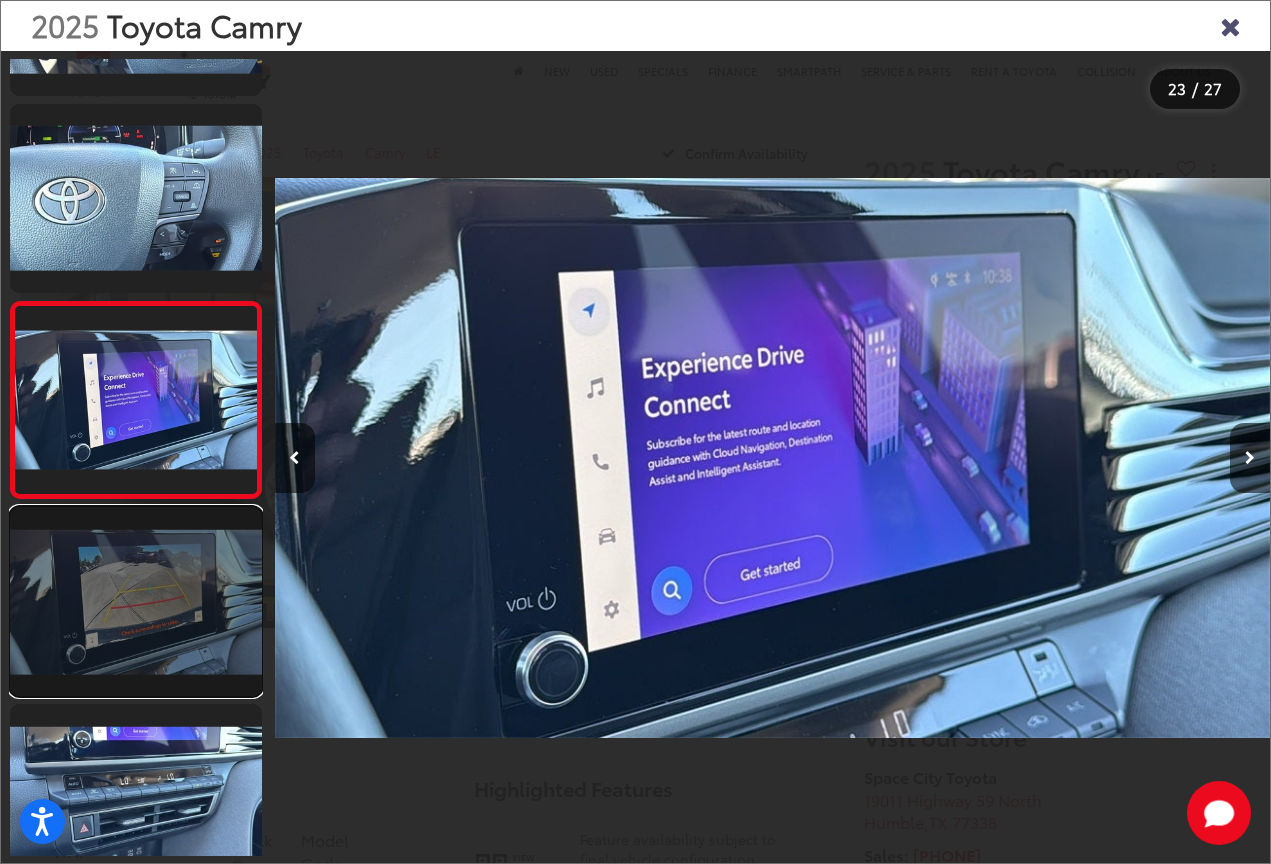 scroll, scrollTop: 0, scrollLeft: 22857, axis: horizontal 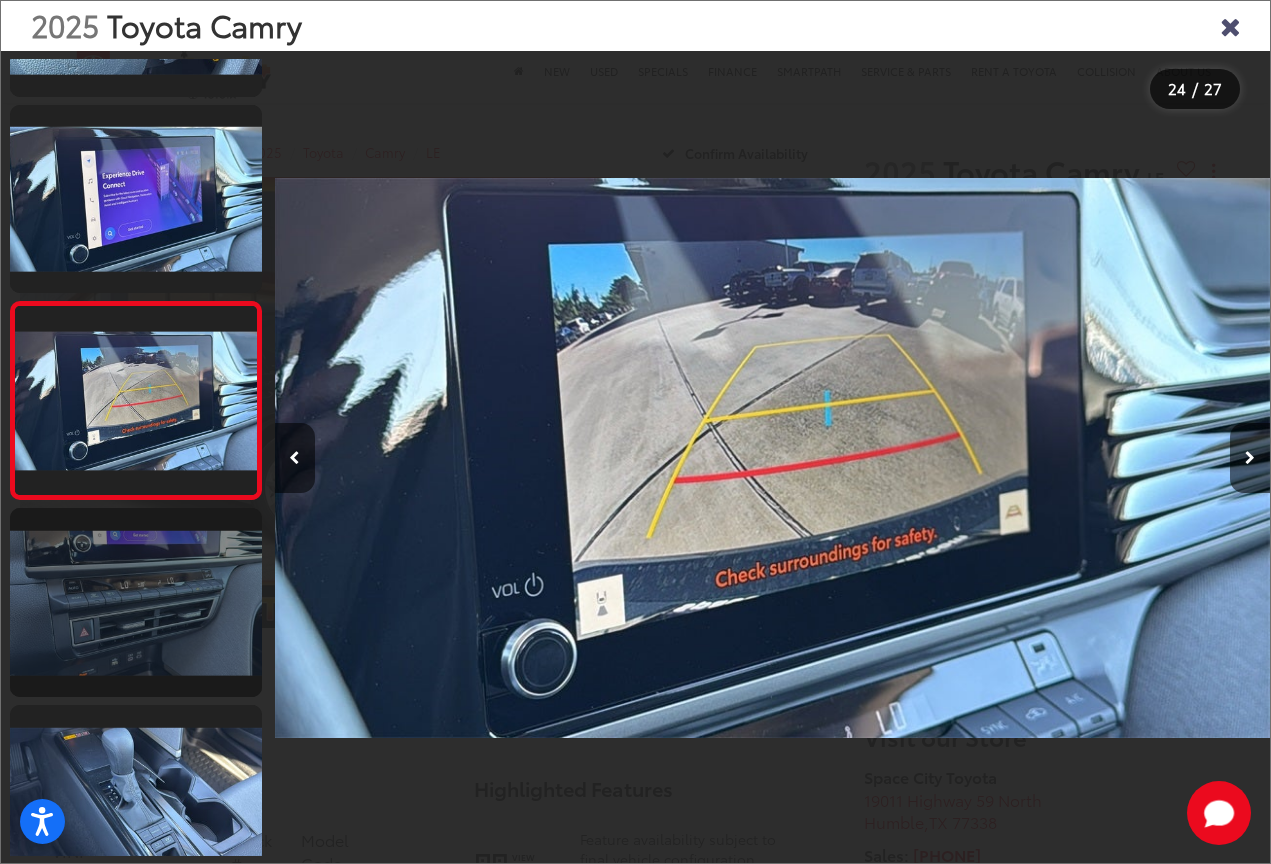 click at bounding box center [136, 602] 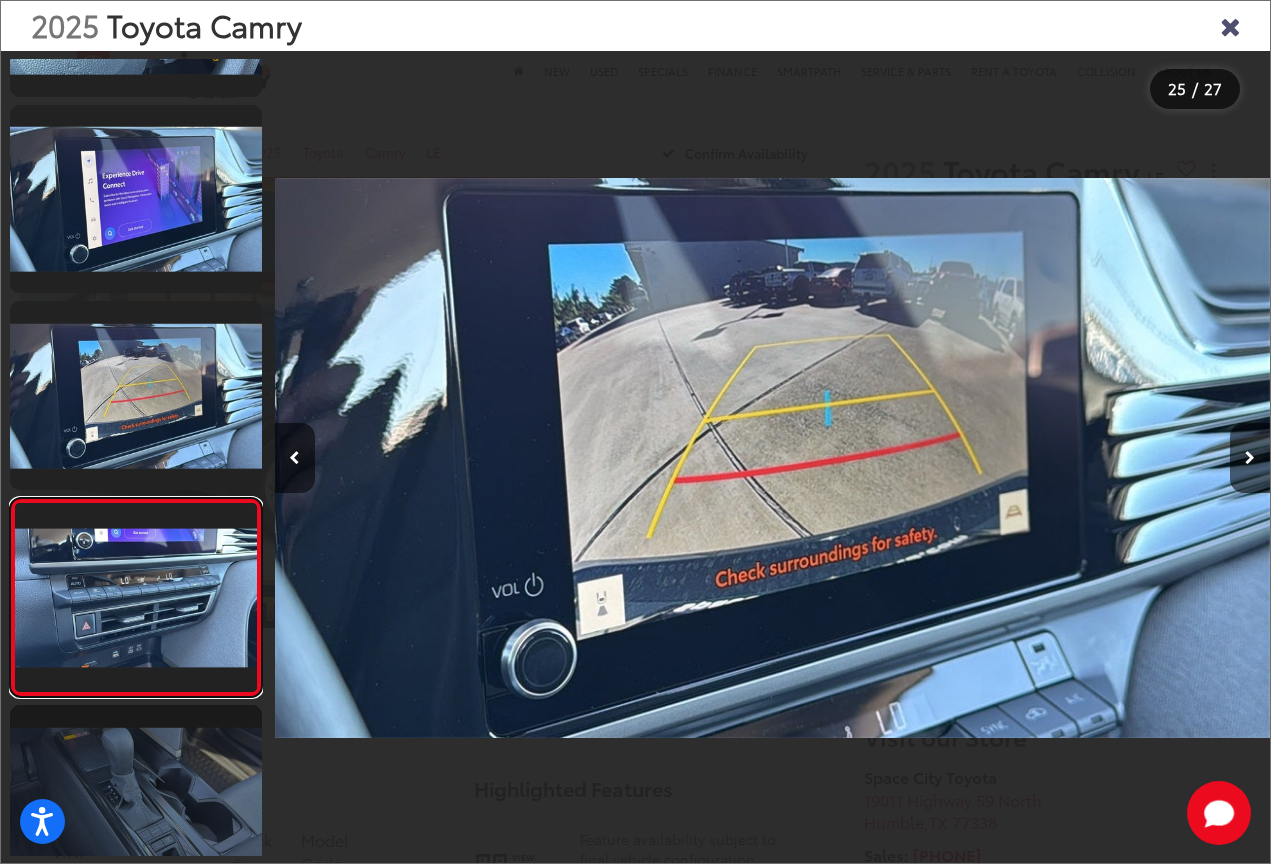 scroll, scrollTop: 0, scrollLeft: 23885, axis: horizontal 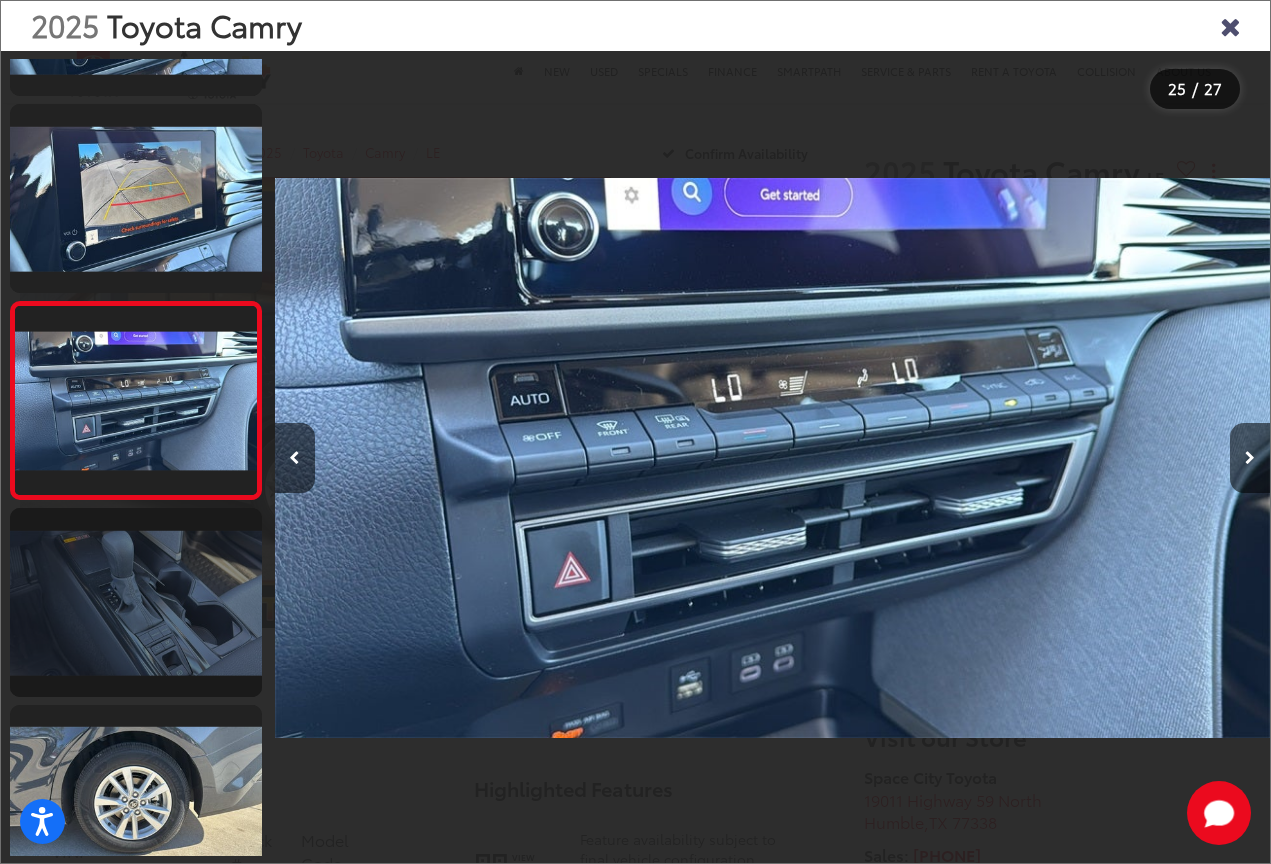 click at bounding box center [136, 602] 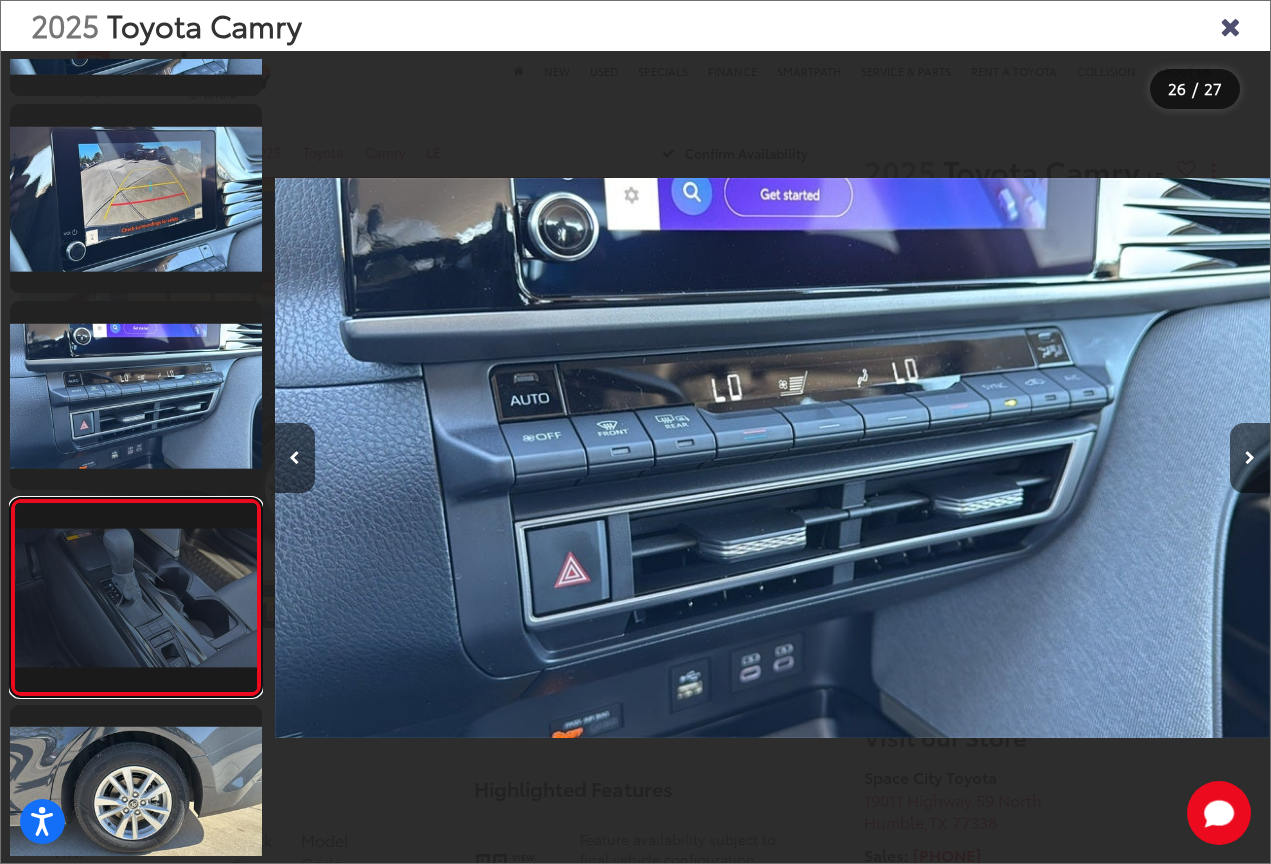 scroll, scrollTop: 0, scrollLeft: 24865, axis: horizontal 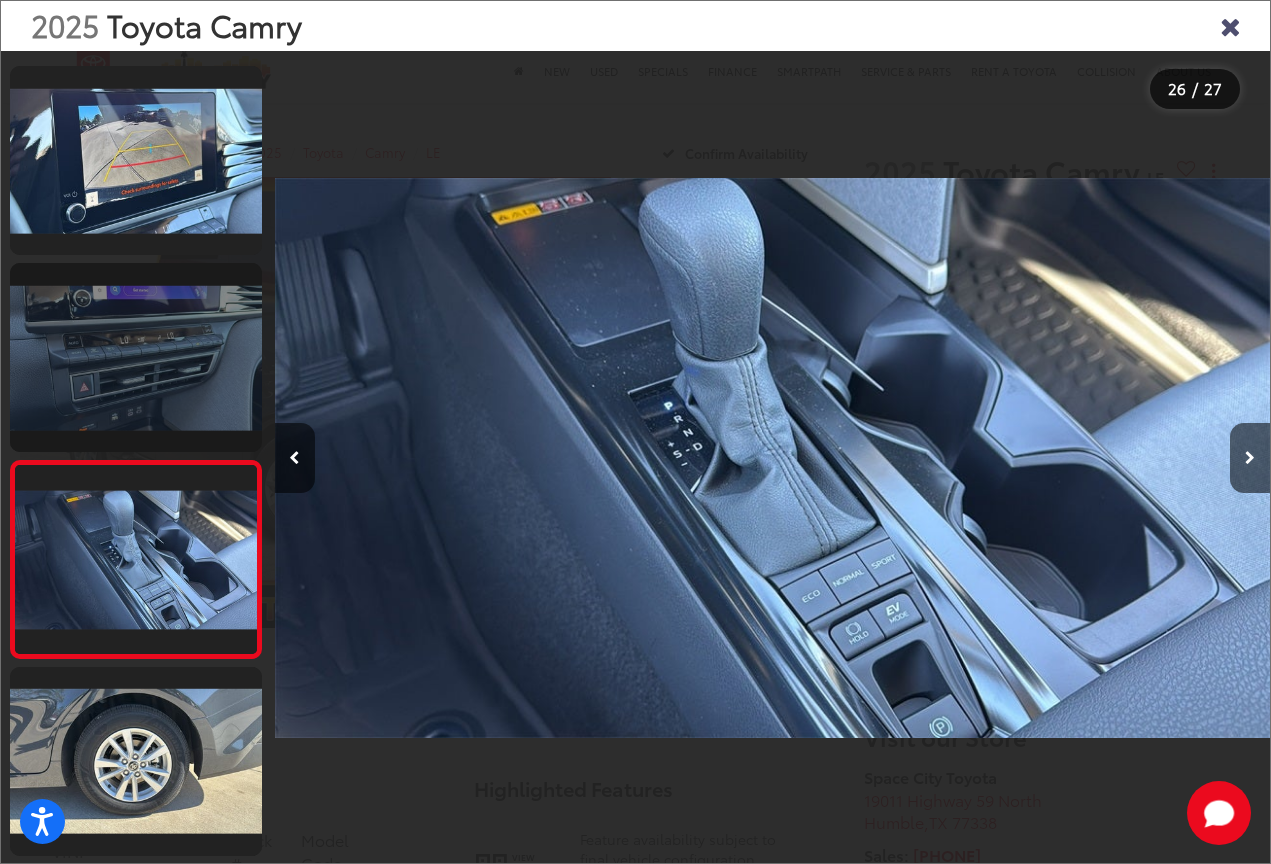 click at bounding box center [136, 357] 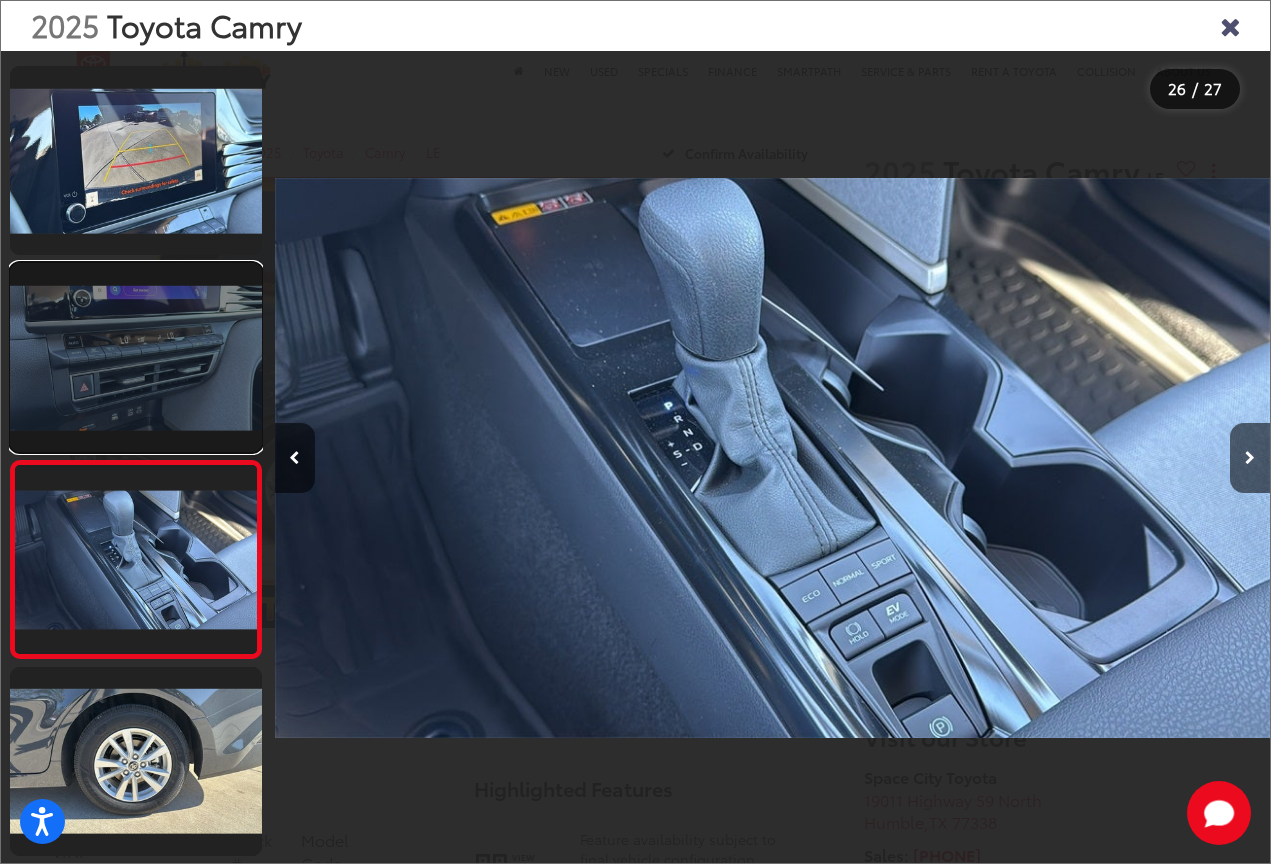 scroll, scrollTop: 4484, scrollLeft: 0, axis: vertical 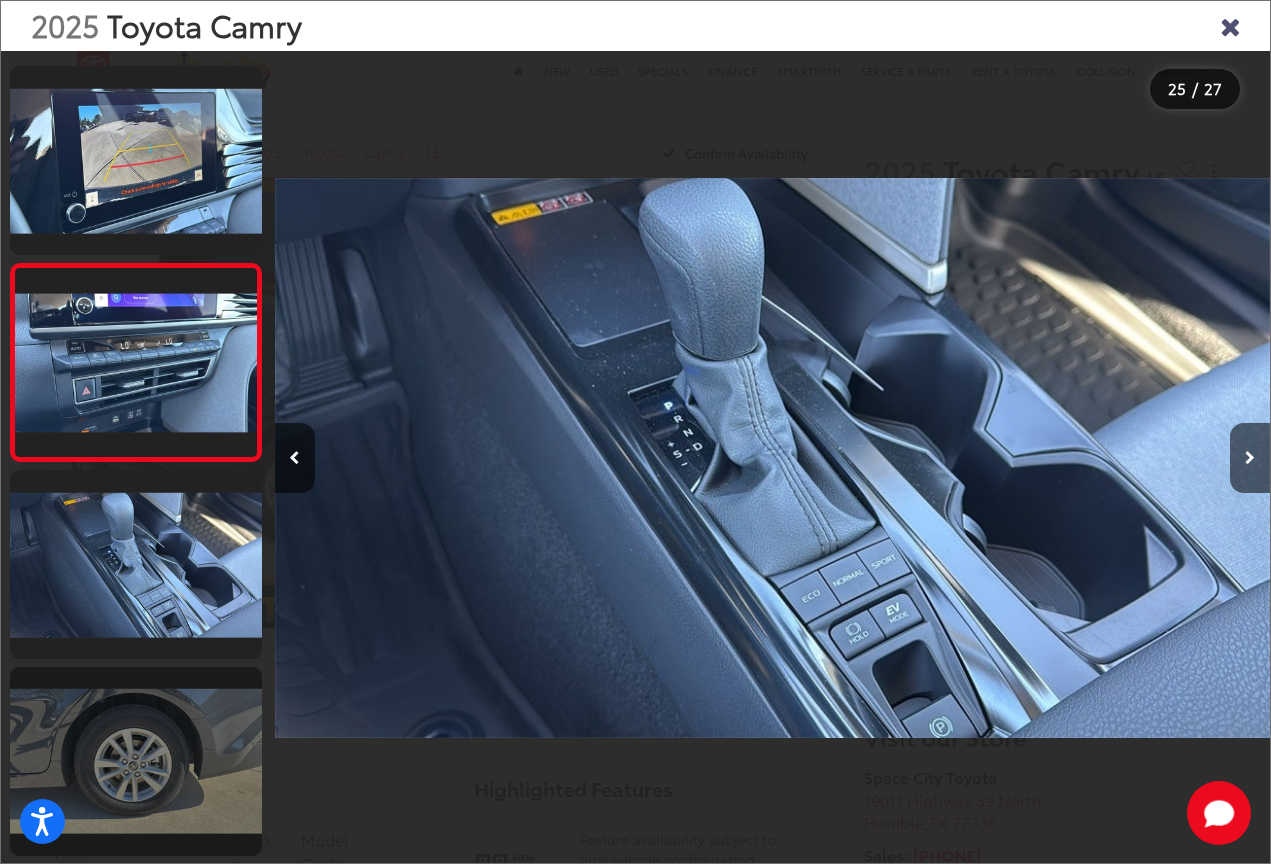 click at bounding box center [136, 761] 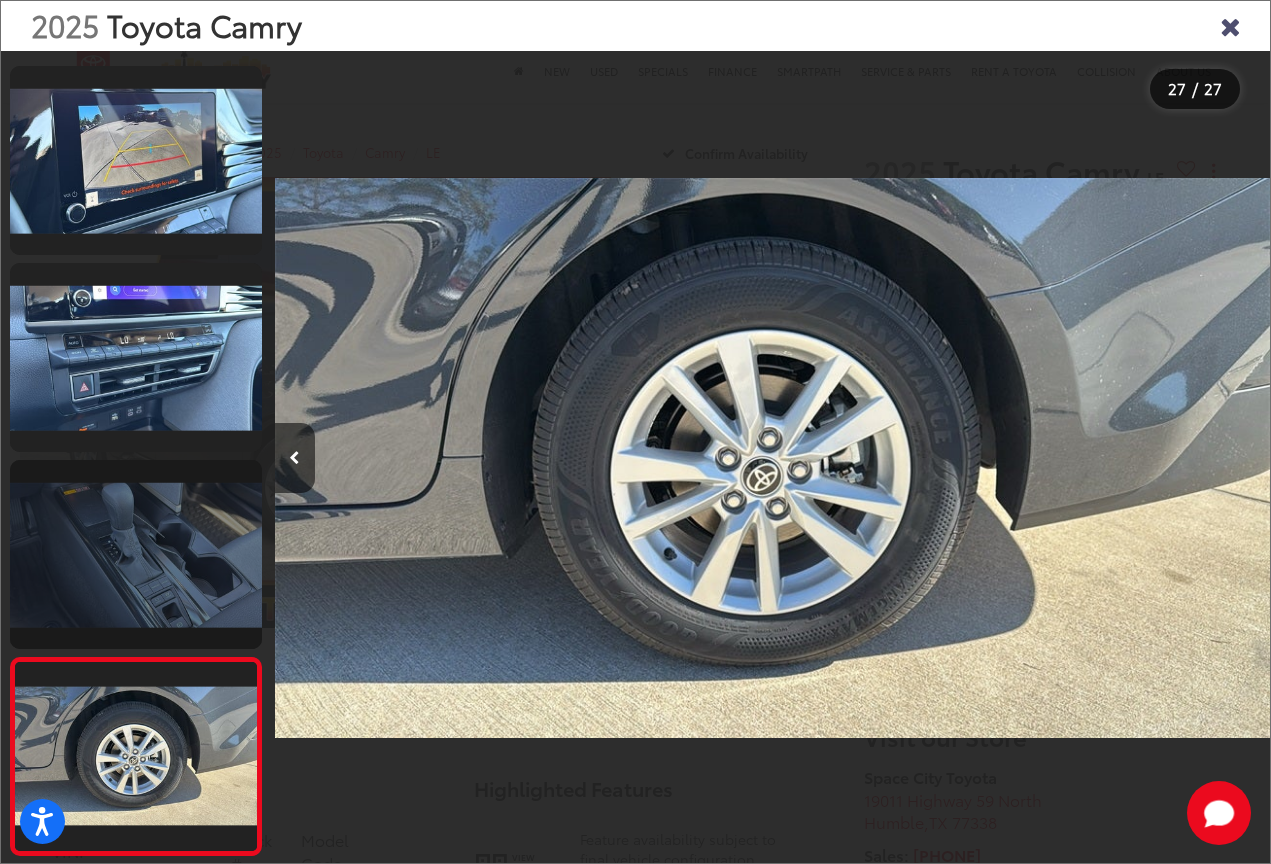 click at bounding box center [136, 554] 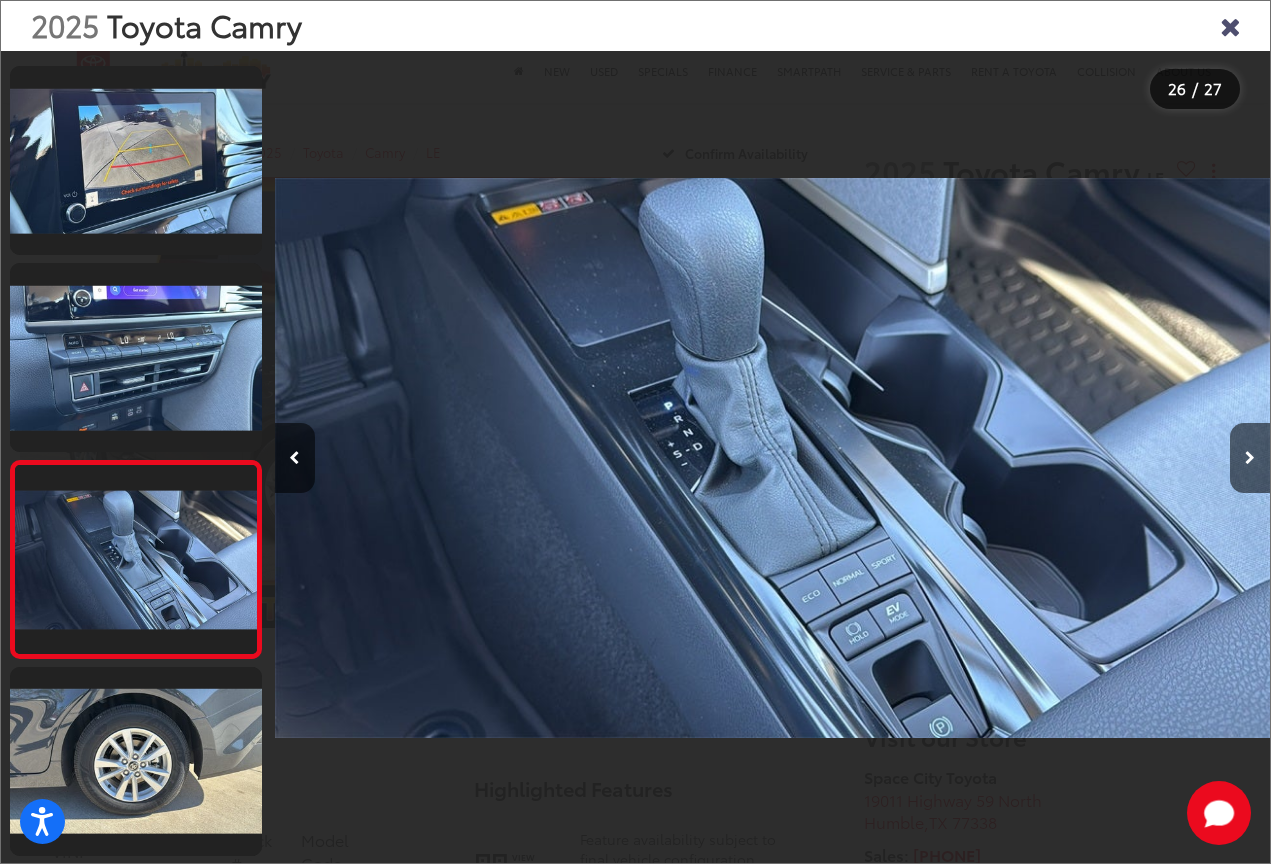 click at bounding box center (1230, 25) 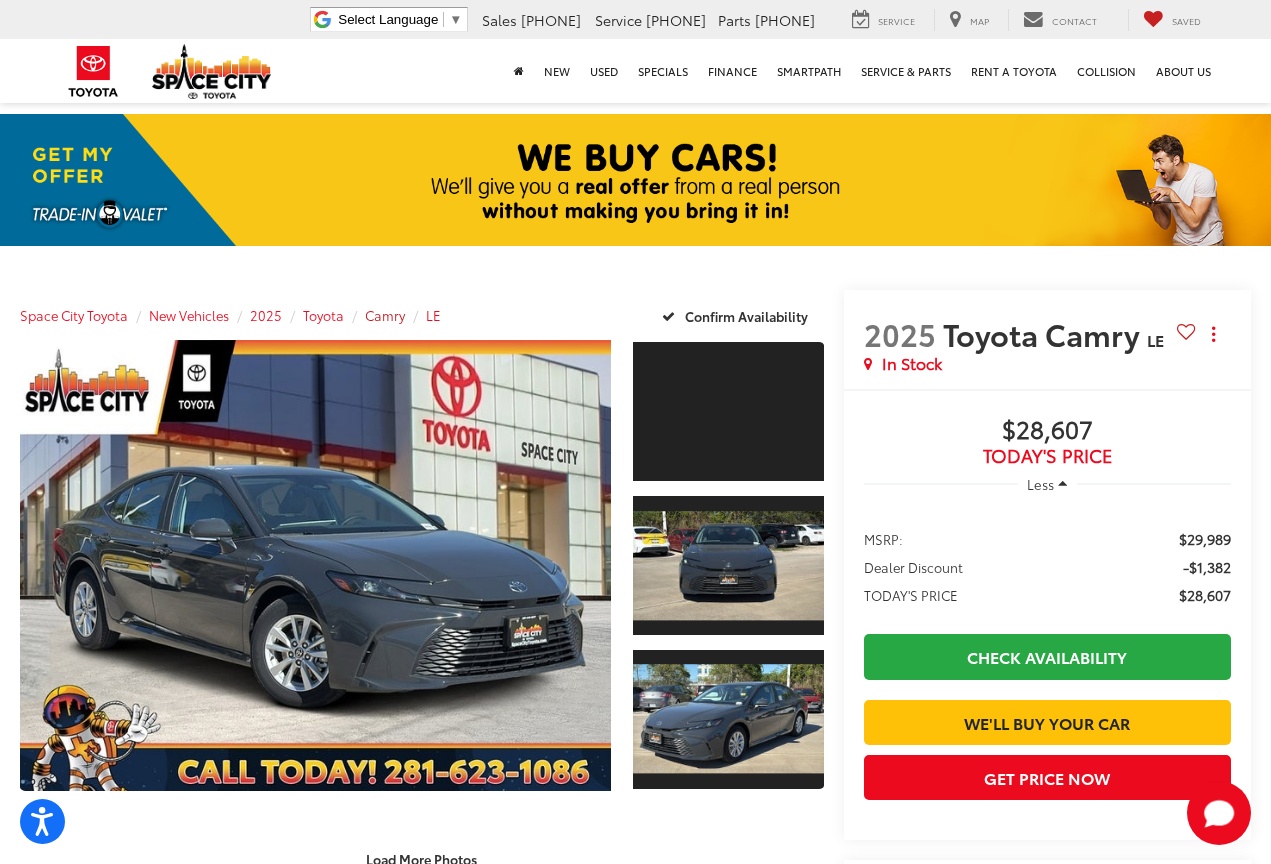 click on "Camry" at bounding box center [385, 315] 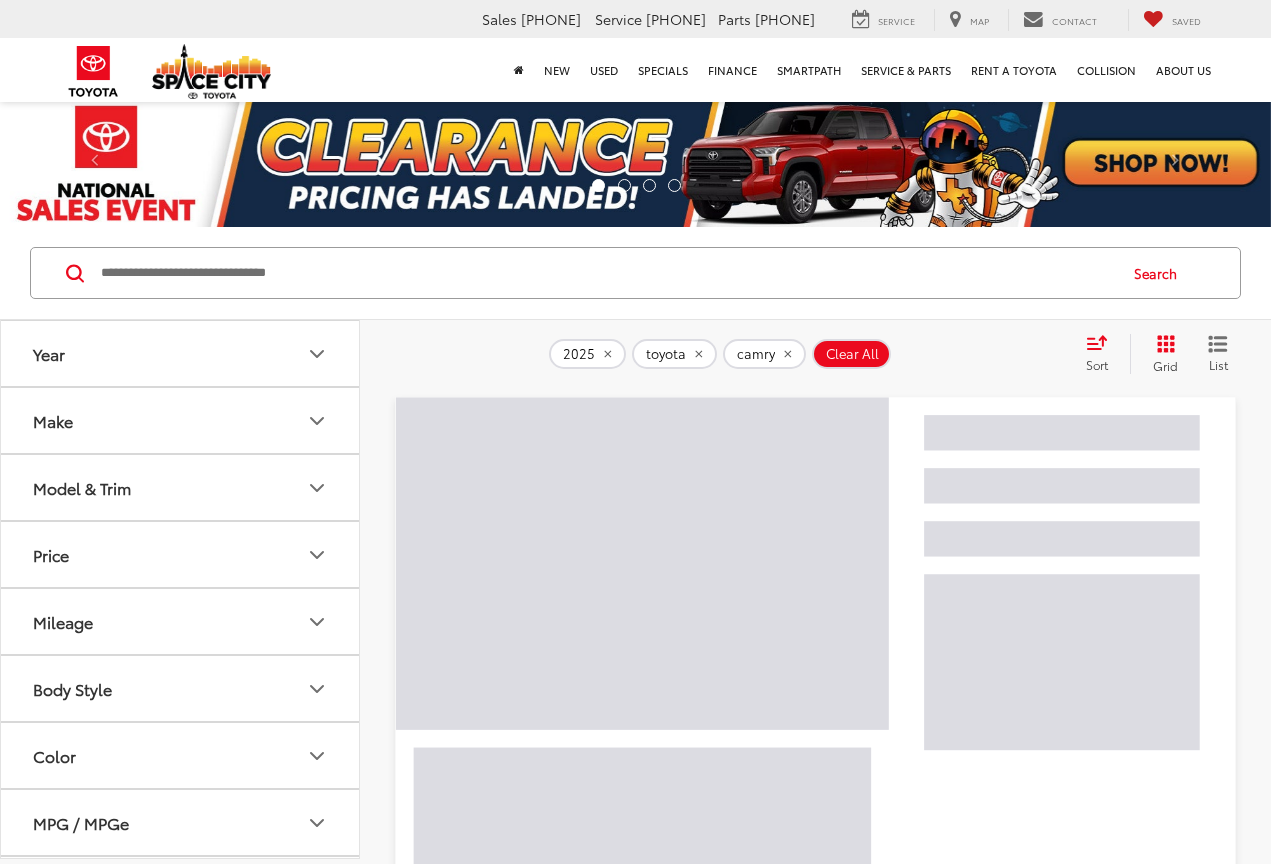 scroll, scrollTop: 0, scrollLeft: 0, axis: both 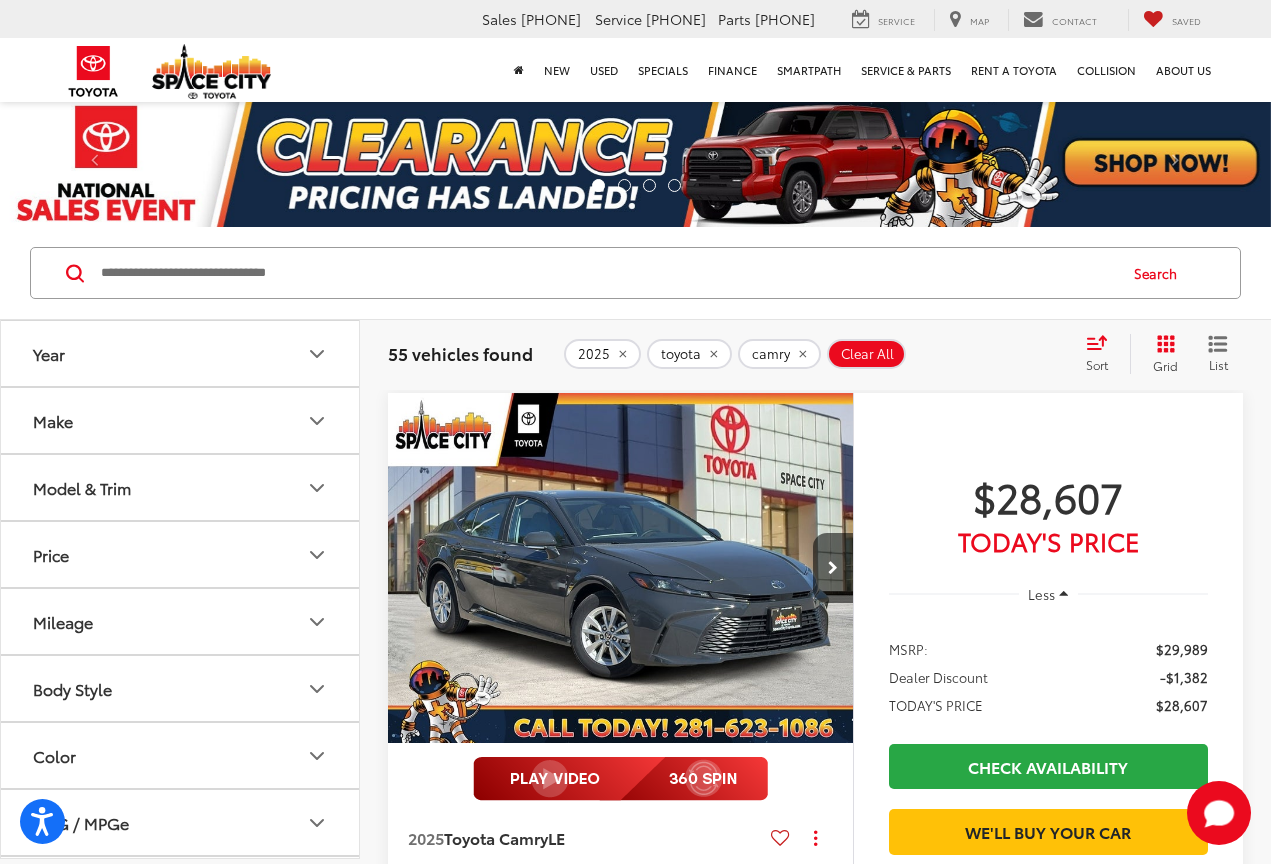click 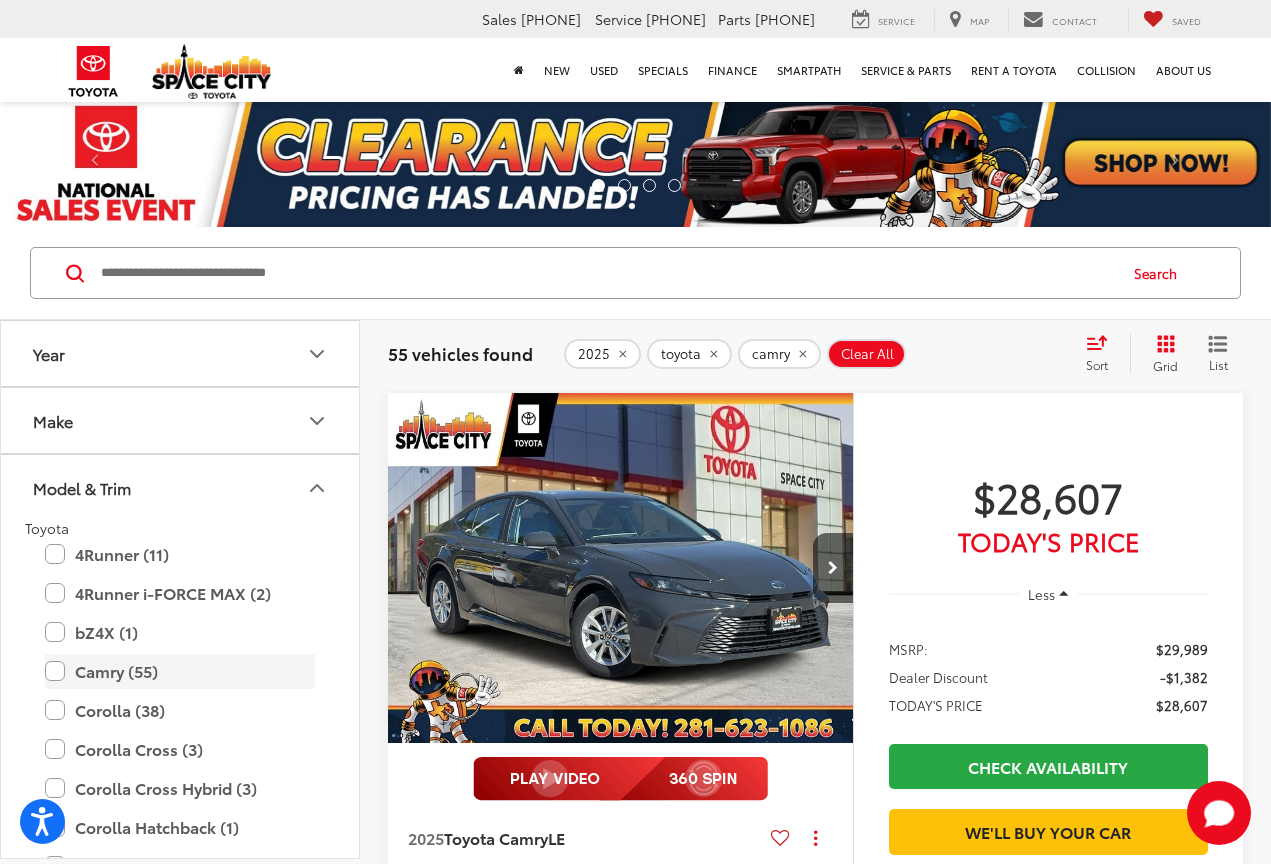 click on "Camry (55)" at bounding box center [180, 671] 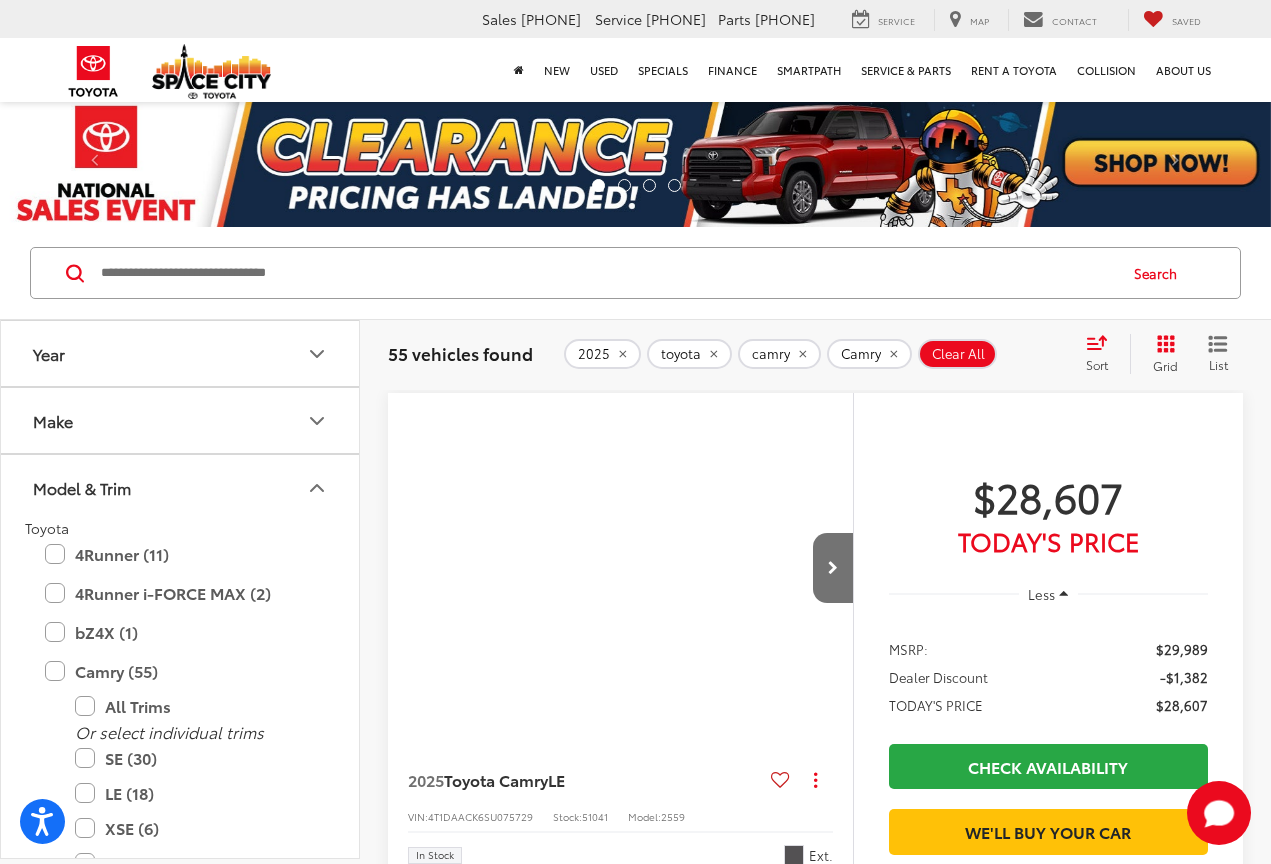 click 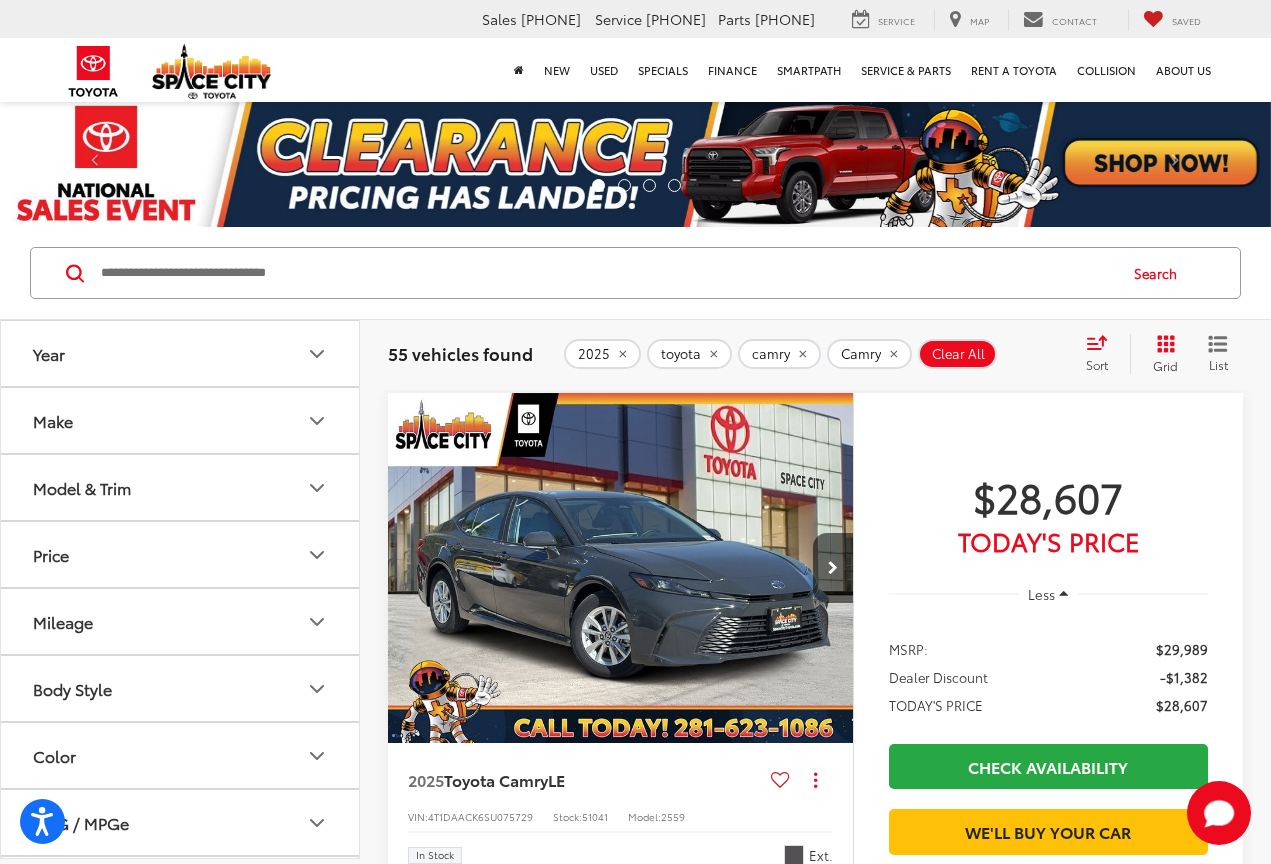 click 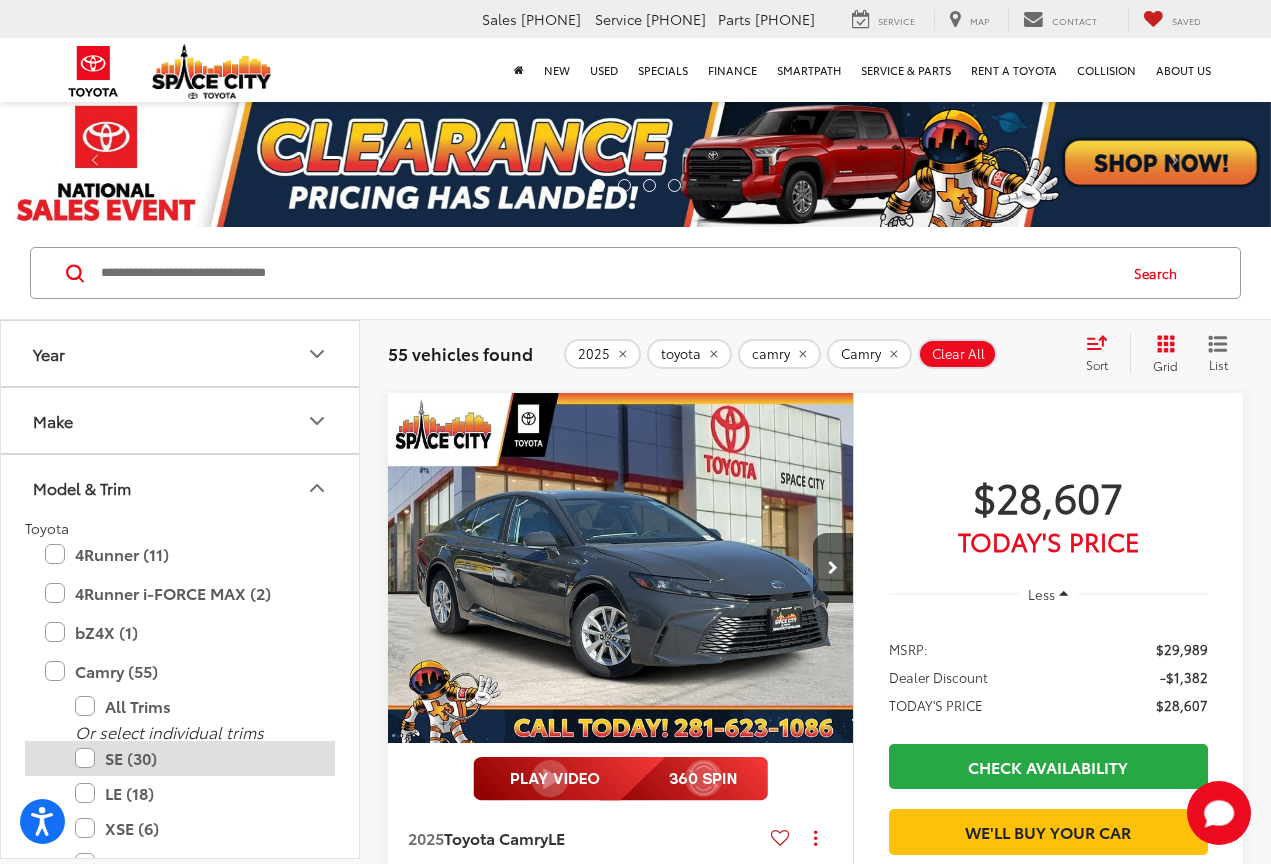 click on "SE (30)" at bounding box center (195, 758) 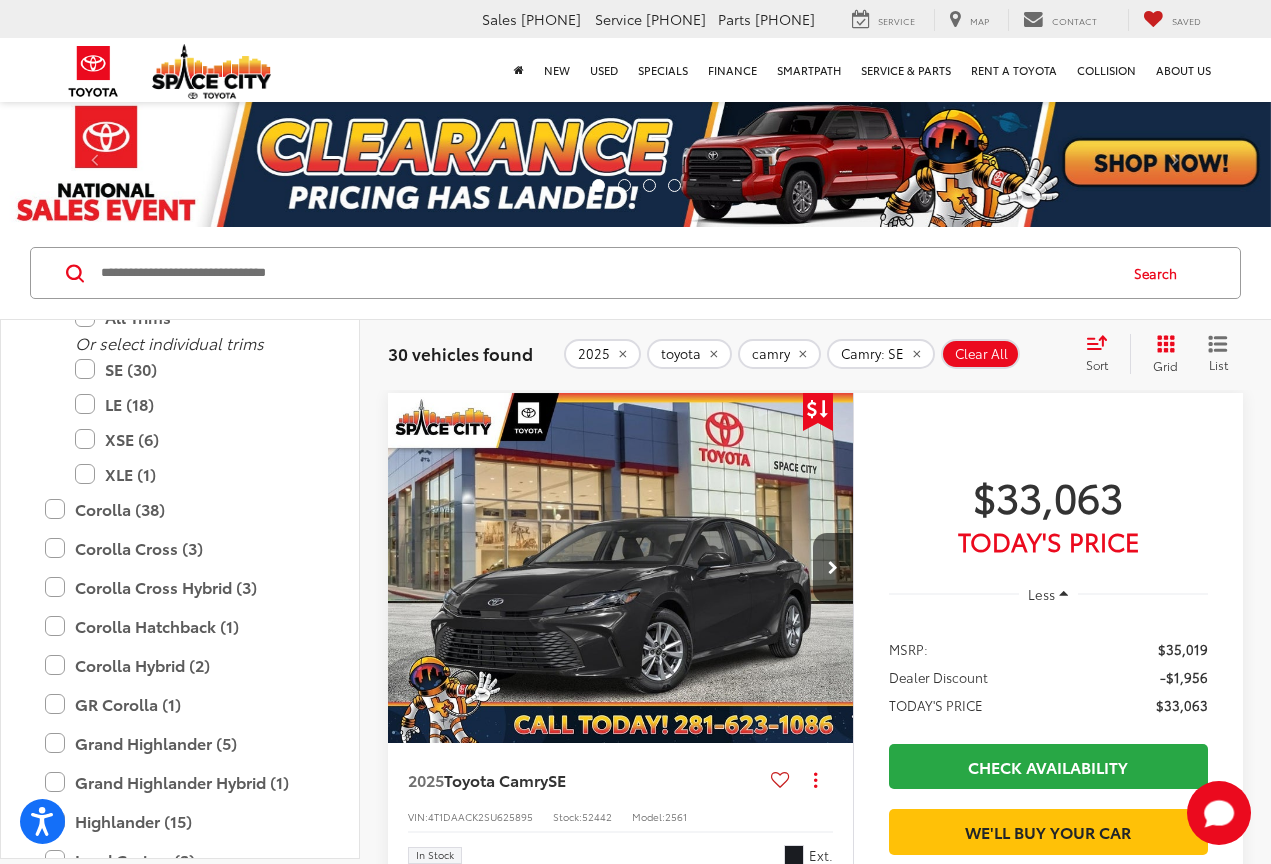 scroll, scrollTop: 406, scrollLeft: 0, axis: vertical 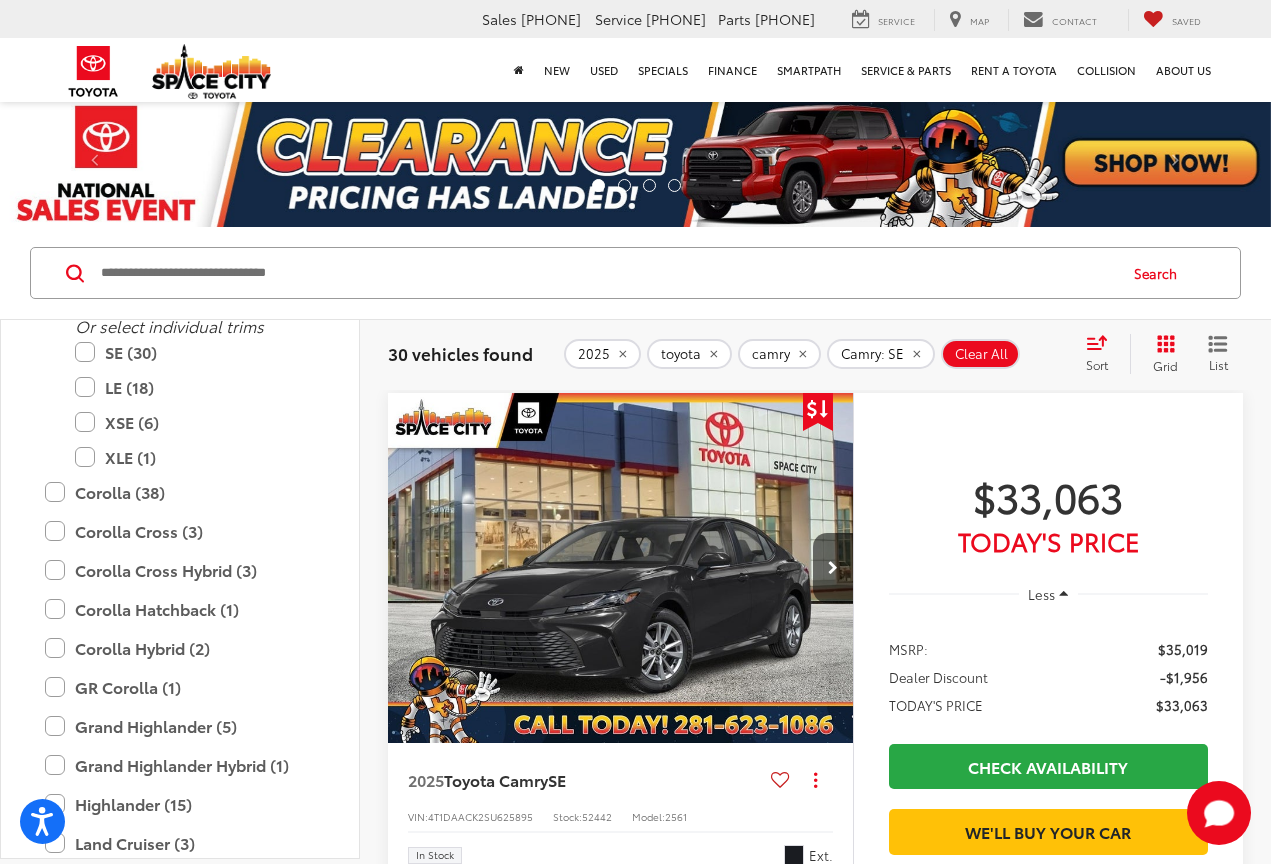 click at bounding box center [621, 568] 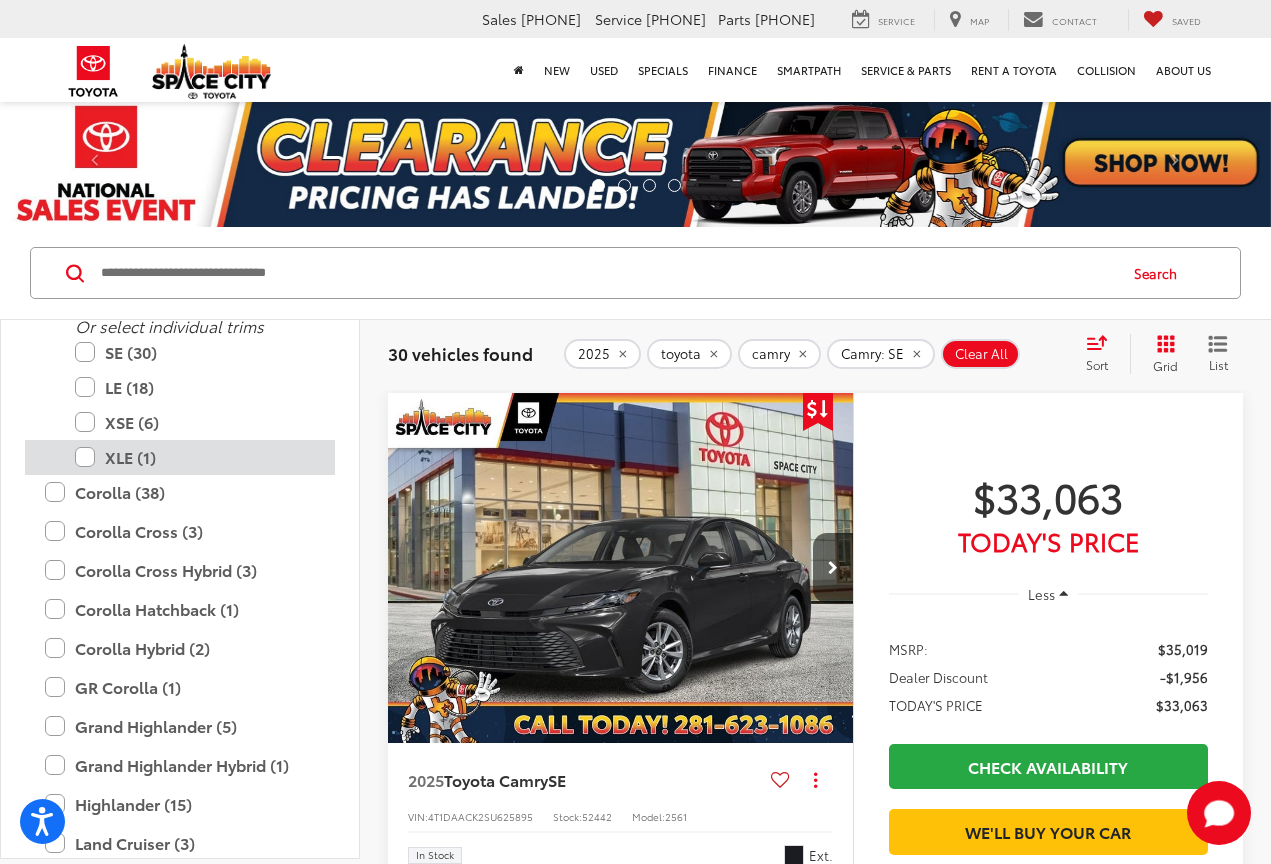 click on "XLE (1)" at bounding box center (195, 457) 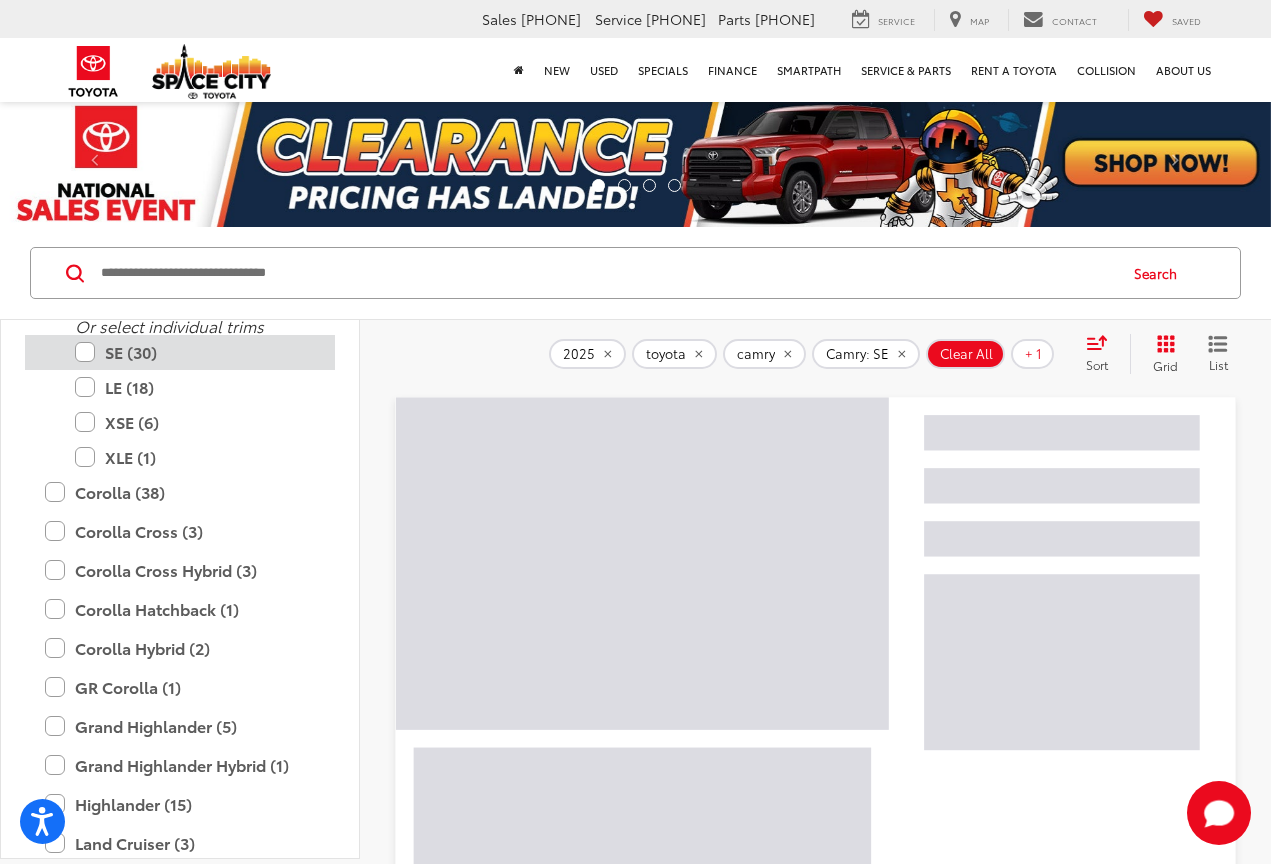 click on "SE (30)" at bounding box center [195, 352] 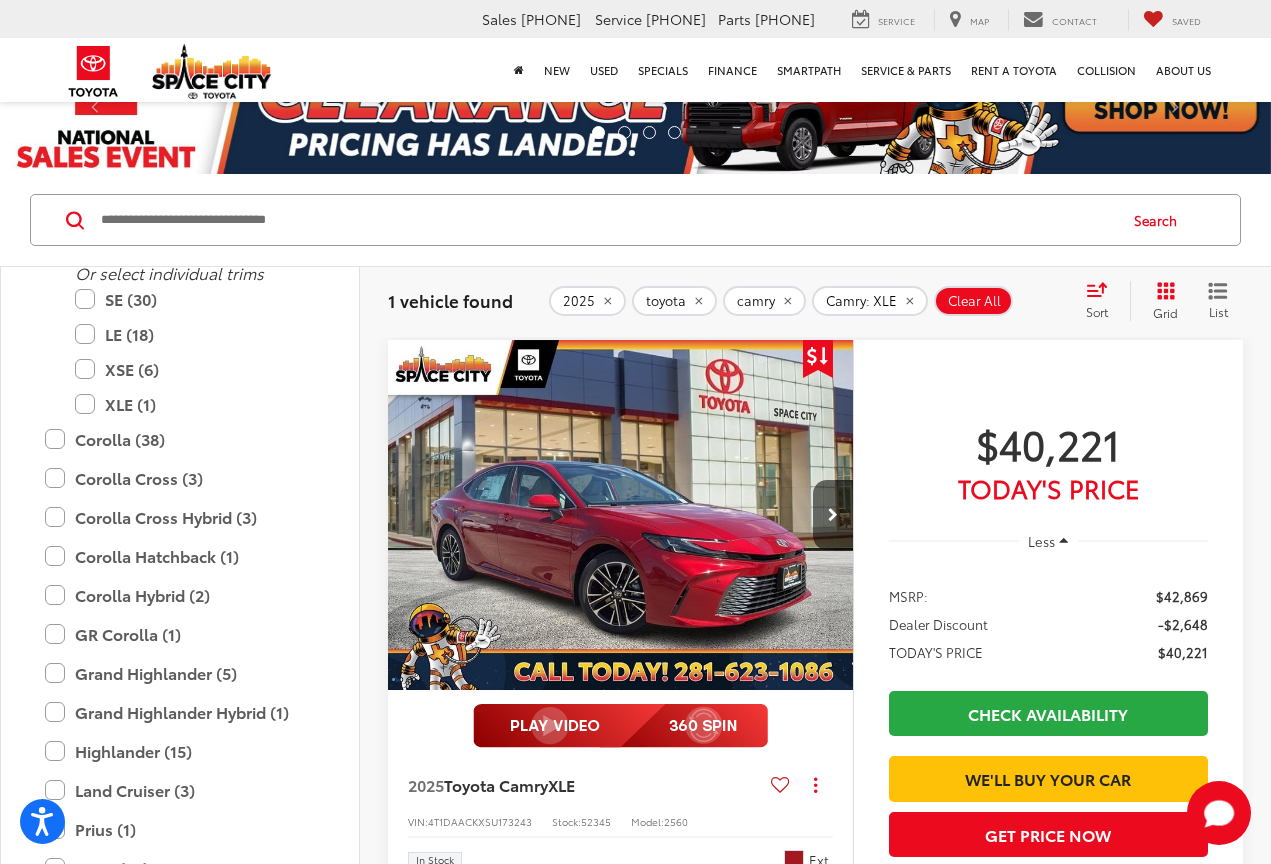 scroll, scrollTop: 62, scrollLeft: 0, axis: vertical 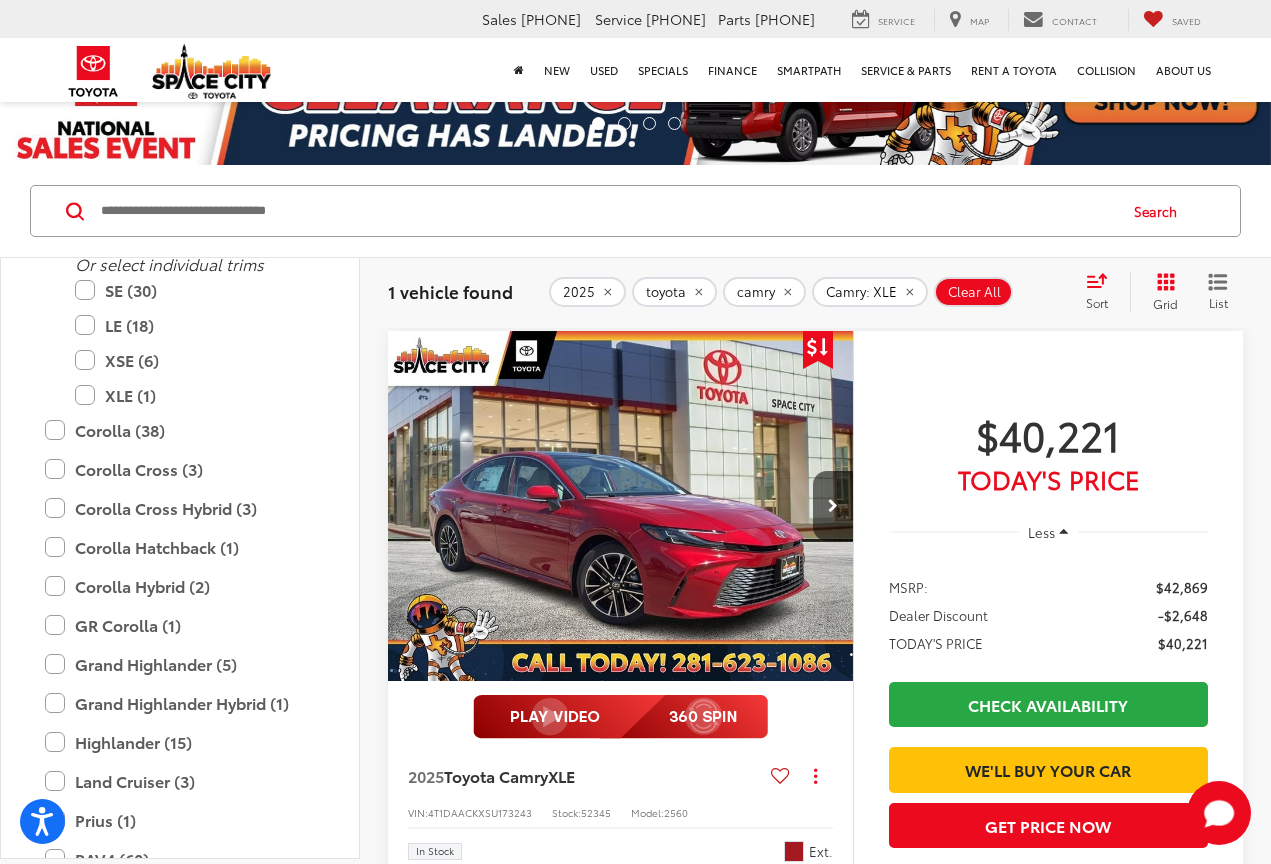 click at bounding box center [619, 506] 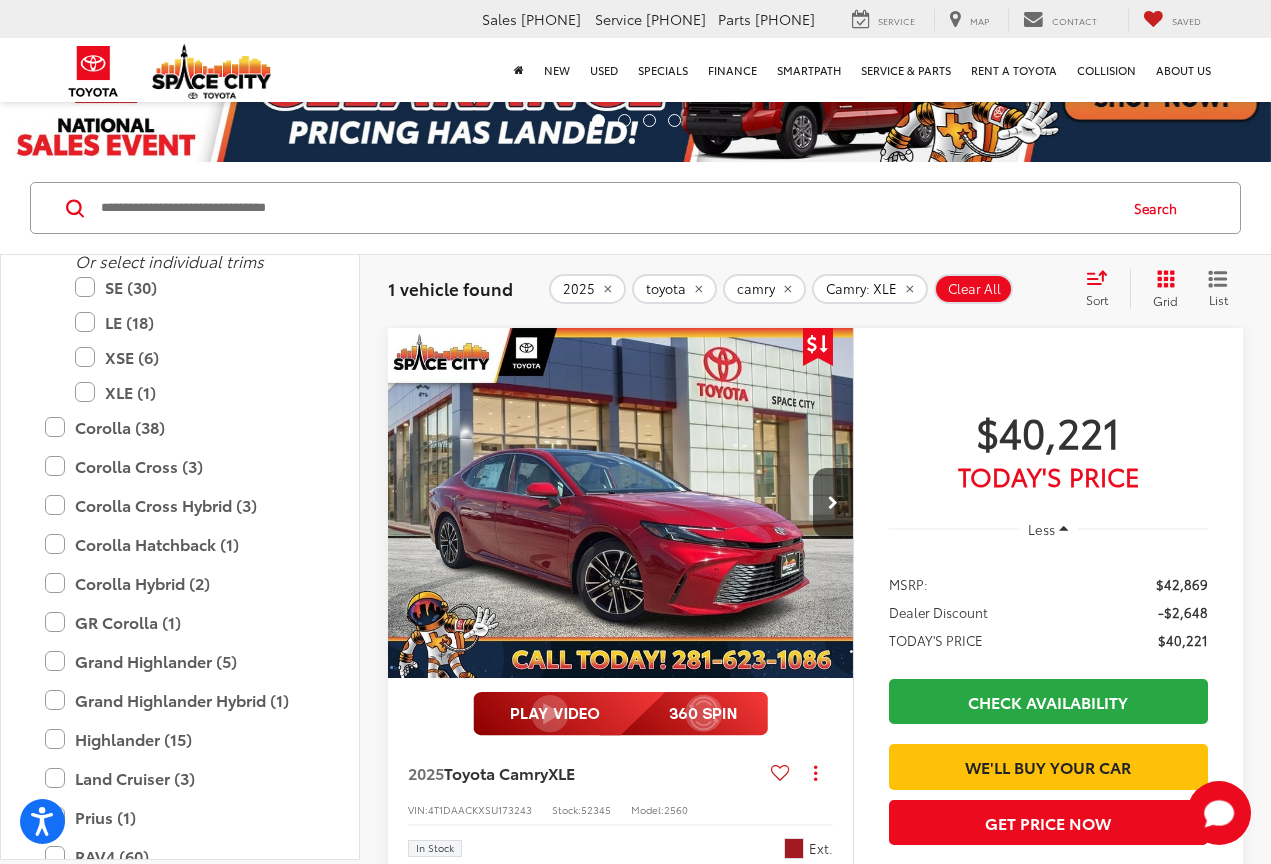 scroll, scrollTop: 55, scrollLeft: 0, axis: vertical 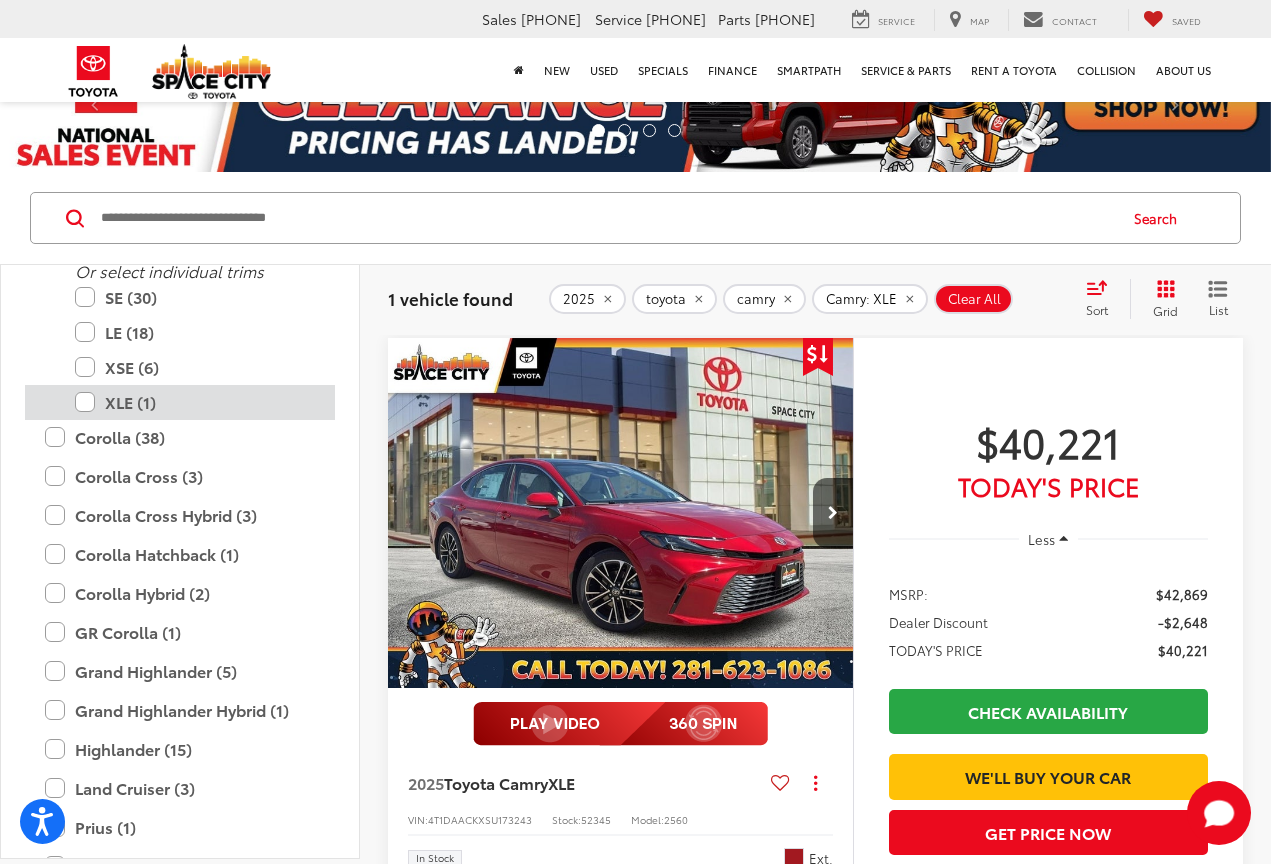 click on "XLE (1)" at bounding box center [195, 402] 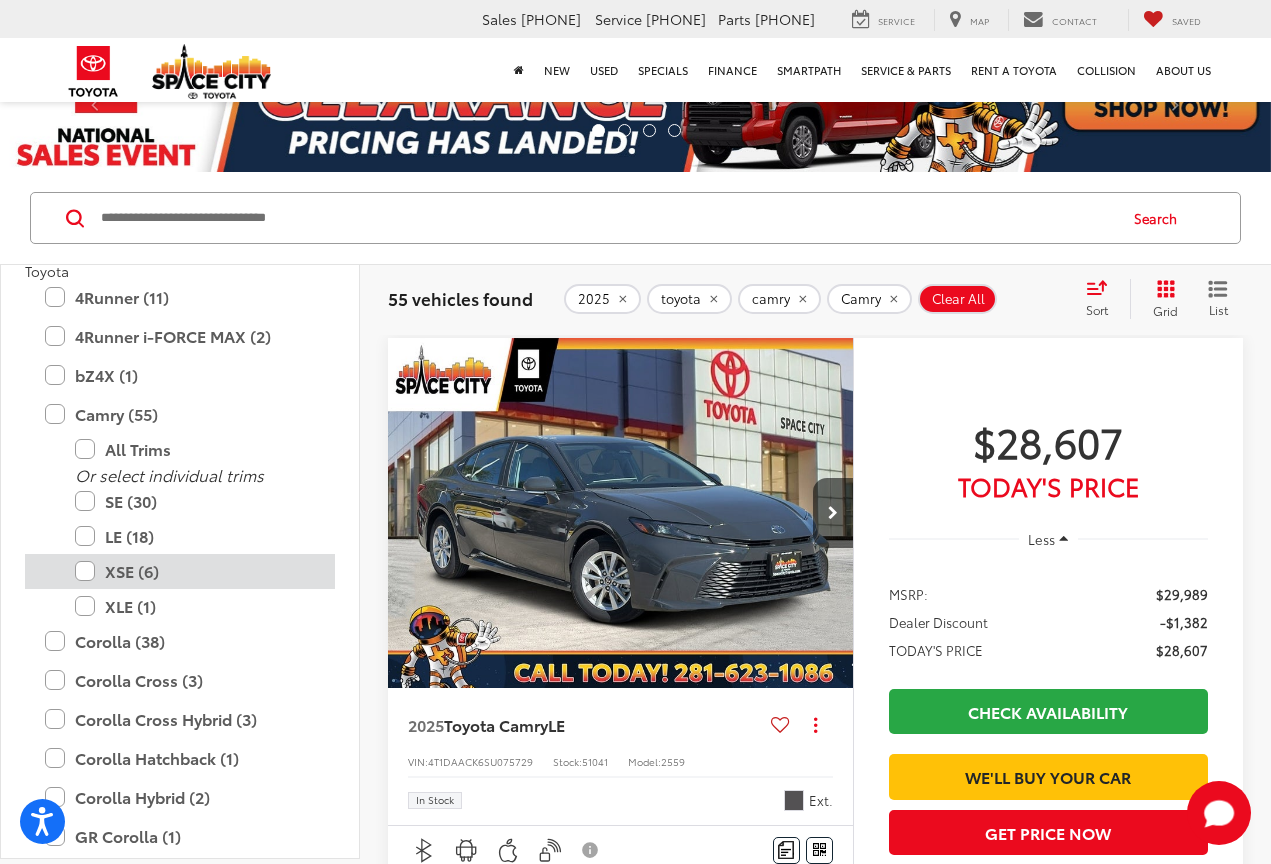 scroll, scrollTop: 206, scrollLeft: 0, axis: vertical 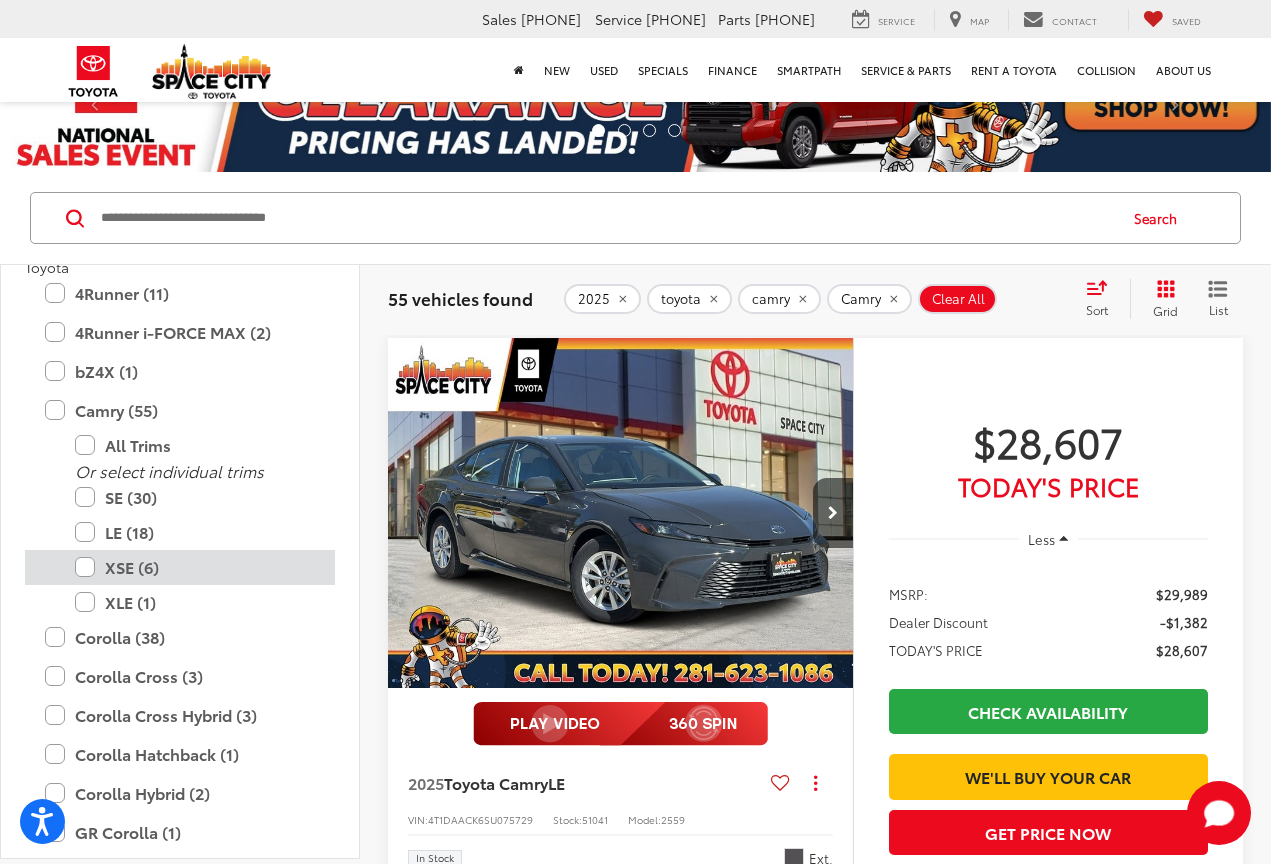 click on "XSE (6)" at bounding box center [195, 567] 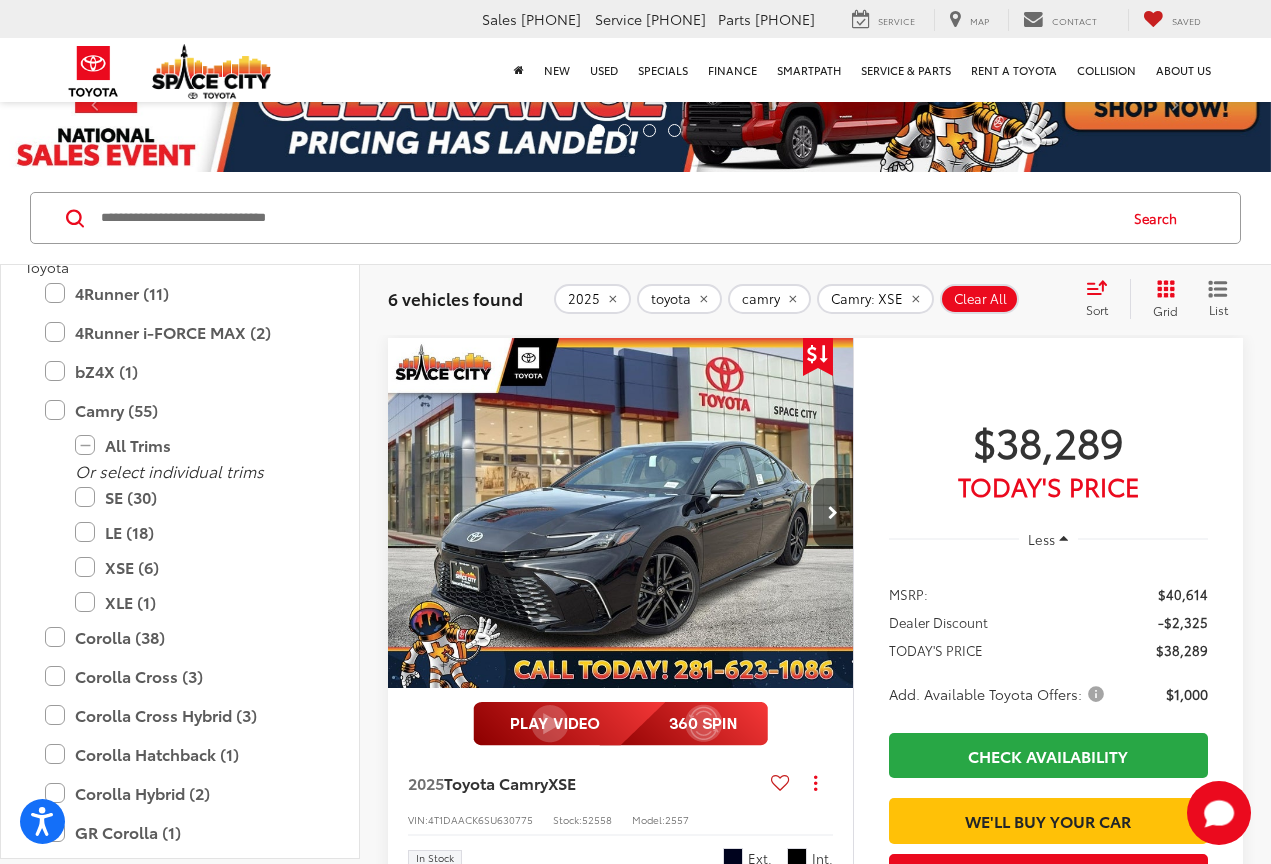 click at bounding box center (621, 513) 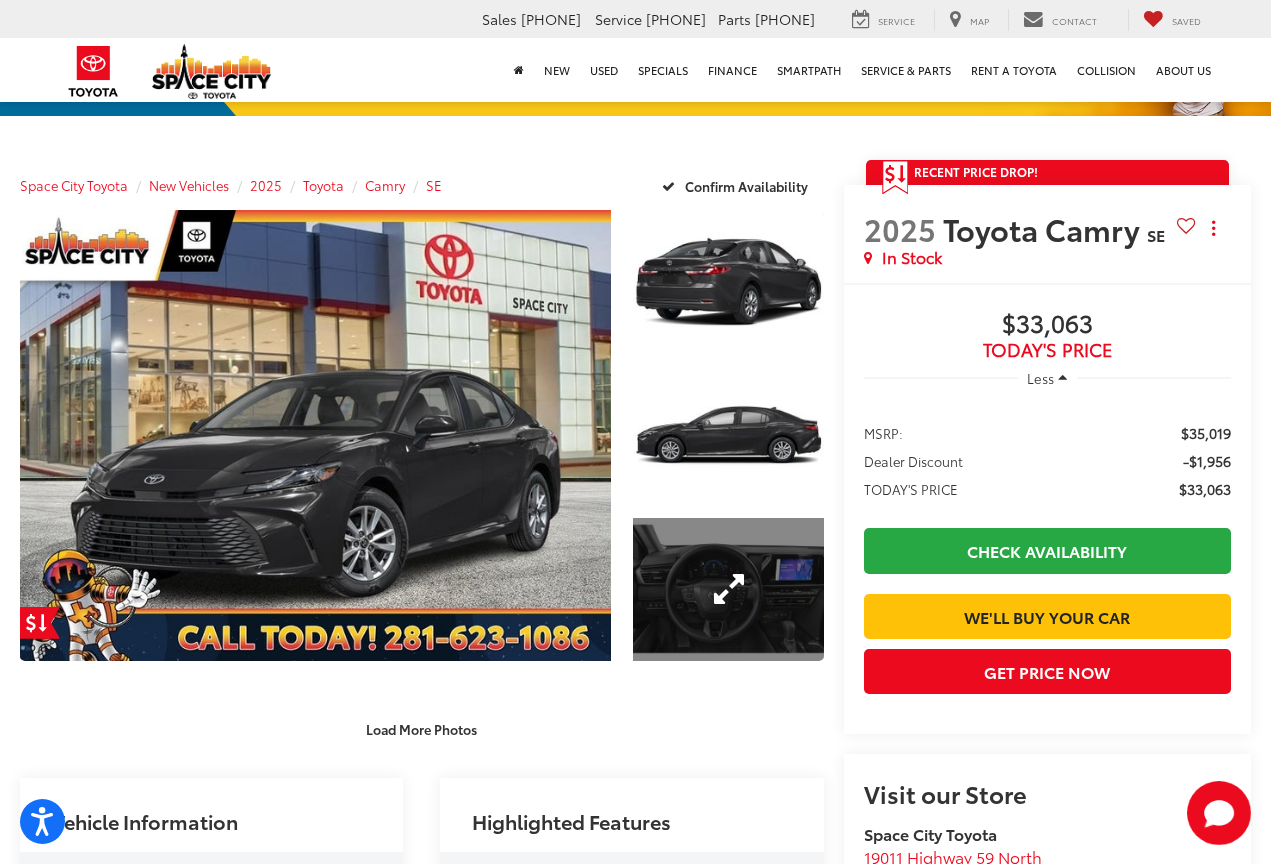 scroll, scrollTop: 122, scrollLeft: 0, axis: vertical 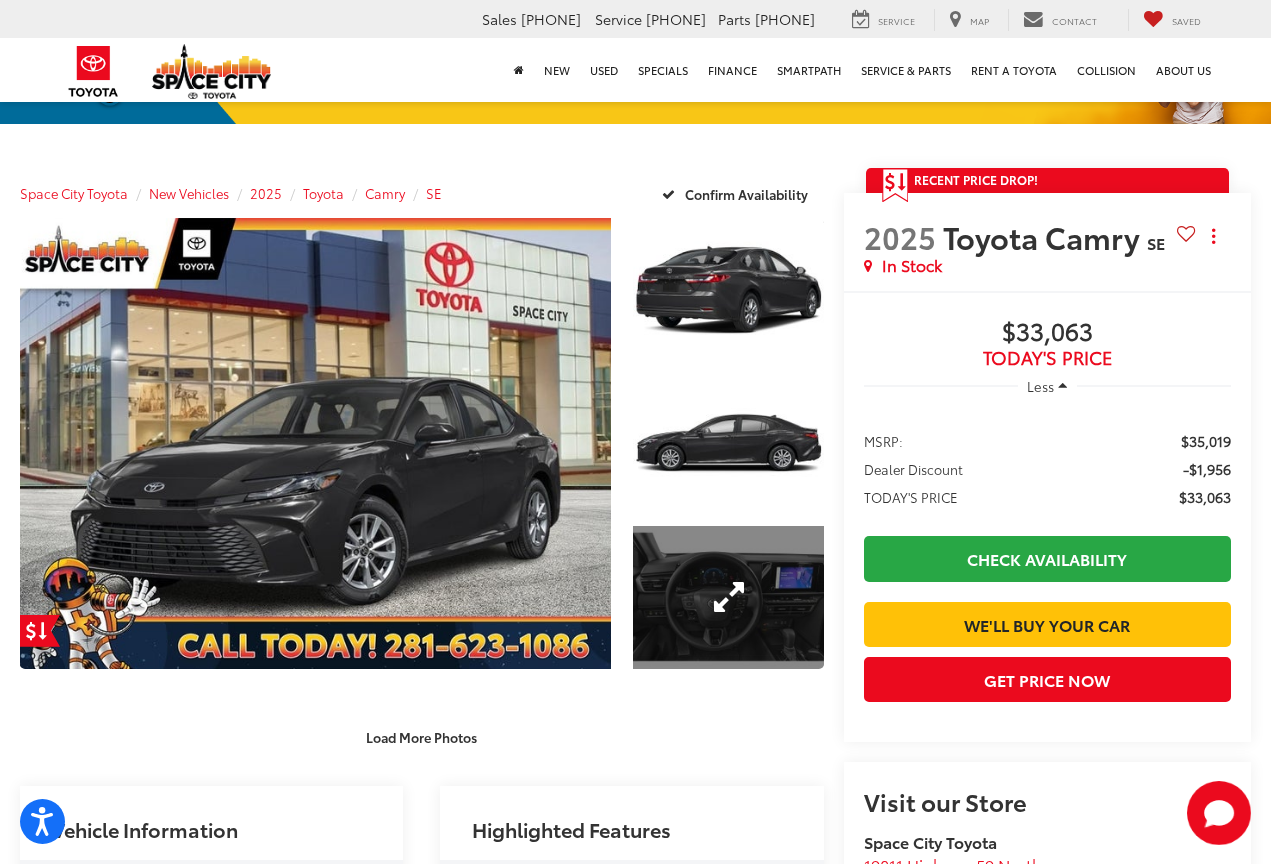 click at bounding box center [728, 597] 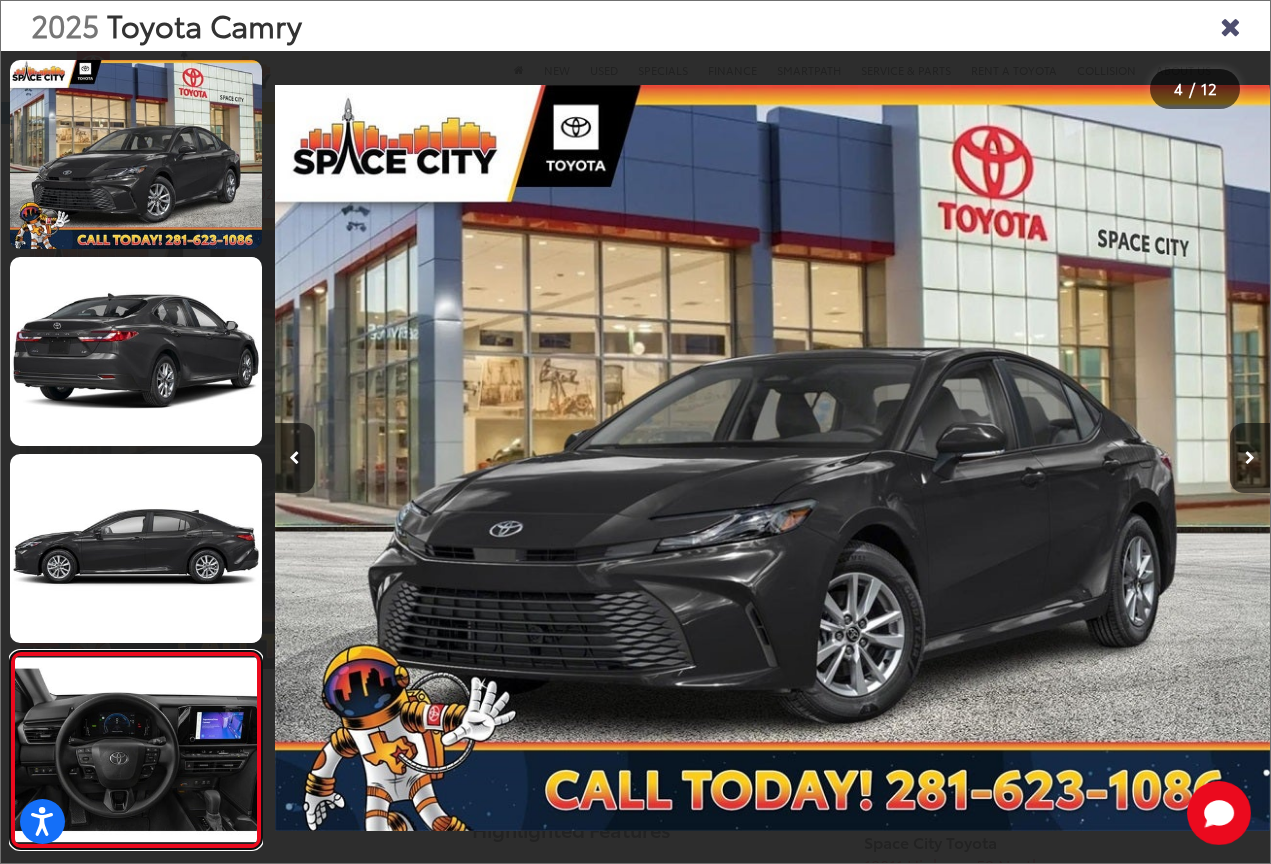 scroll, scrollTop: 0, scrollLeft: 2986, axis: horizontal 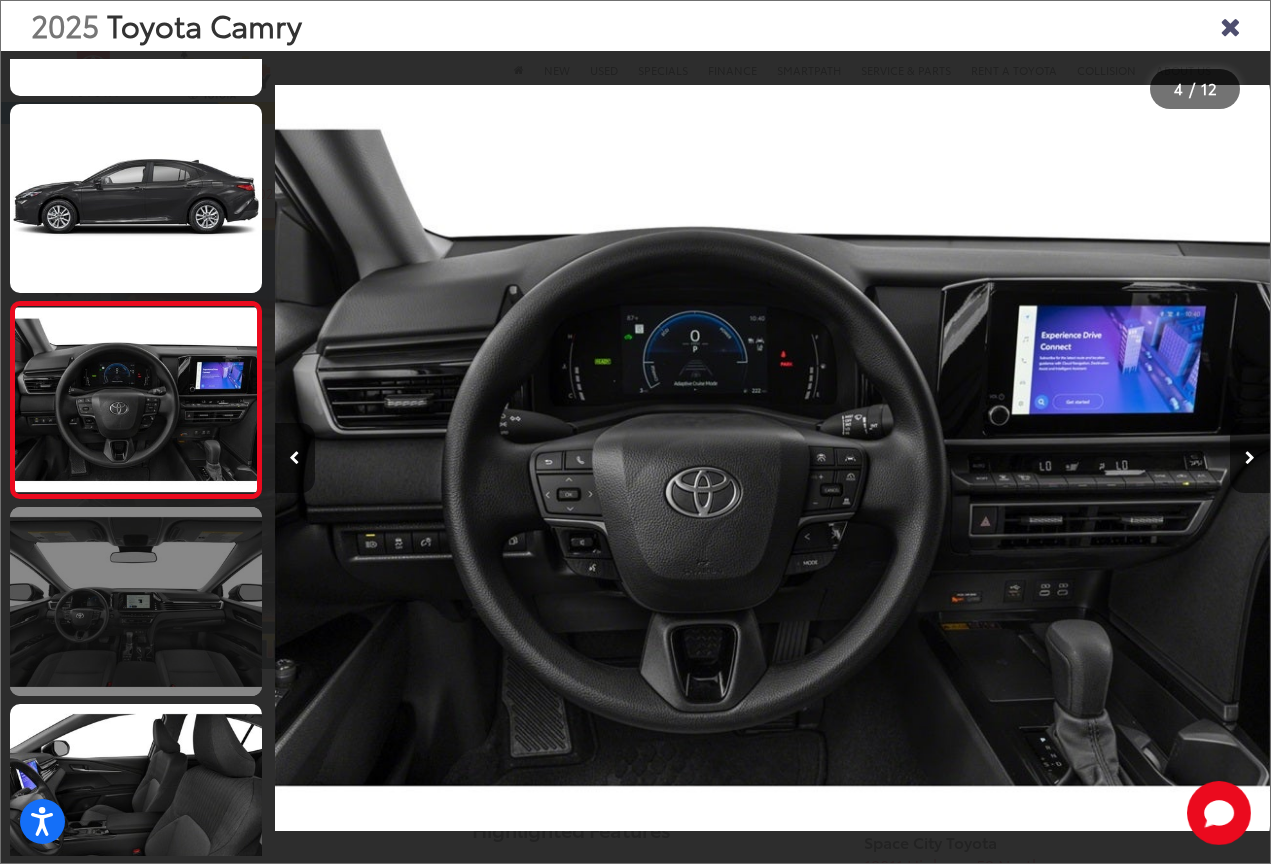 click at bounding box center [136, 601] 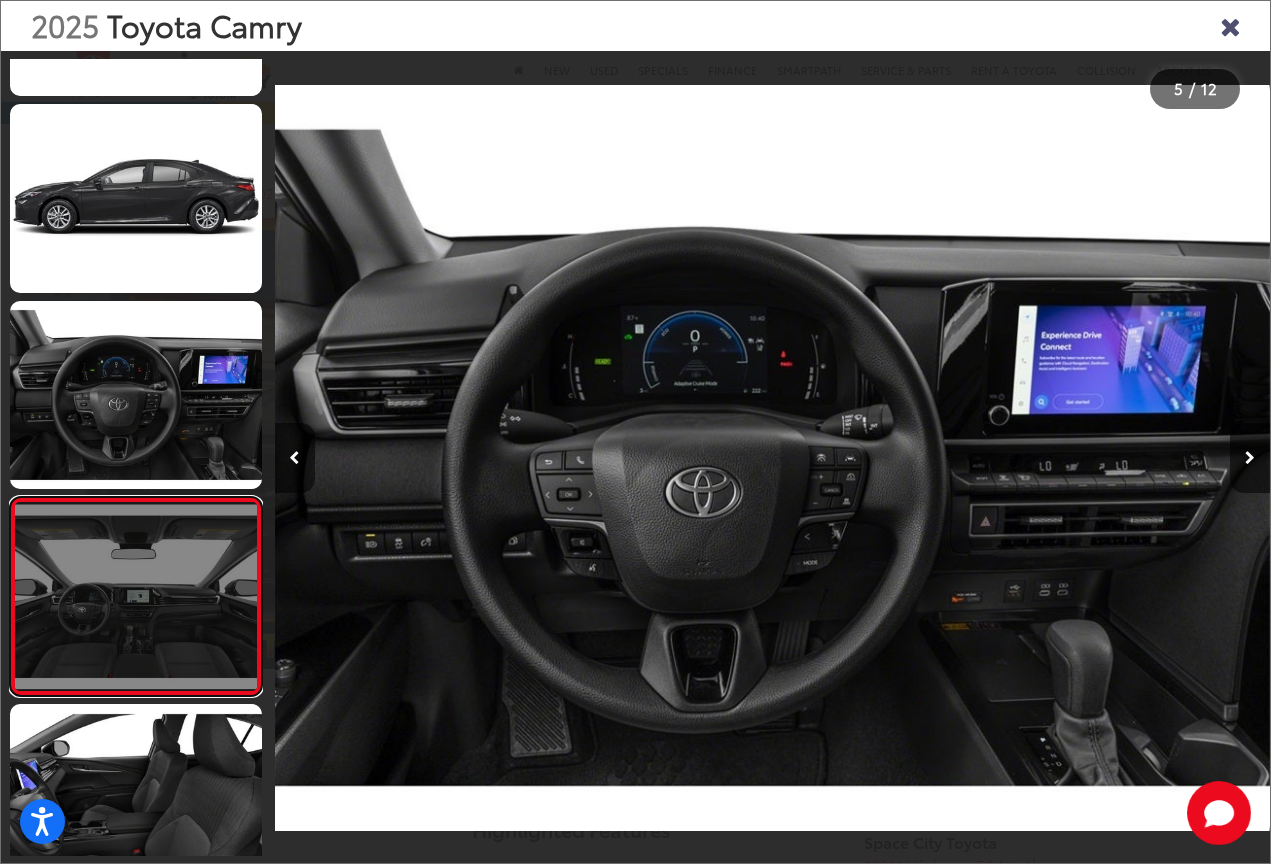 scroll, scrollTop: 0, scrollLeft: 3939, axis: horizontal 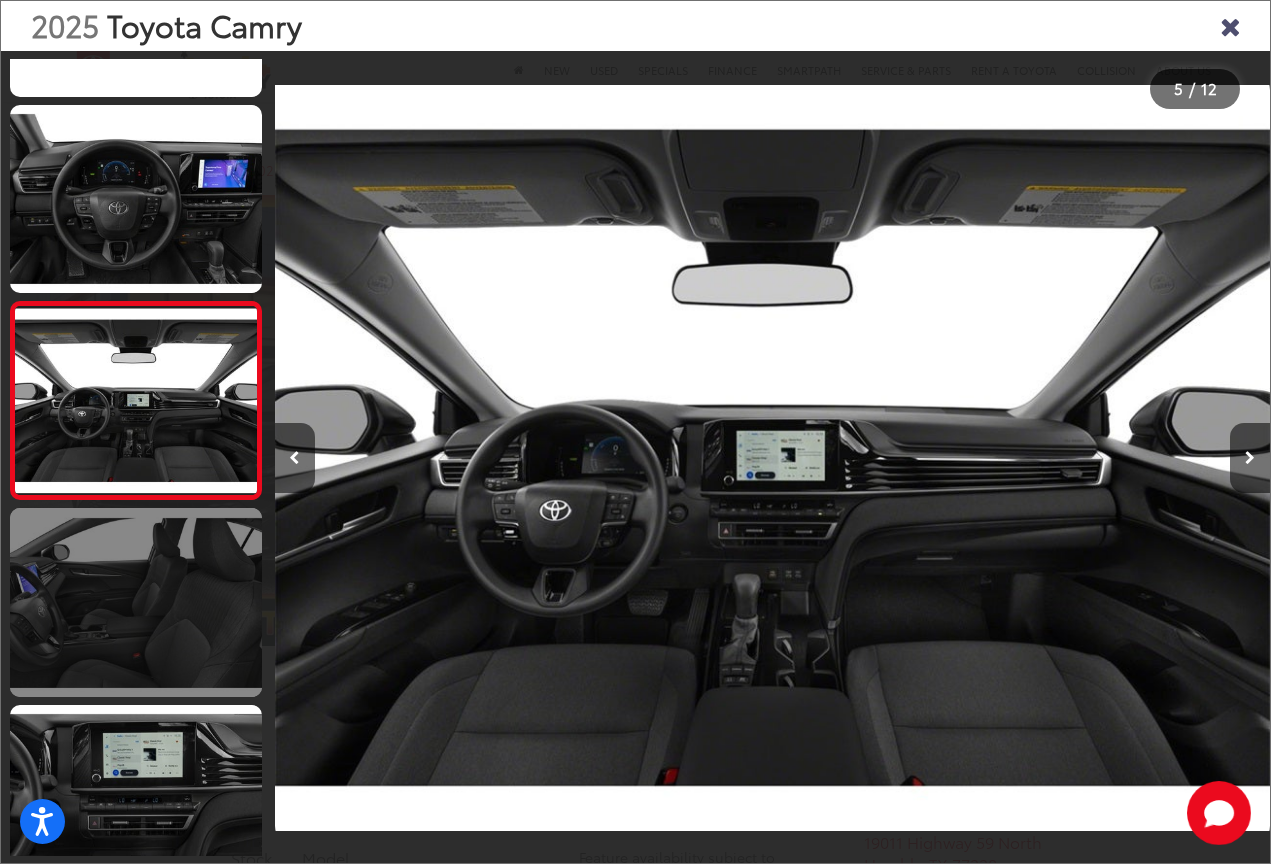 click at bounding box center (136, 602) 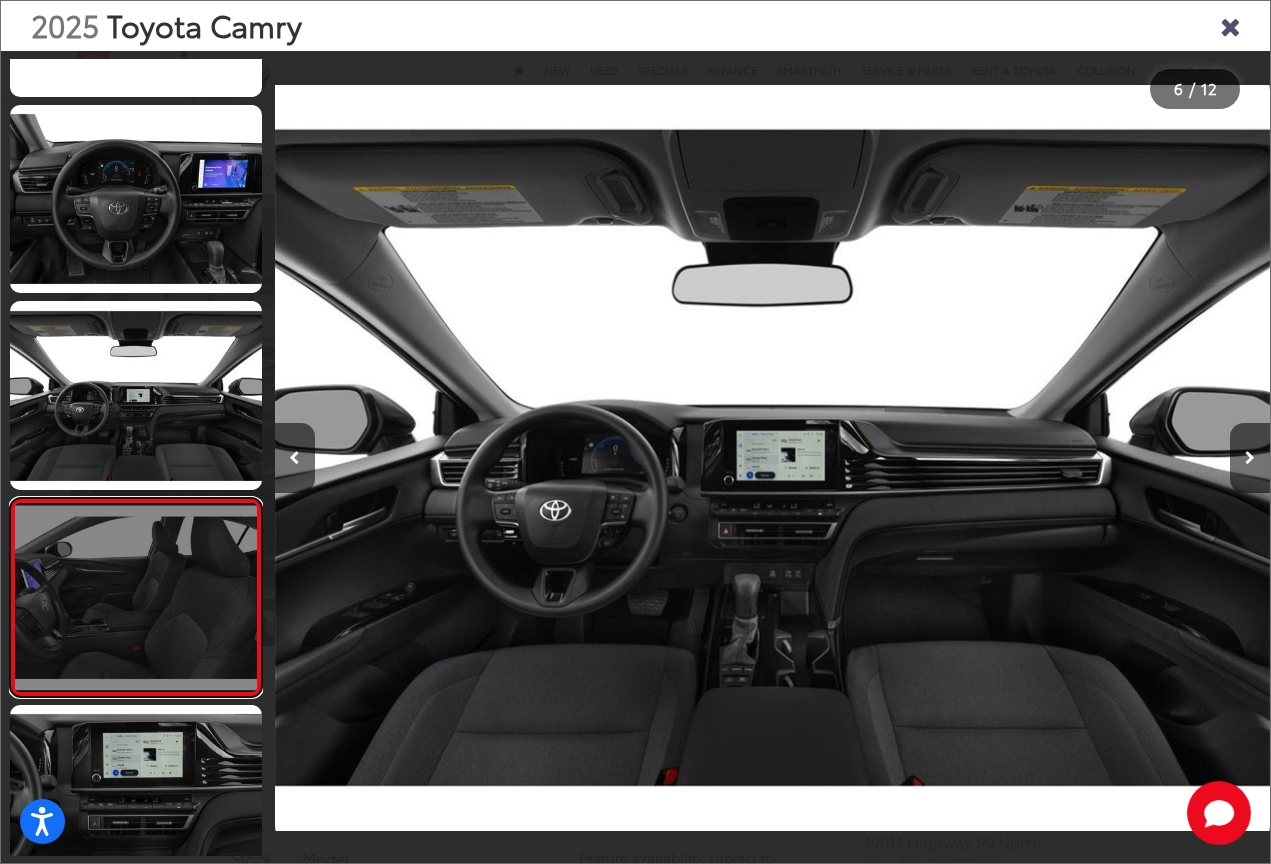 scroll, scrollTop: 0, scrollLeft: 4924, axis: horizontal 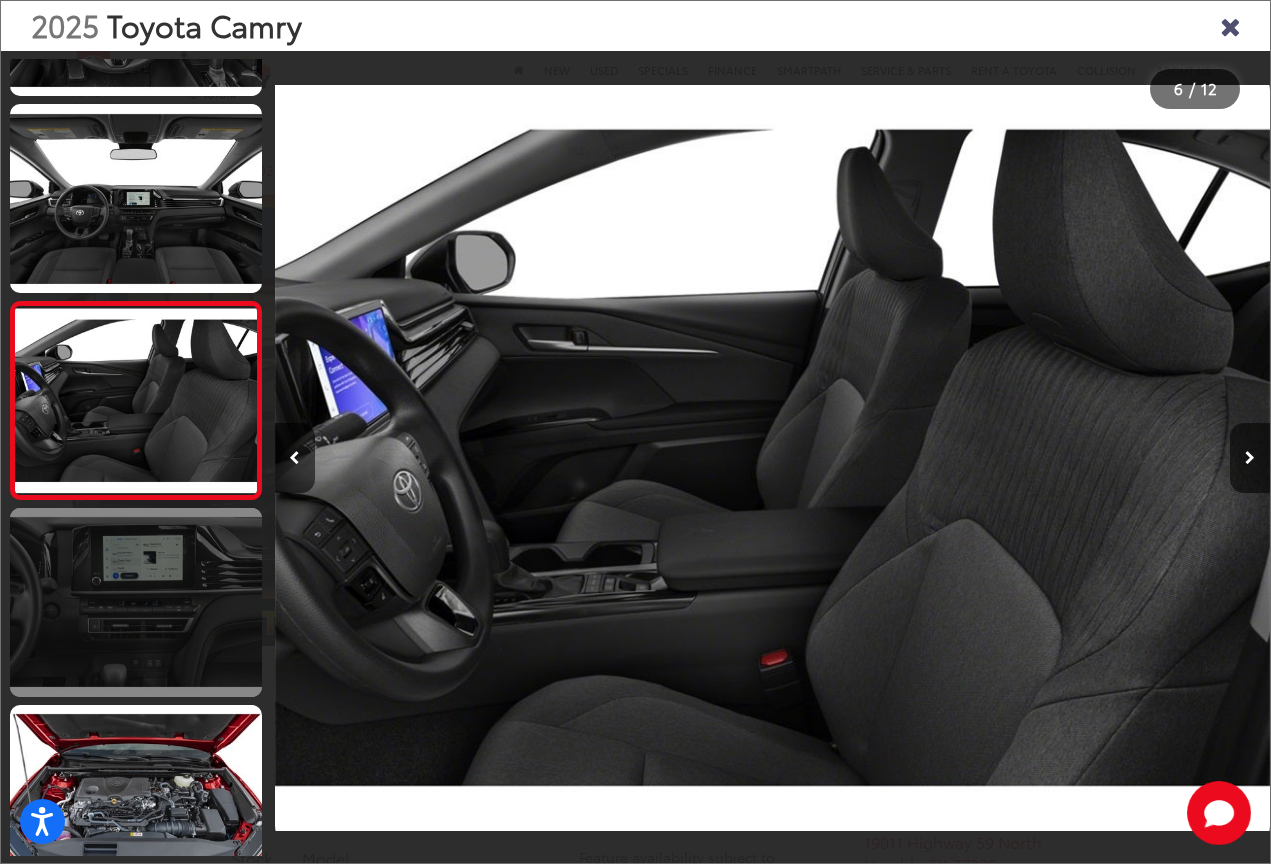 click at bounding box center (136, 602) 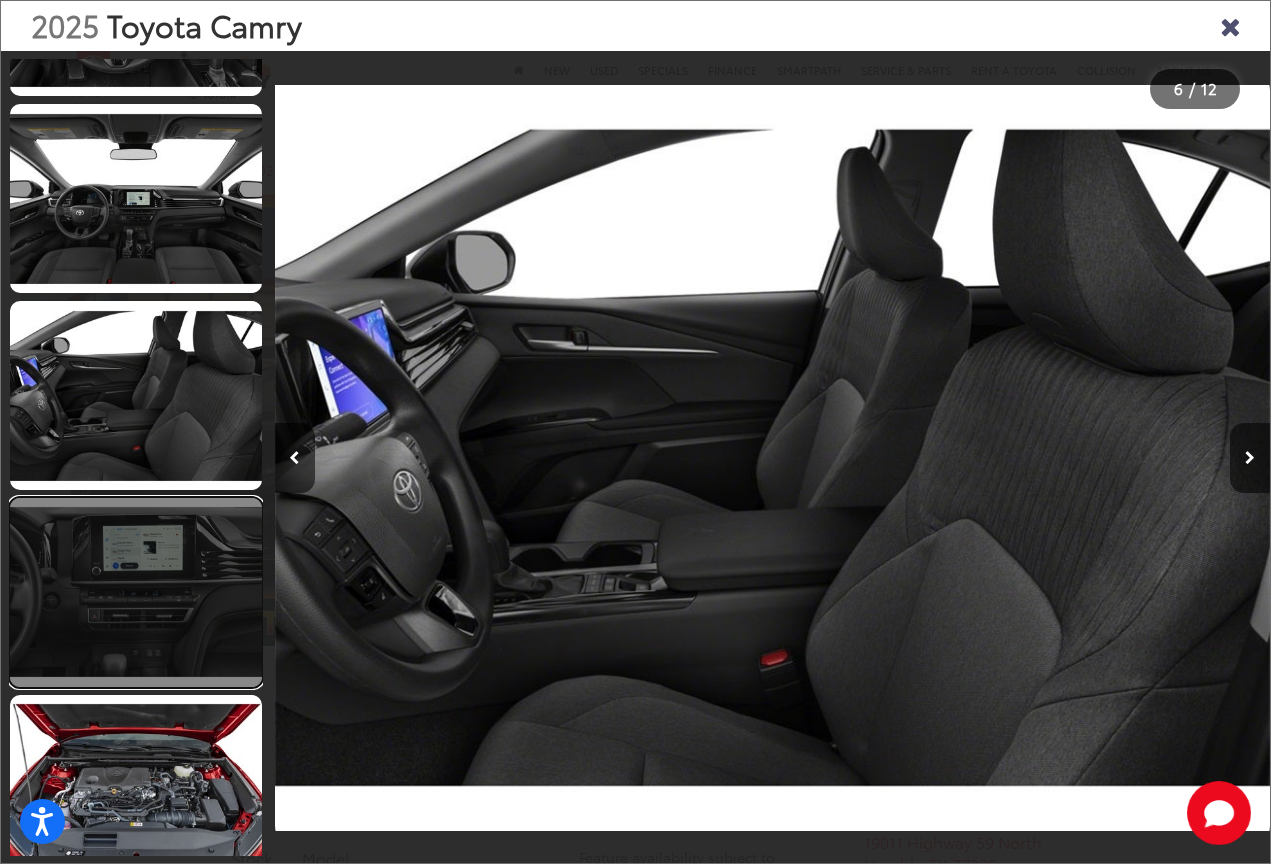 scroll, scrollTop: 0, scrollLeft: 5945, axis: horizontal 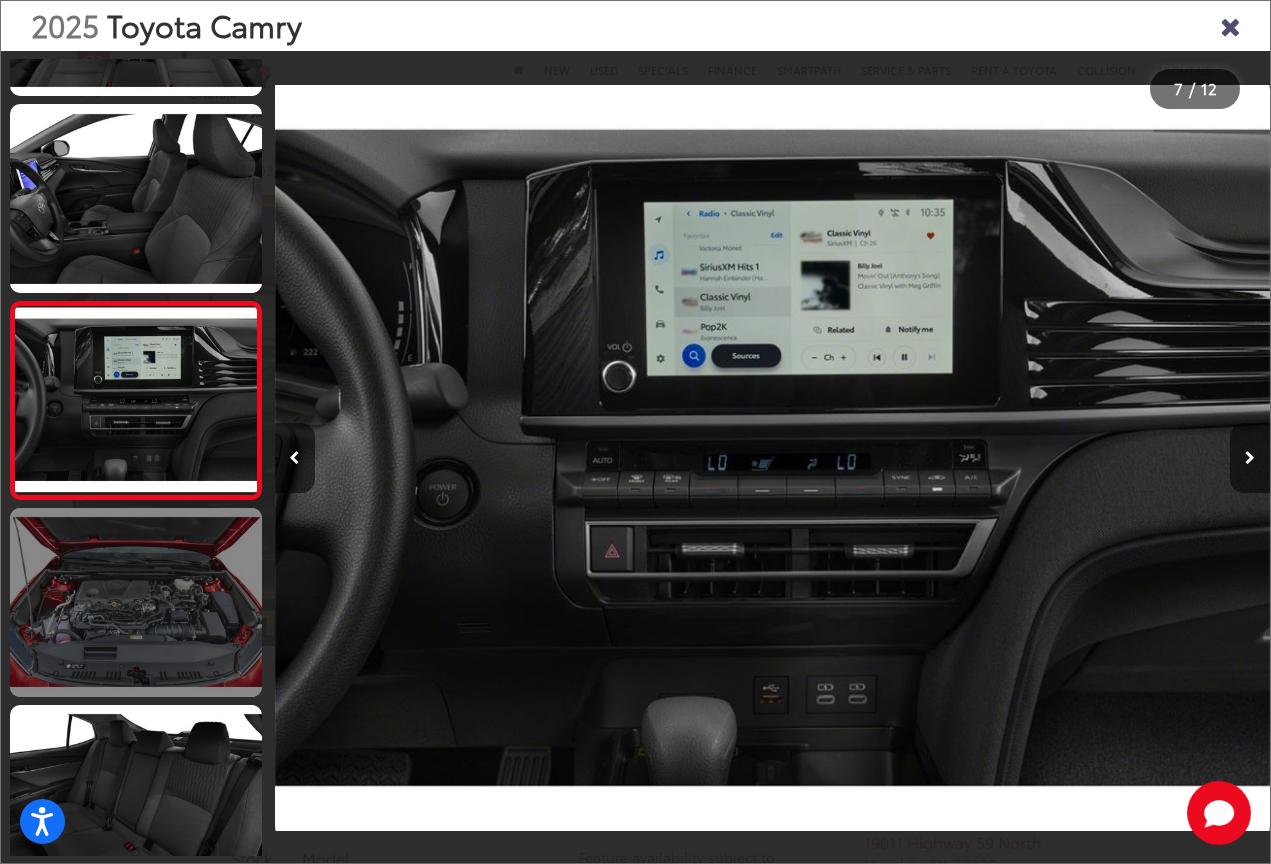 click at bounding box center [136, 602] 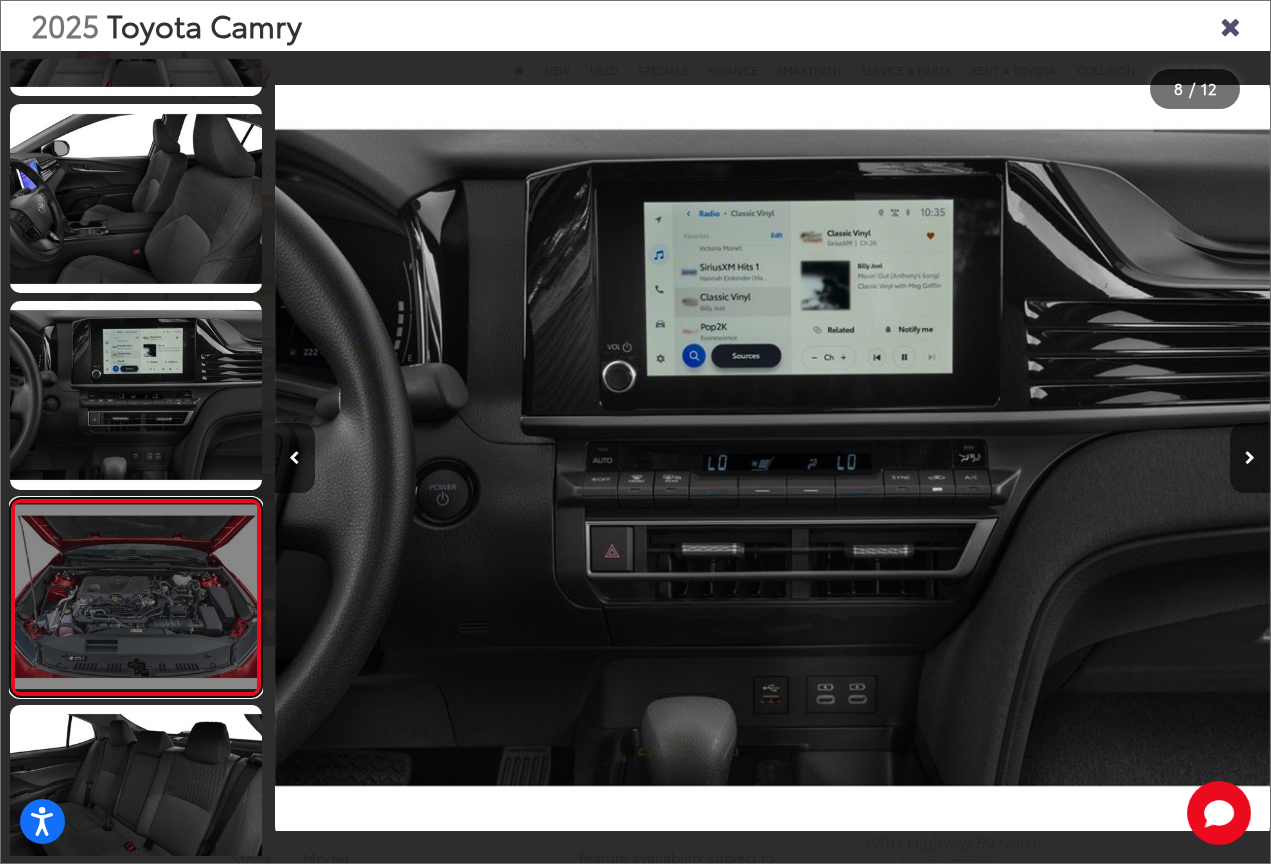 scroll, scrollTop: 0, scrollLeft: 6933, axis: horizontal 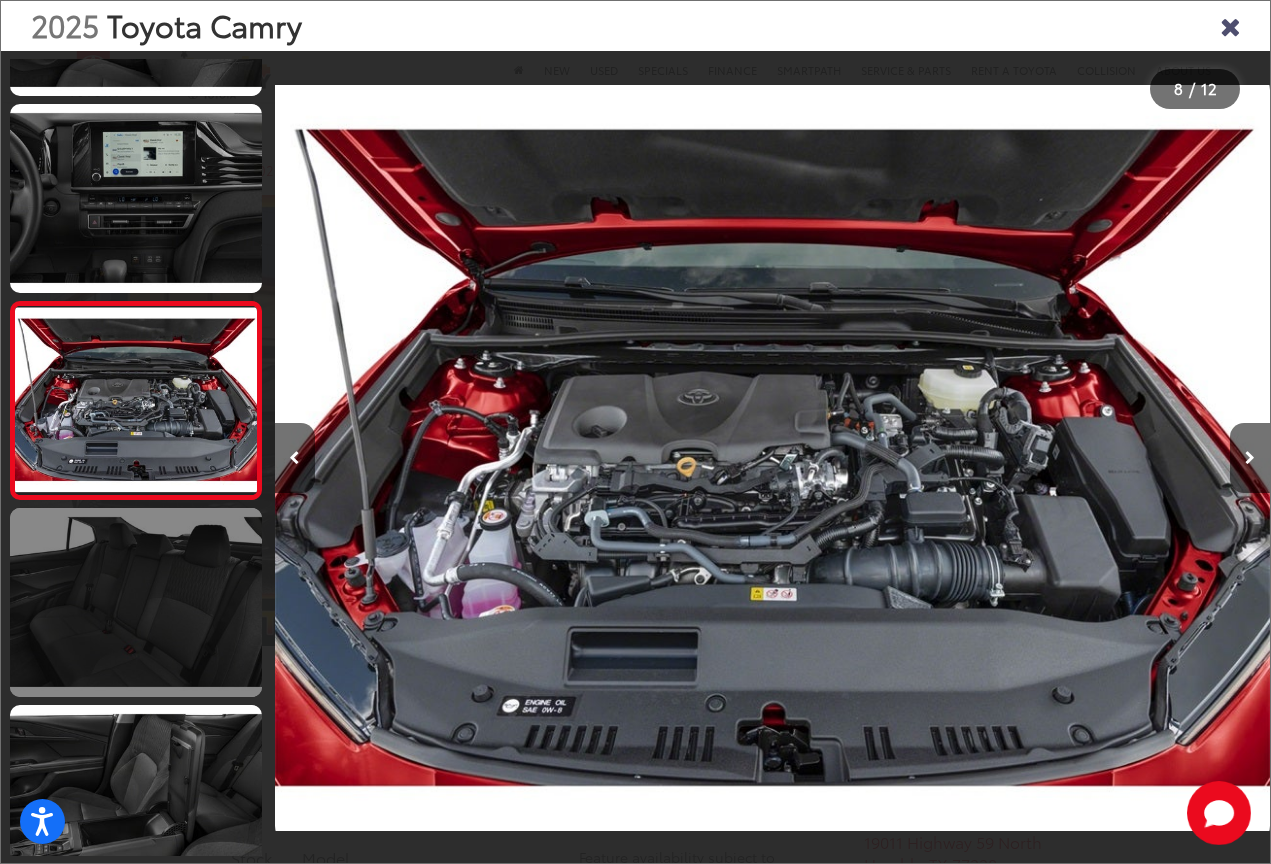 click at bounding box center [136, 602] 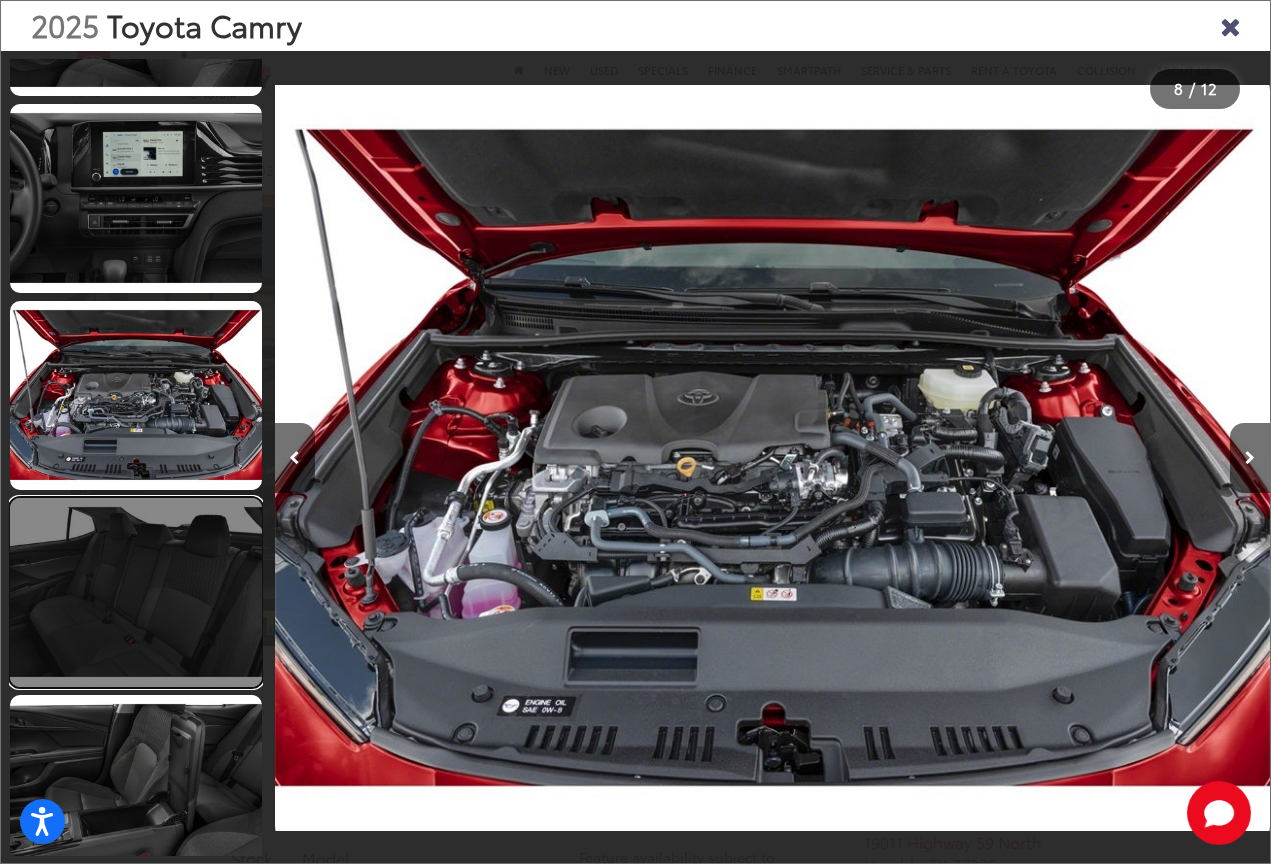 scroll, scrollTop: 0, scrollLeft: 7923, axis: horizontal 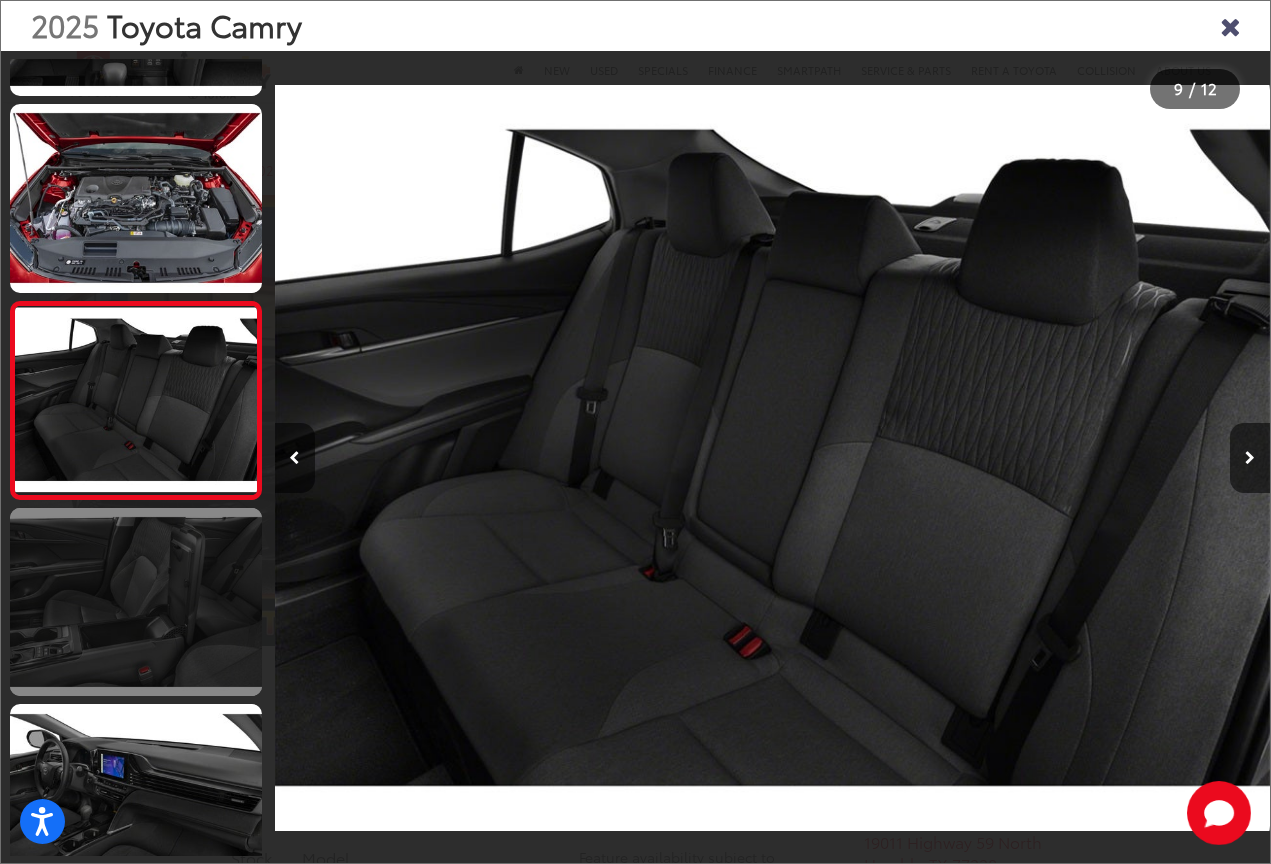 click at bounding box center [136, 602] 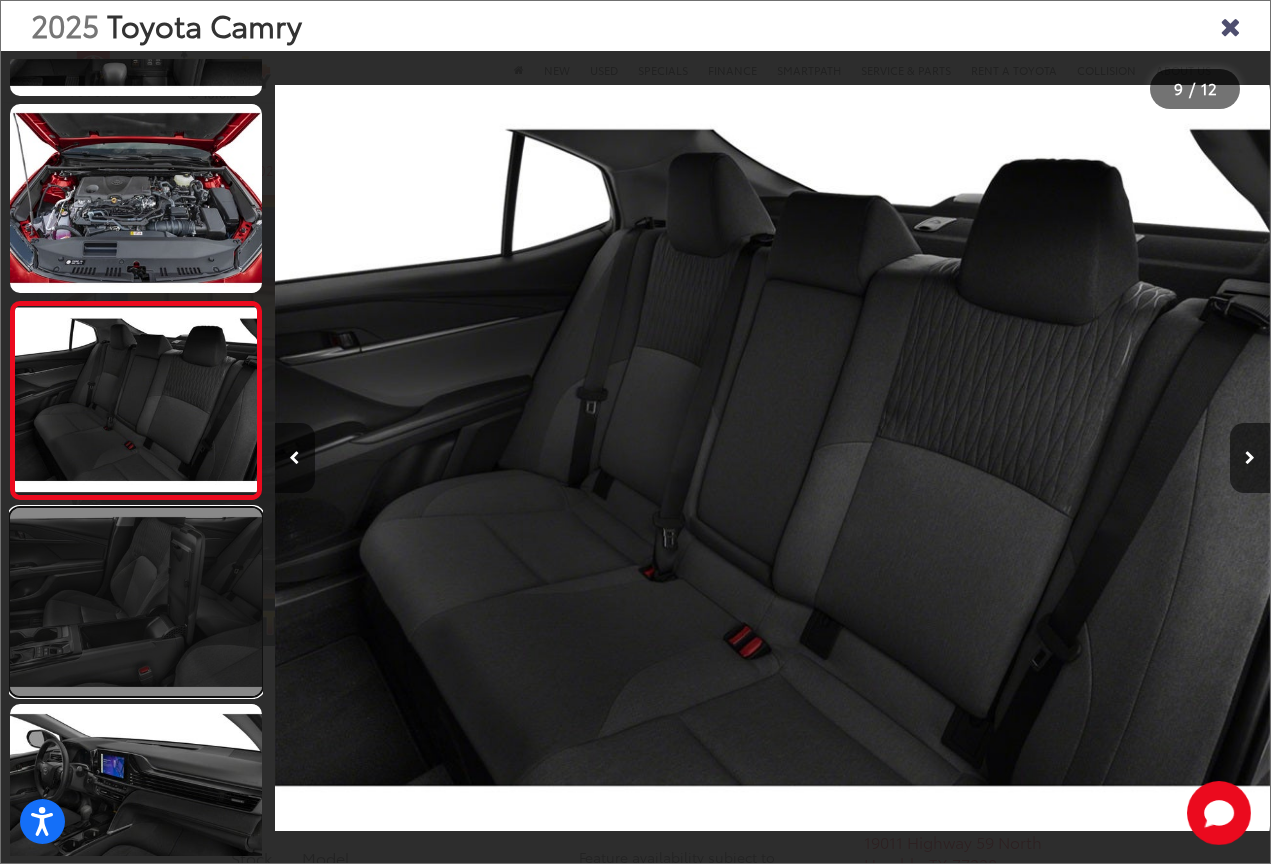 scroll, scrollTop: 0, scrollLeft: 8923, axis: horizontal 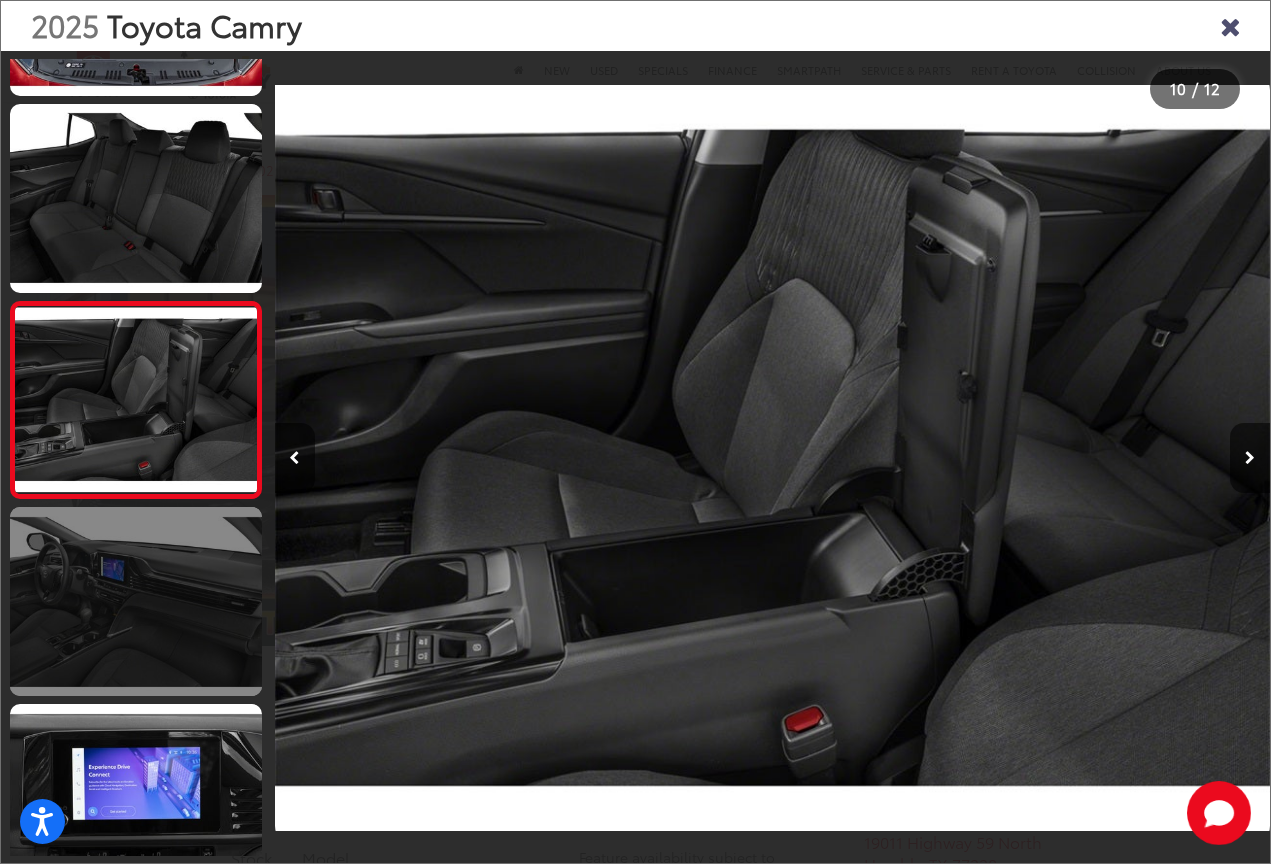 click at bounding box center [136, 601] 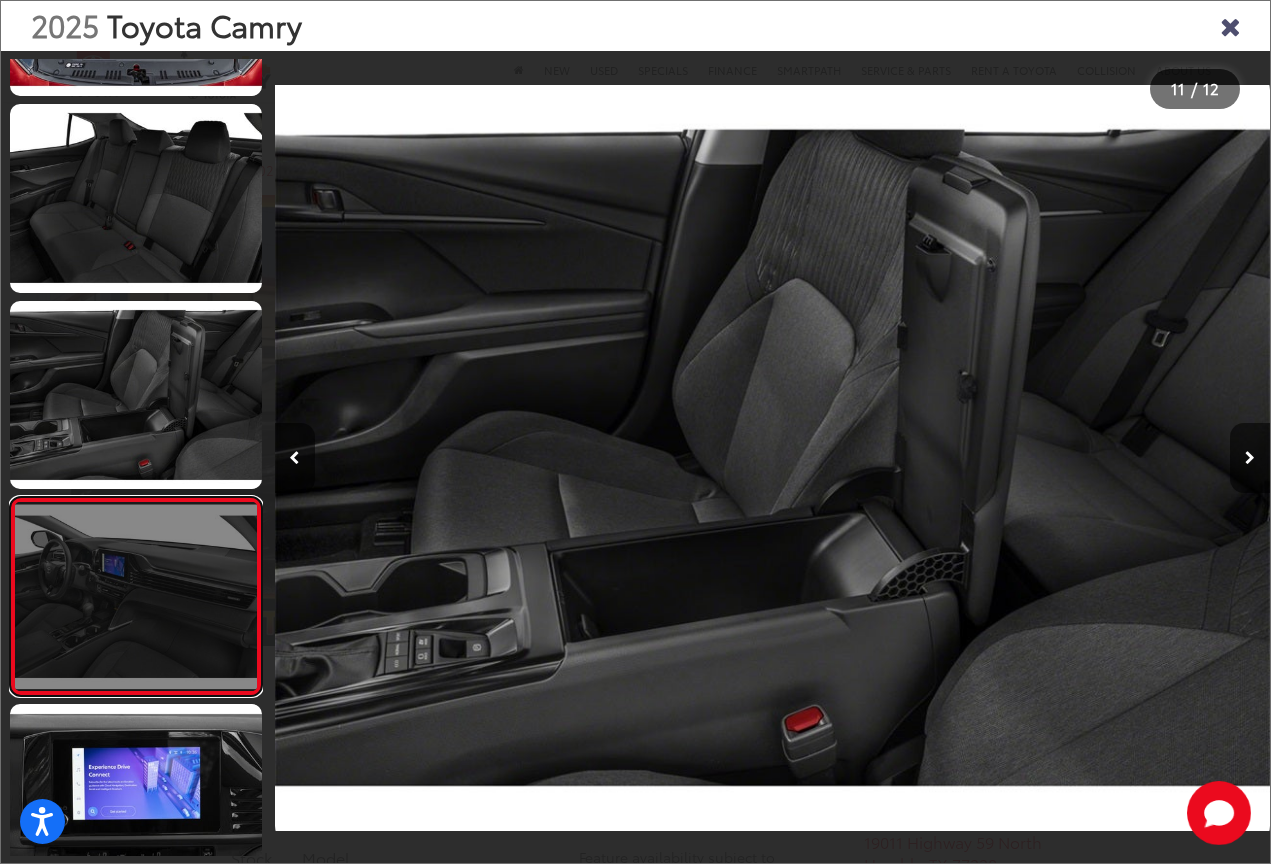 scroll, scrollTop: 0, scrollLeft: 9919, axis: horizontal 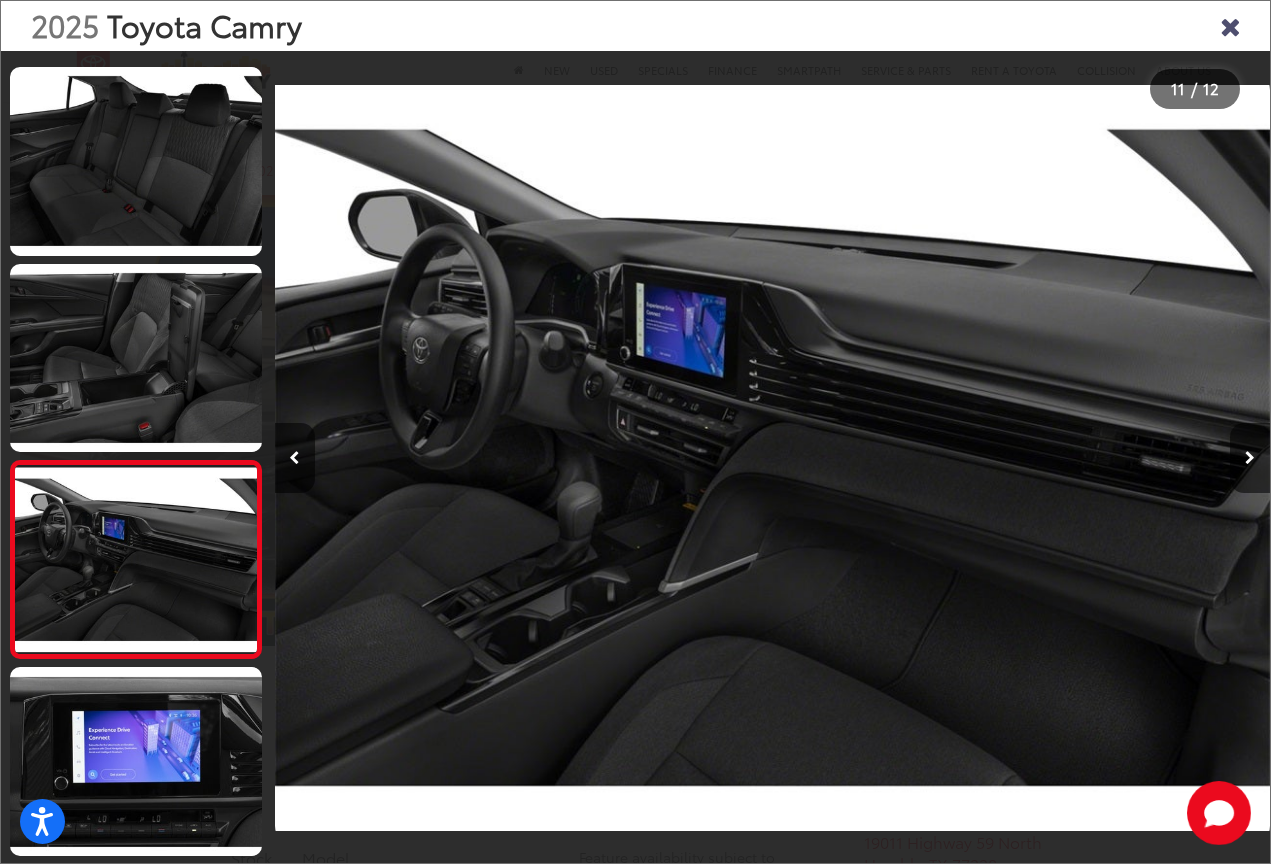 click at bounding box center [1230, 25] 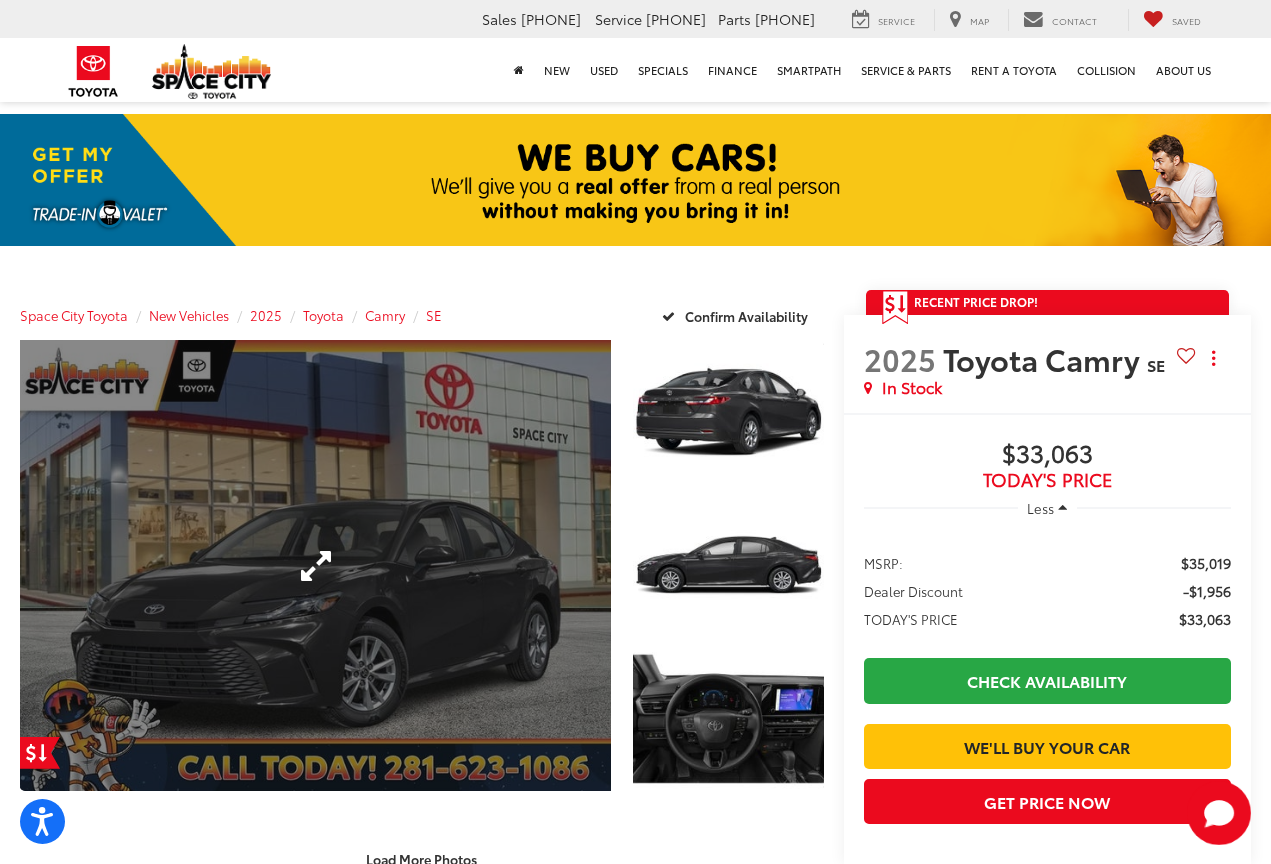 scroll, scrollTop: -1, scrollLeft: 0, axis: vertical 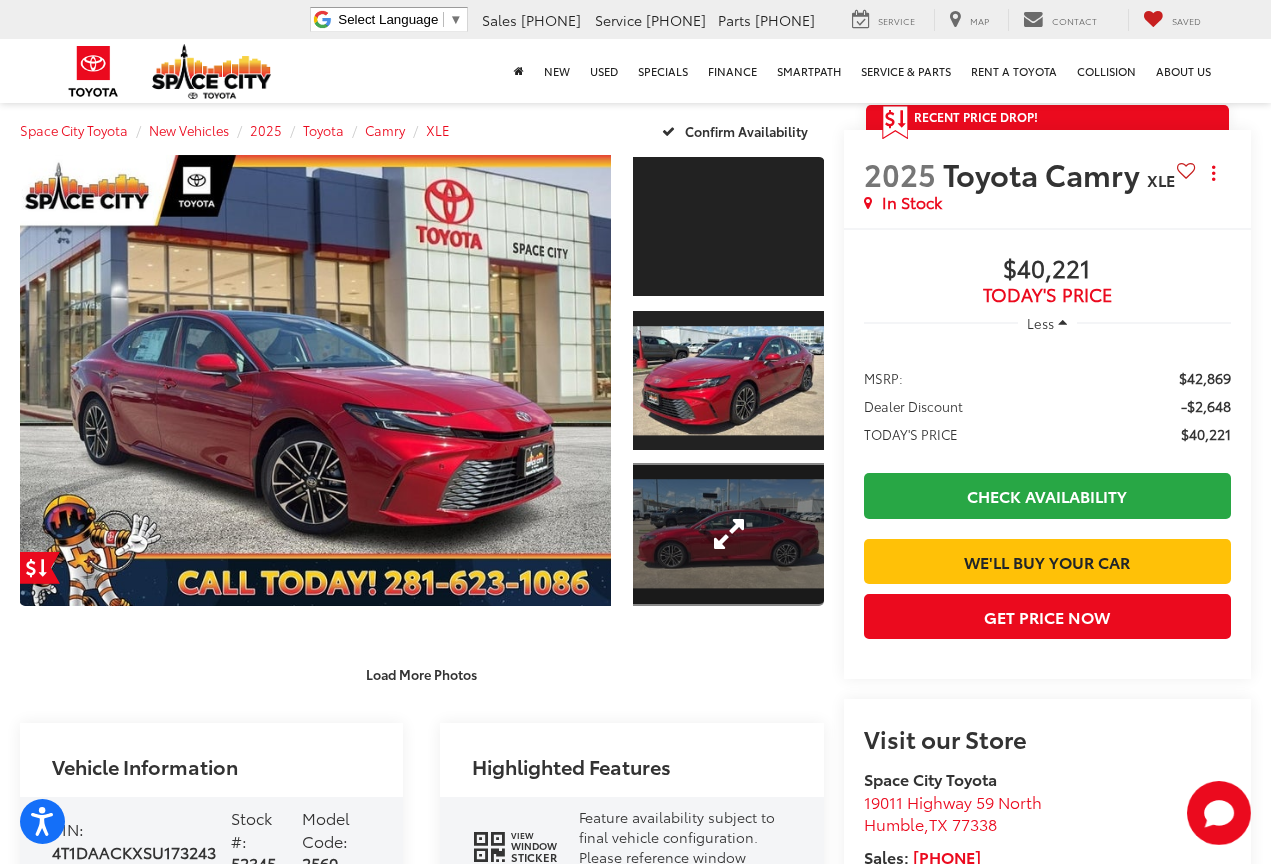 click at bounding box center (728, 534) 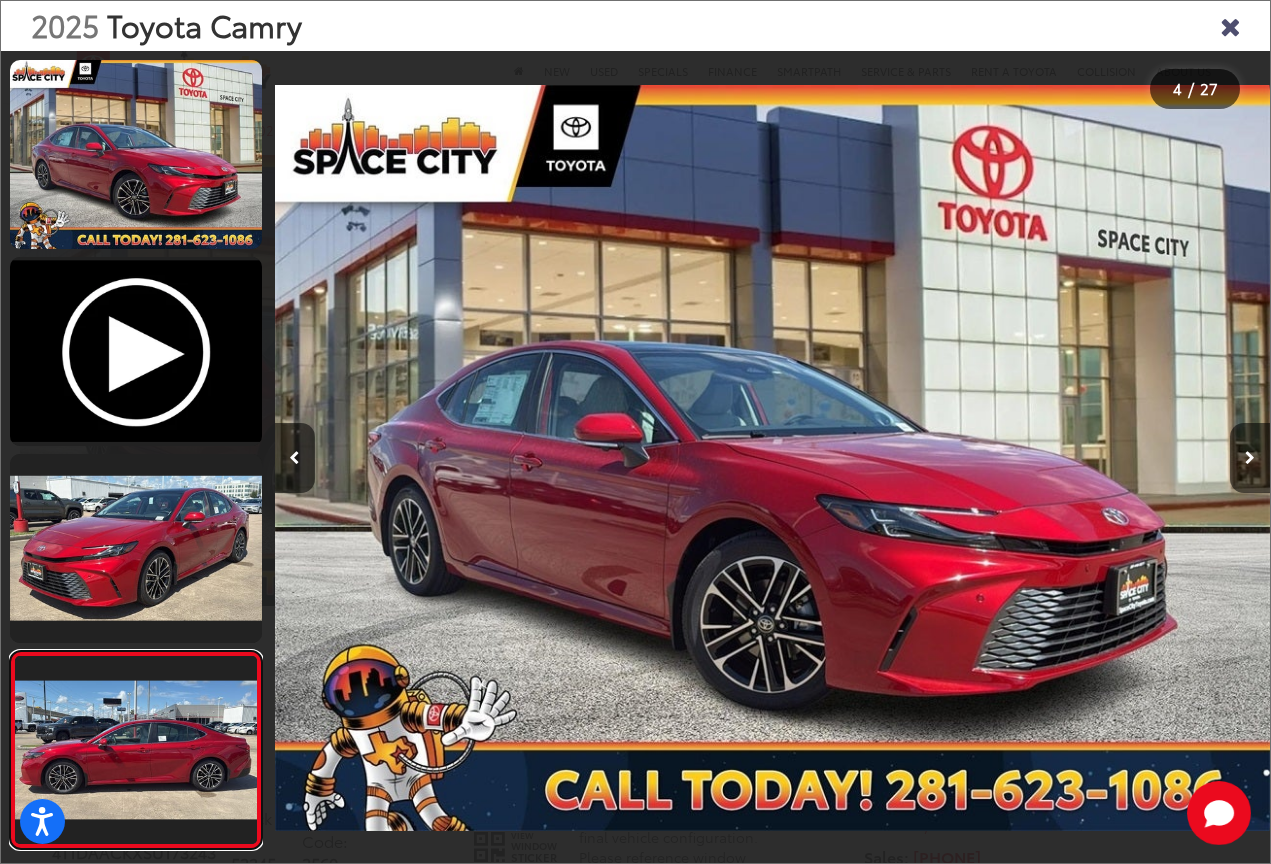 scroll, scrollTop: 0, scrollLeft: 2986, axis: horizontal 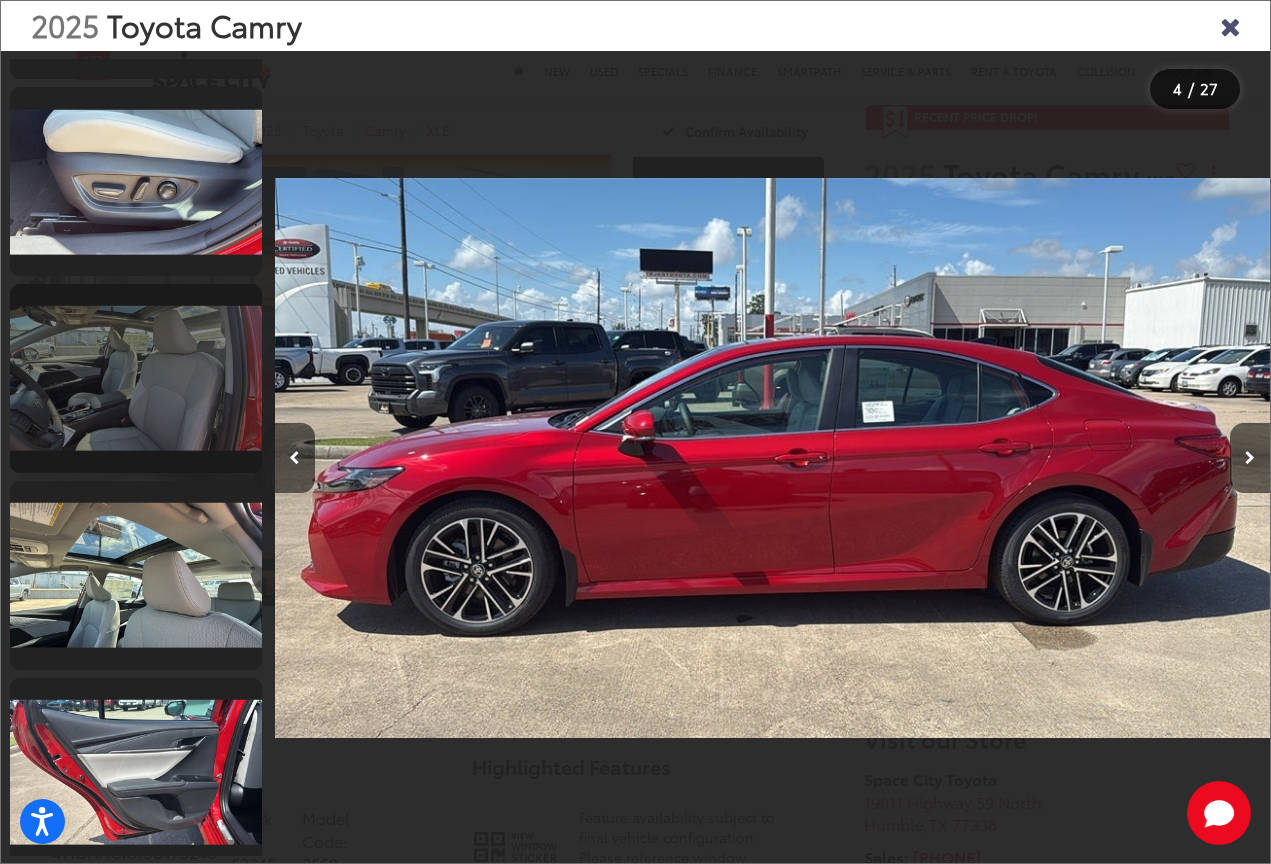 click at bounding box center (136, 378) 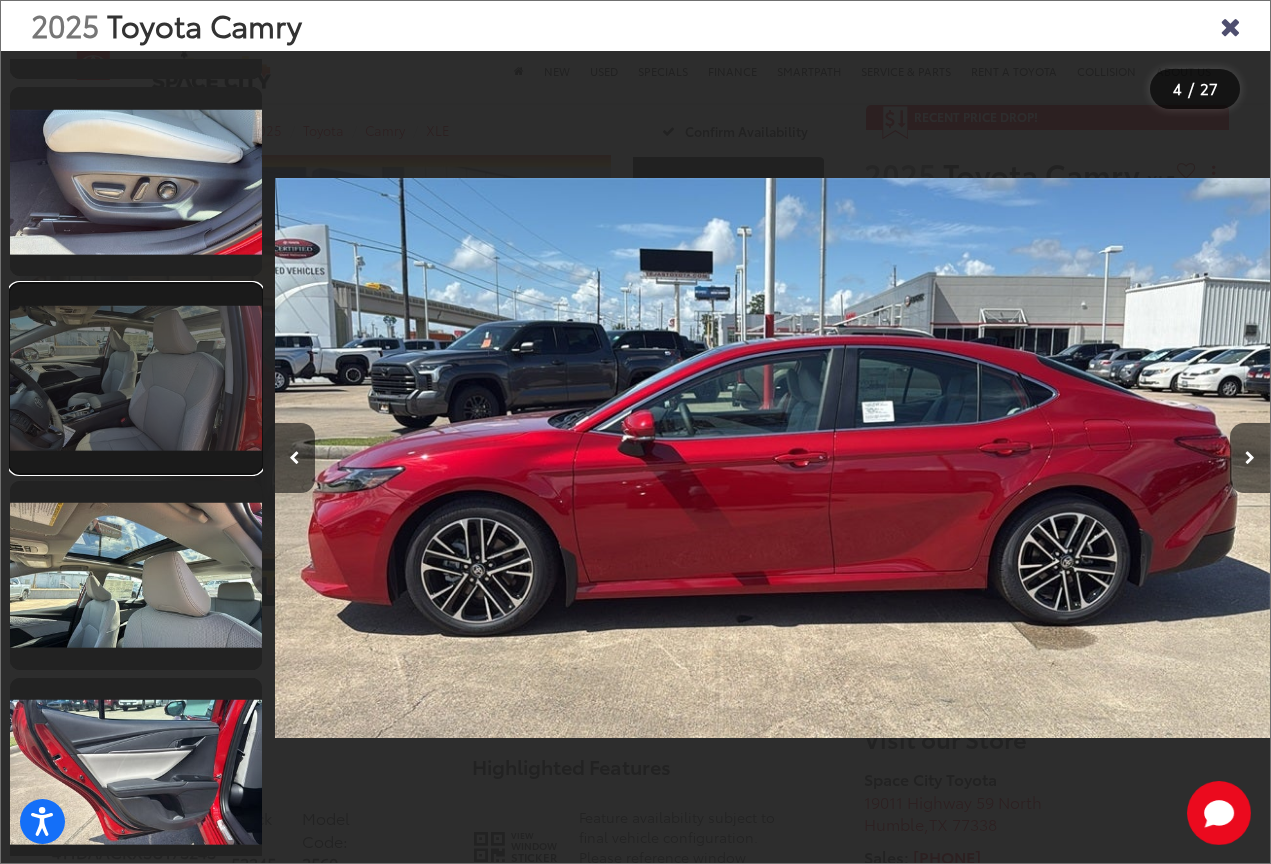 scroll, scrollTop: 0, scrollLeft: 12603, axis: horizontal 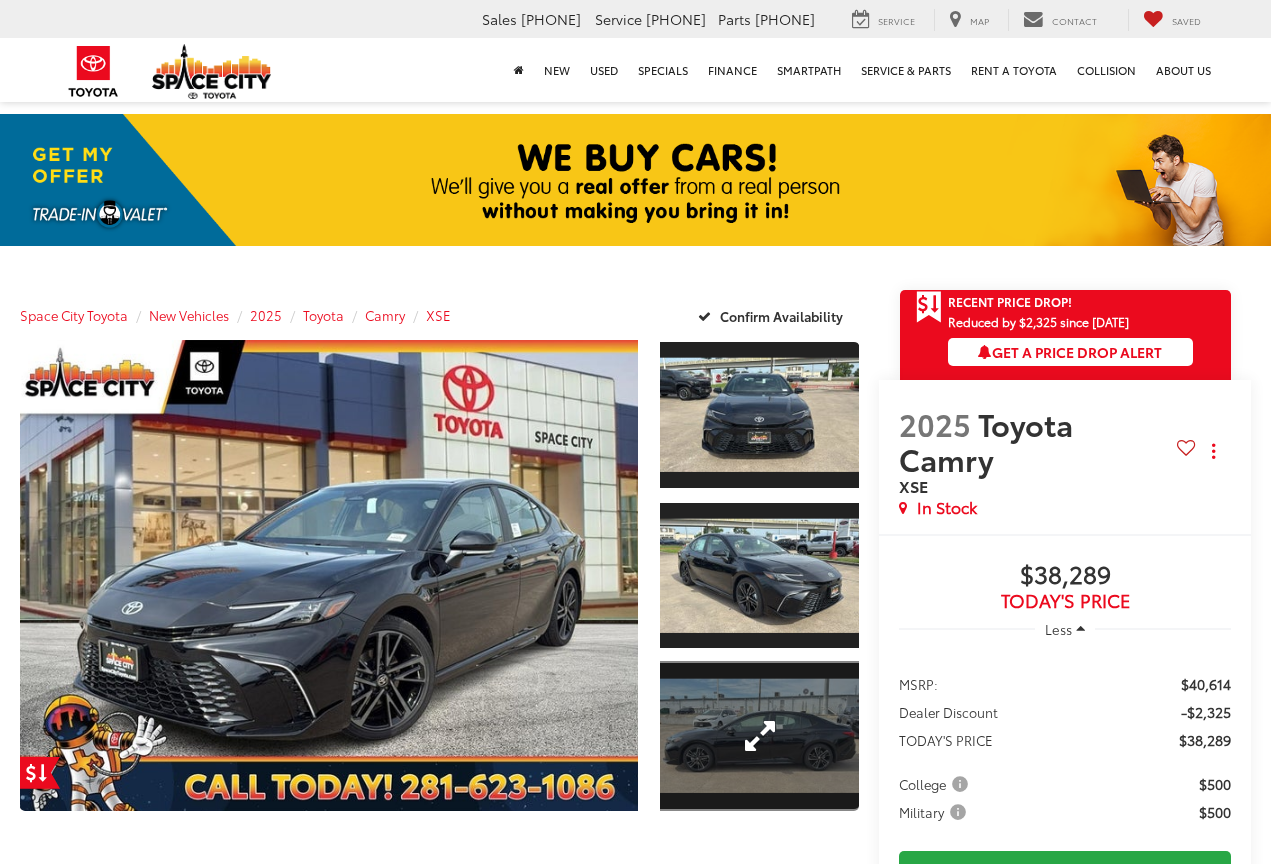 click at bounding box center (759, 735) 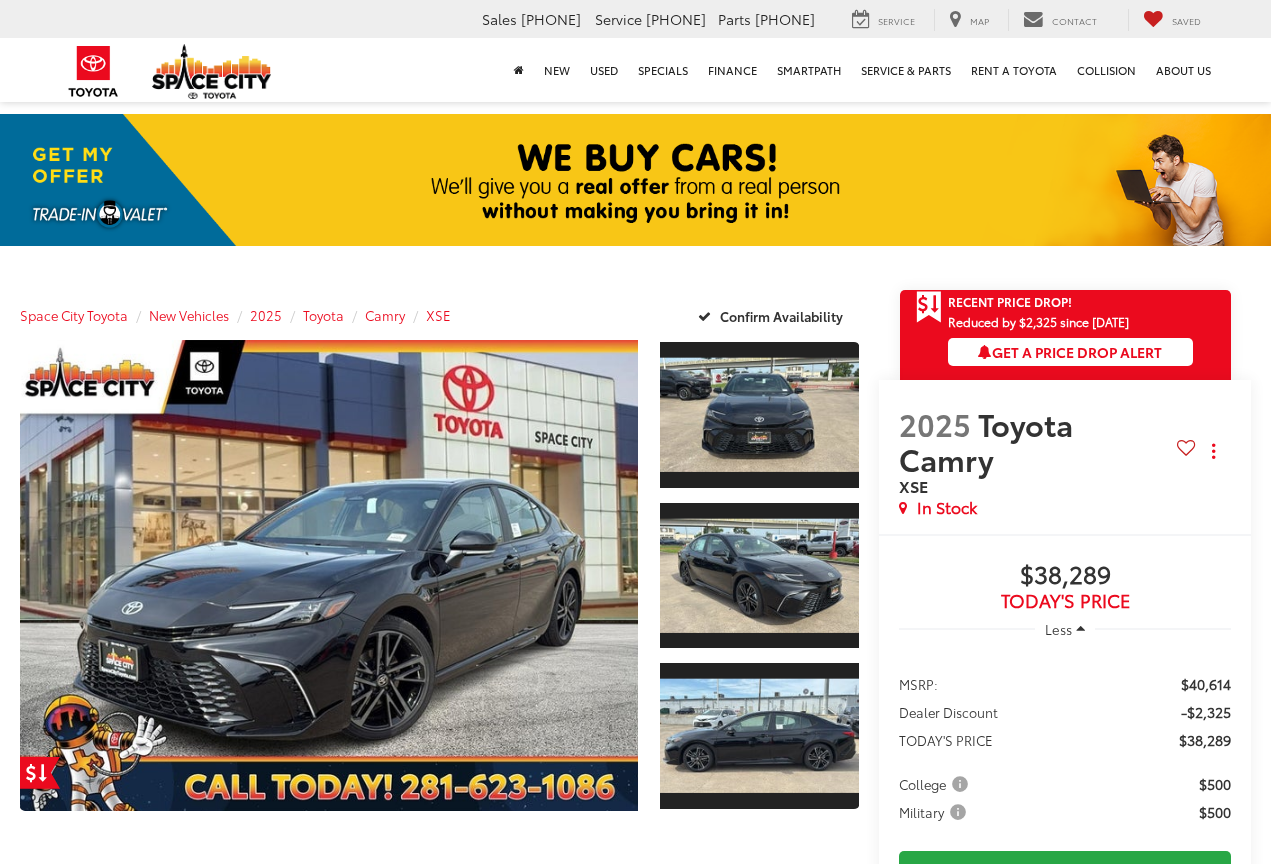 scroll, scrollTop: 0, scrollLeft: 0, axis: both 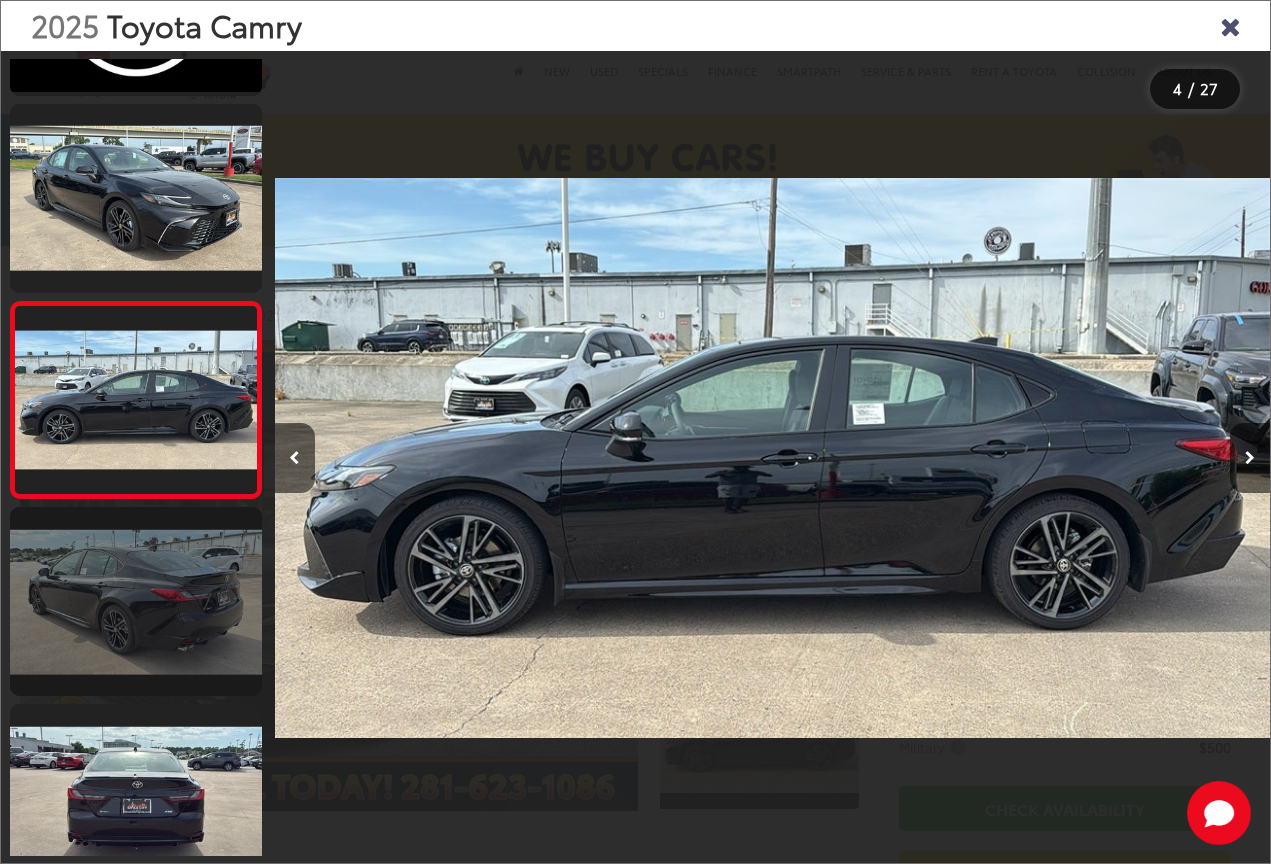 click at bounding box center (136, 601) 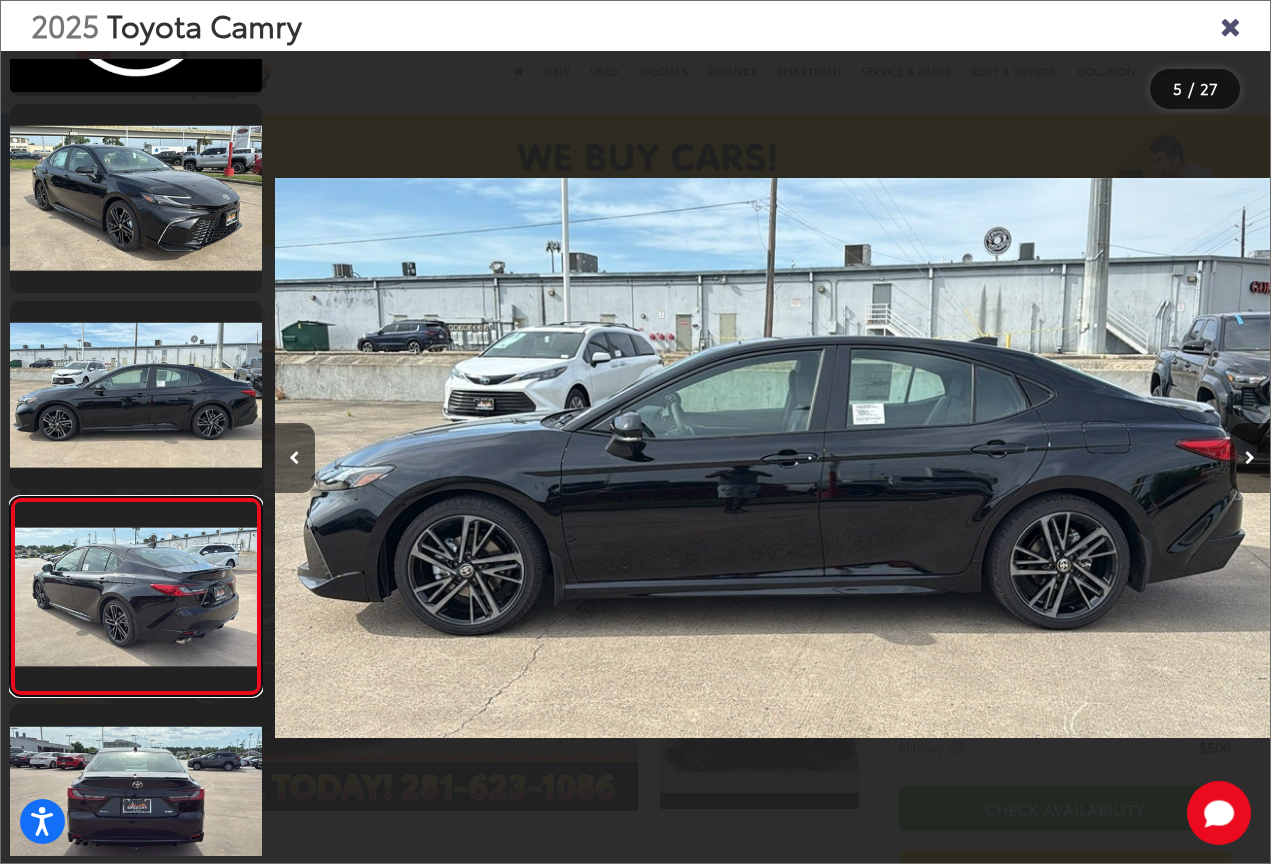 scroll, scrollTop: 0, scrollLeft: 3981, axis: horizontal 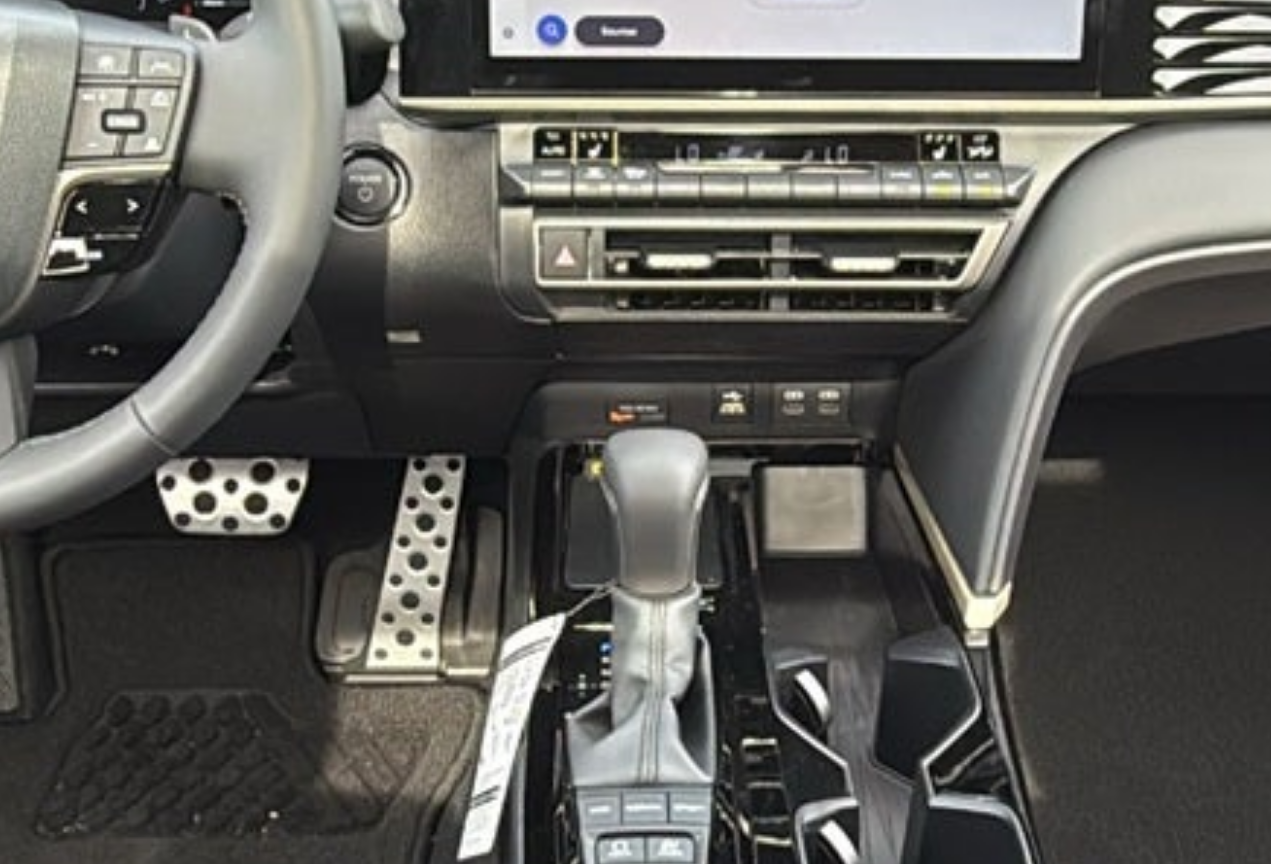 click at bounding box center (772, 458) 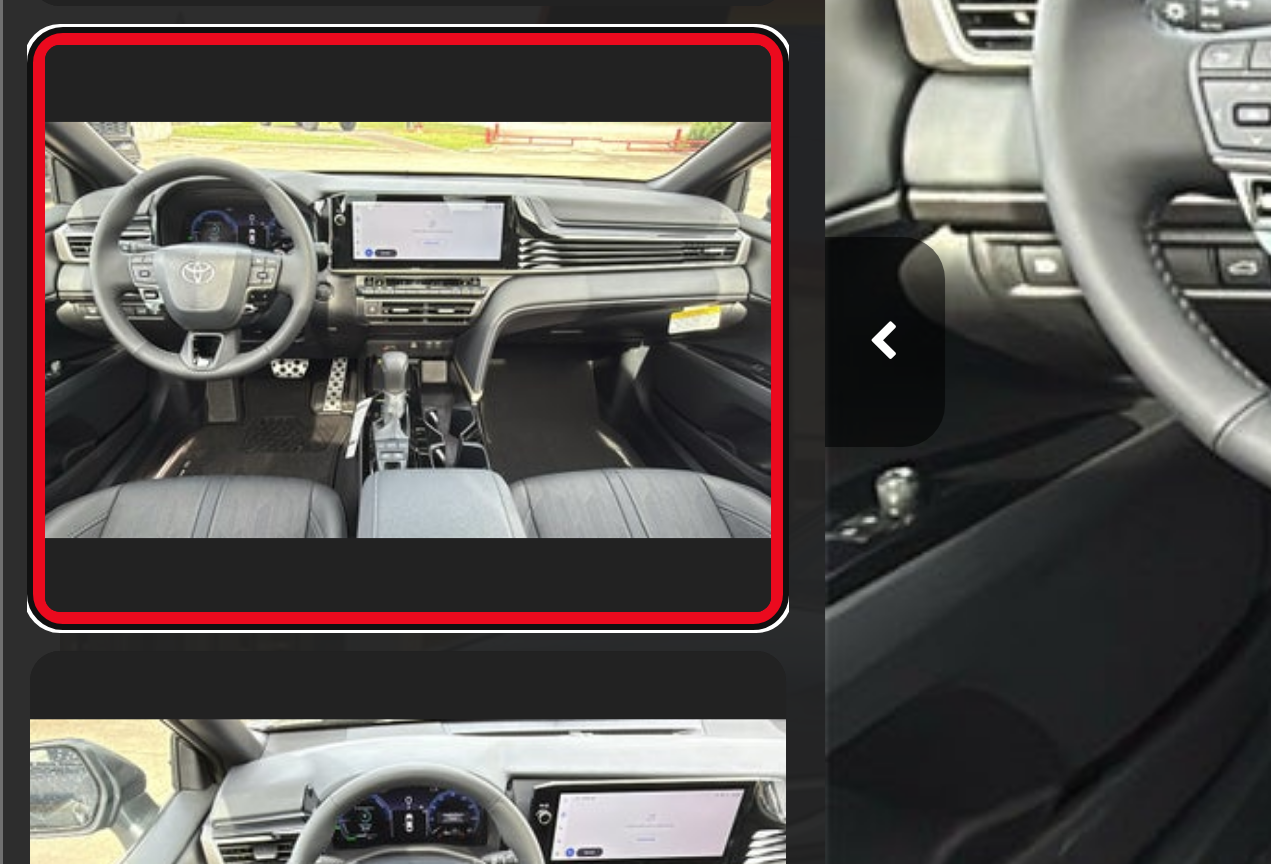 scroll, scrollTop: 3105, scrollLeft: 0, axis: vertical 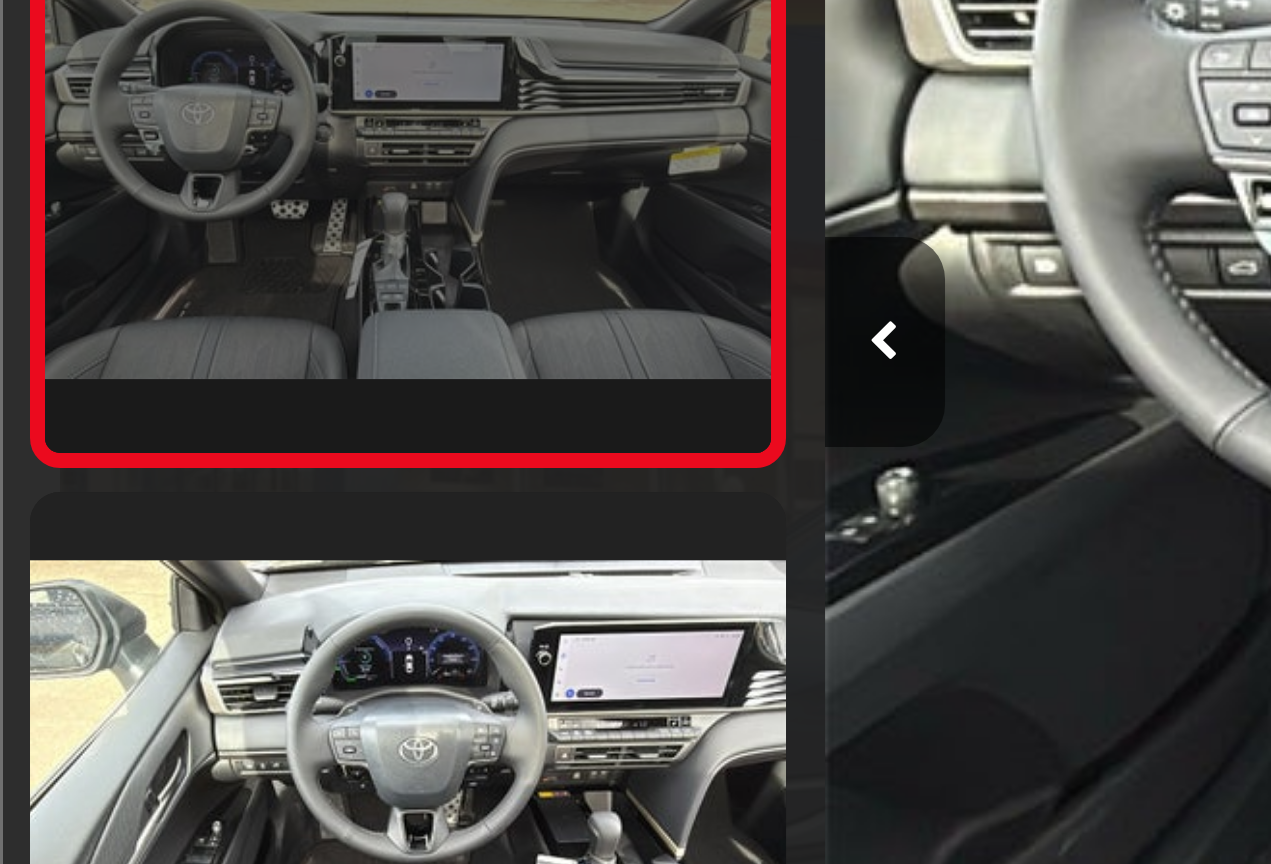 click at bounding box center (136, 400) 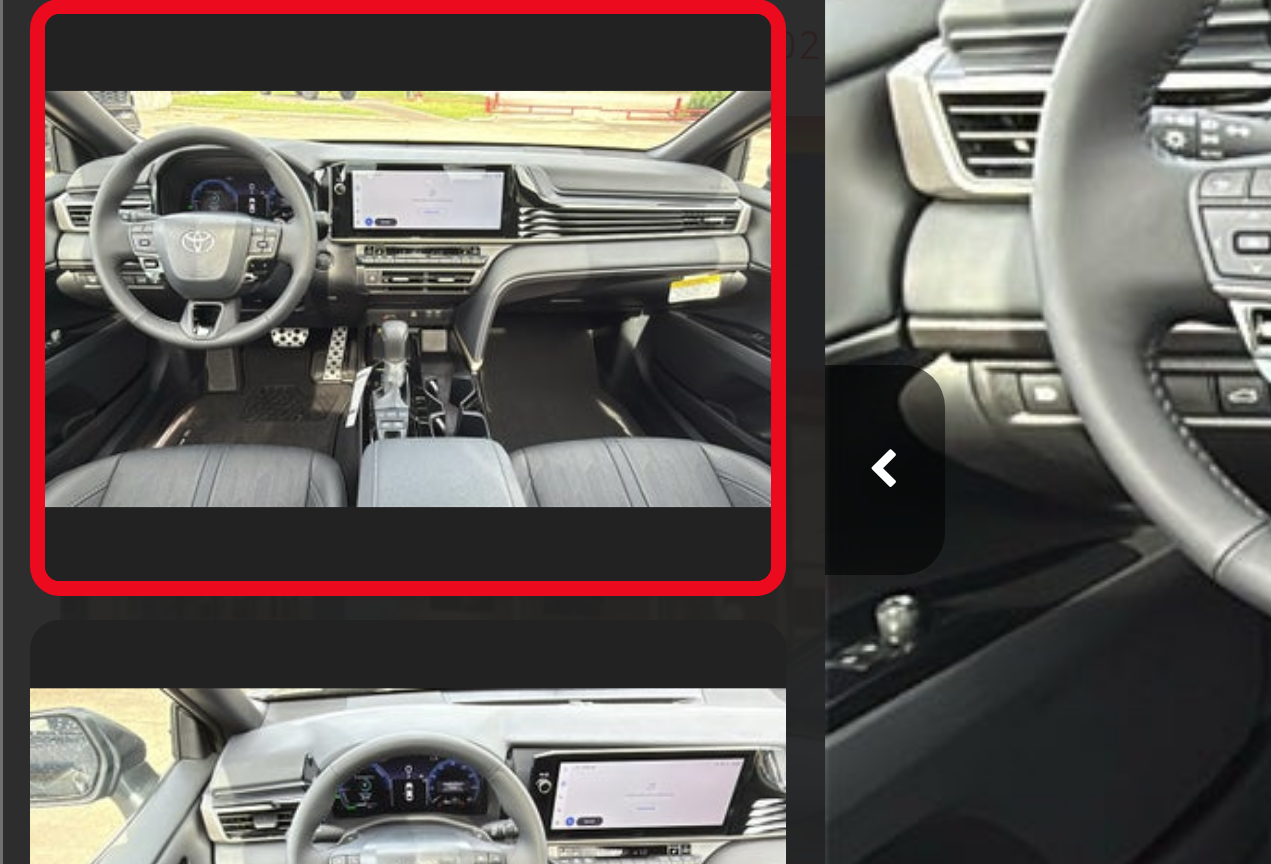 click on "18
/
27" at bounding box center (635, 482) 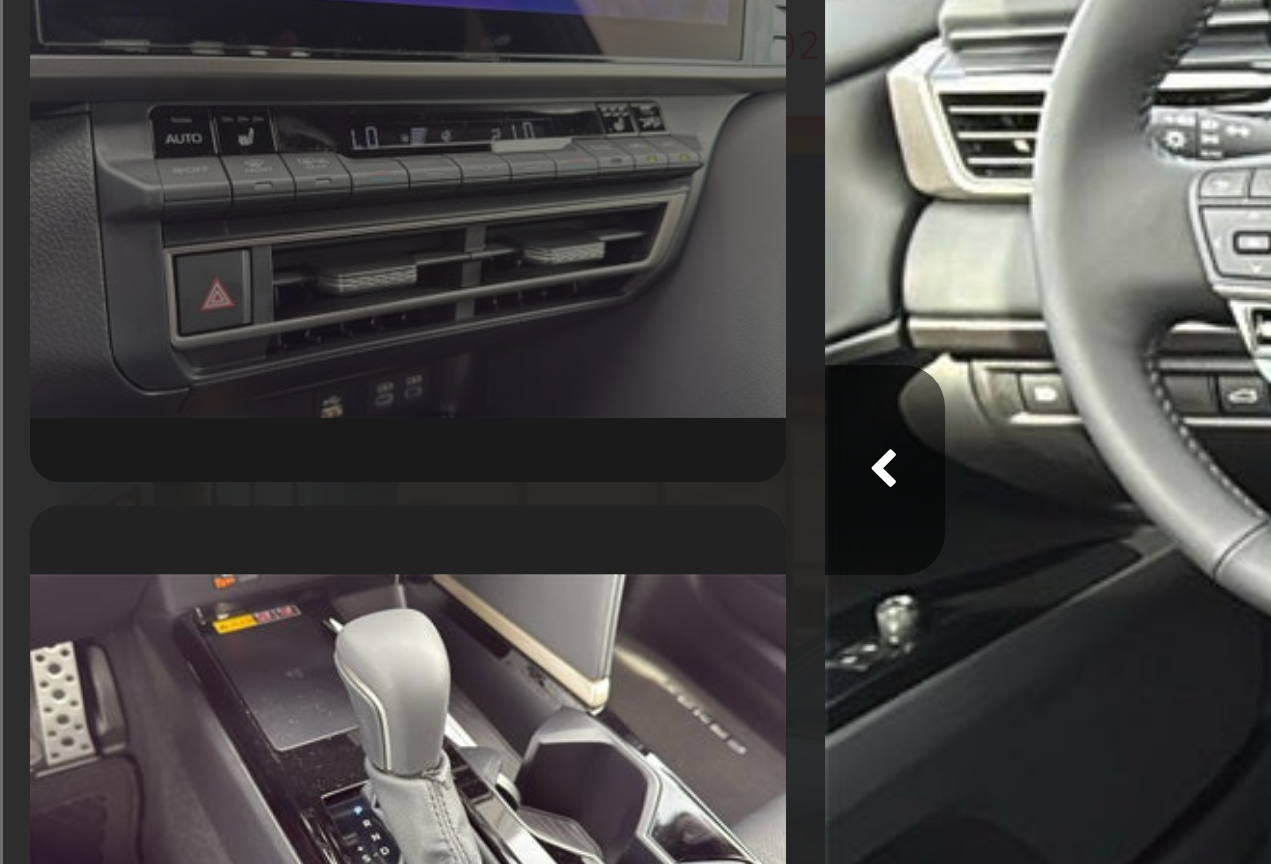 scroll, scrollTop: 4521, scrollLeft: 0, axis: vertical 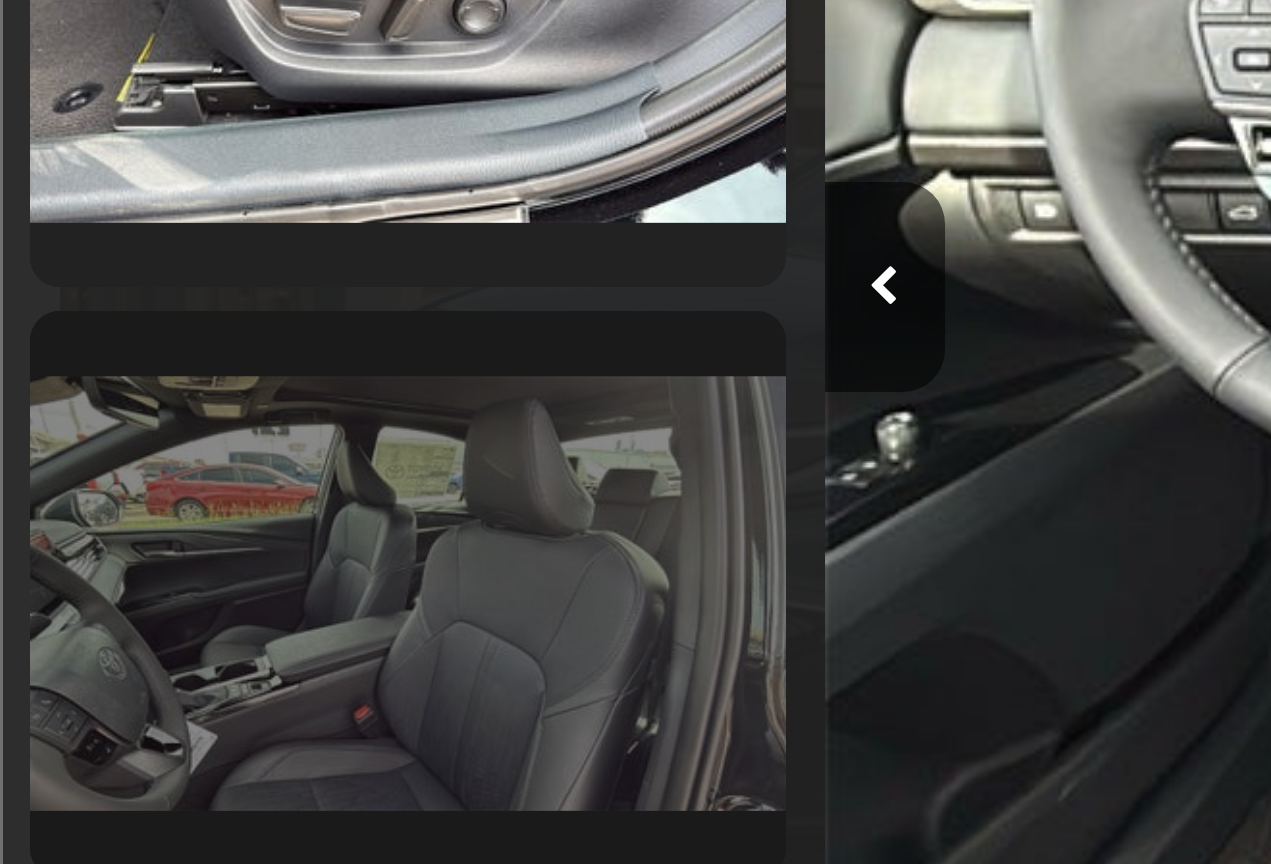 click at bounding box center [136, 560] 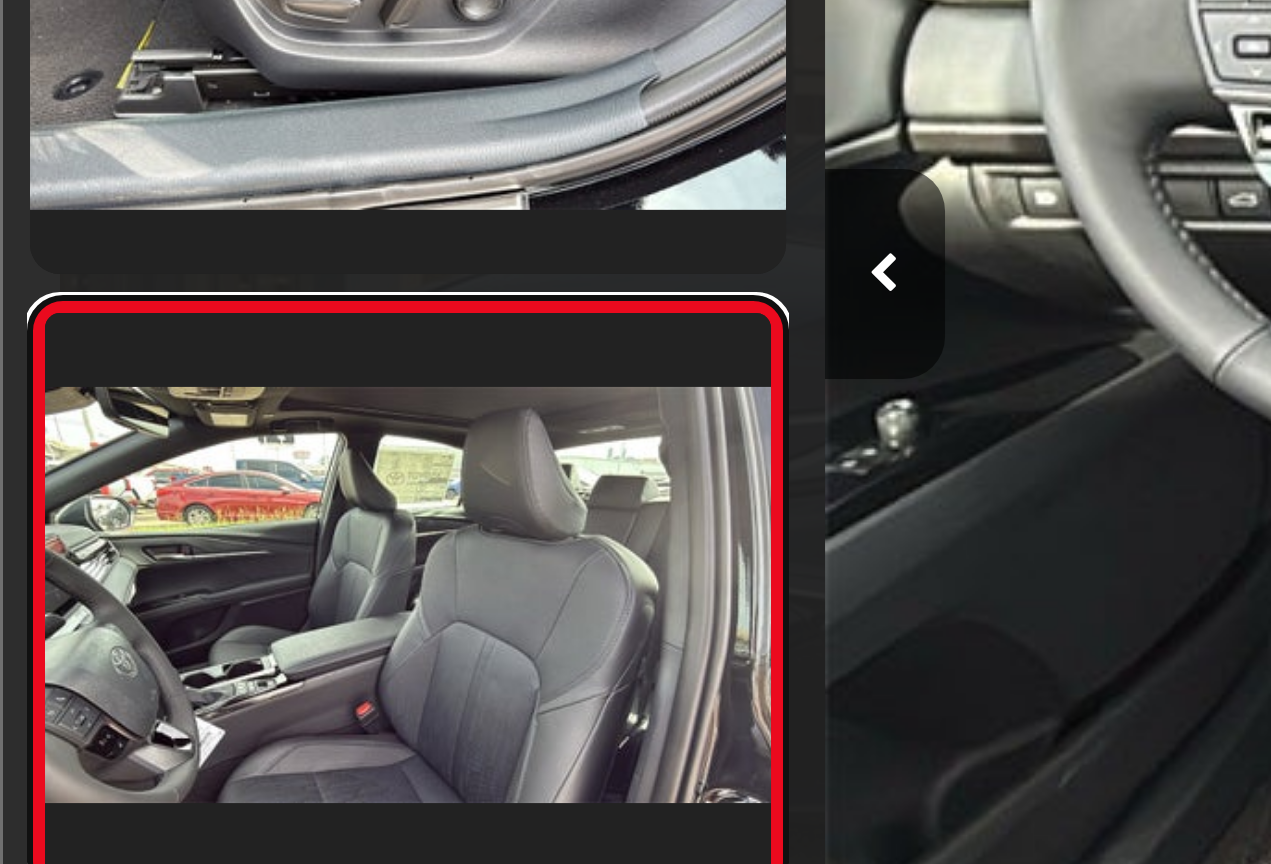 scroll, scrollTop: 0, scrollLeft: 13008, axis: horizontal 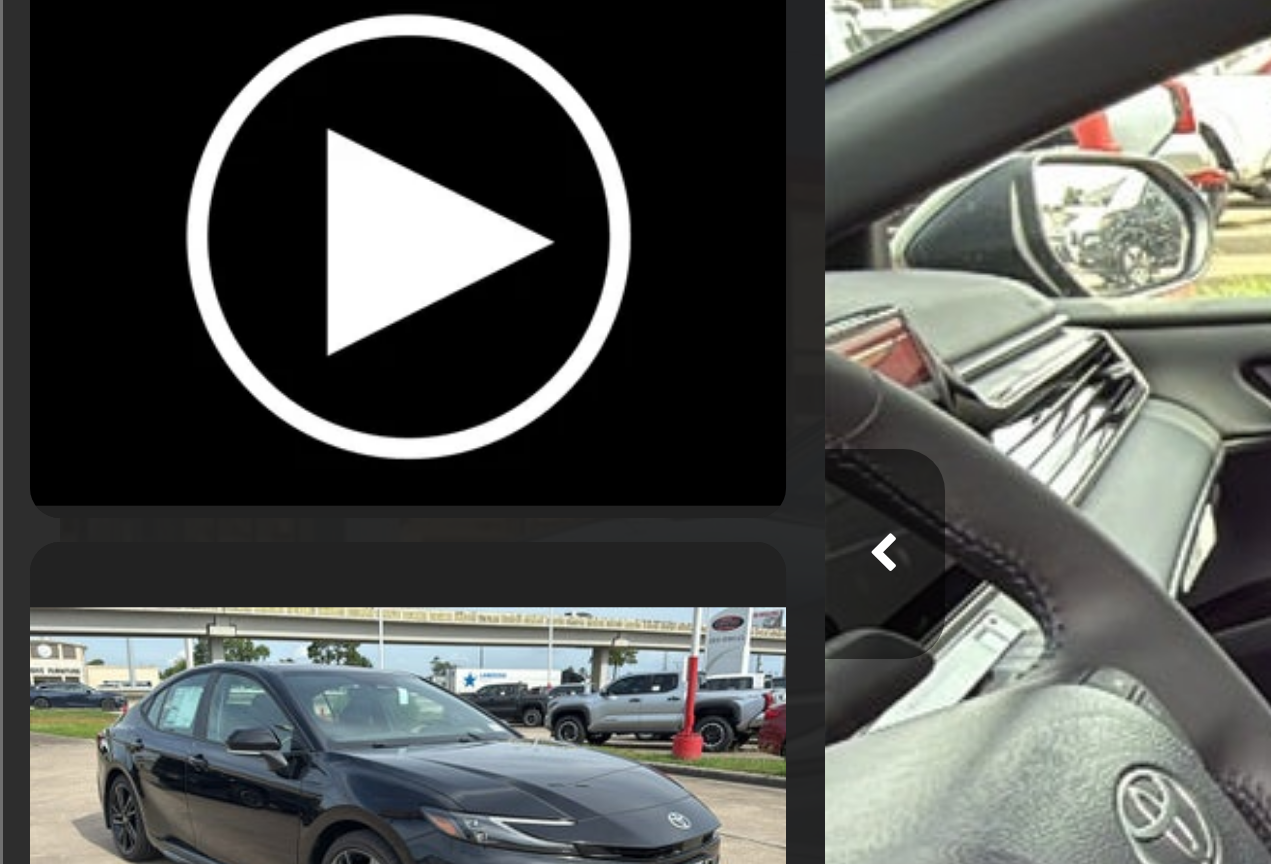 click at bounding box center (294, 458) 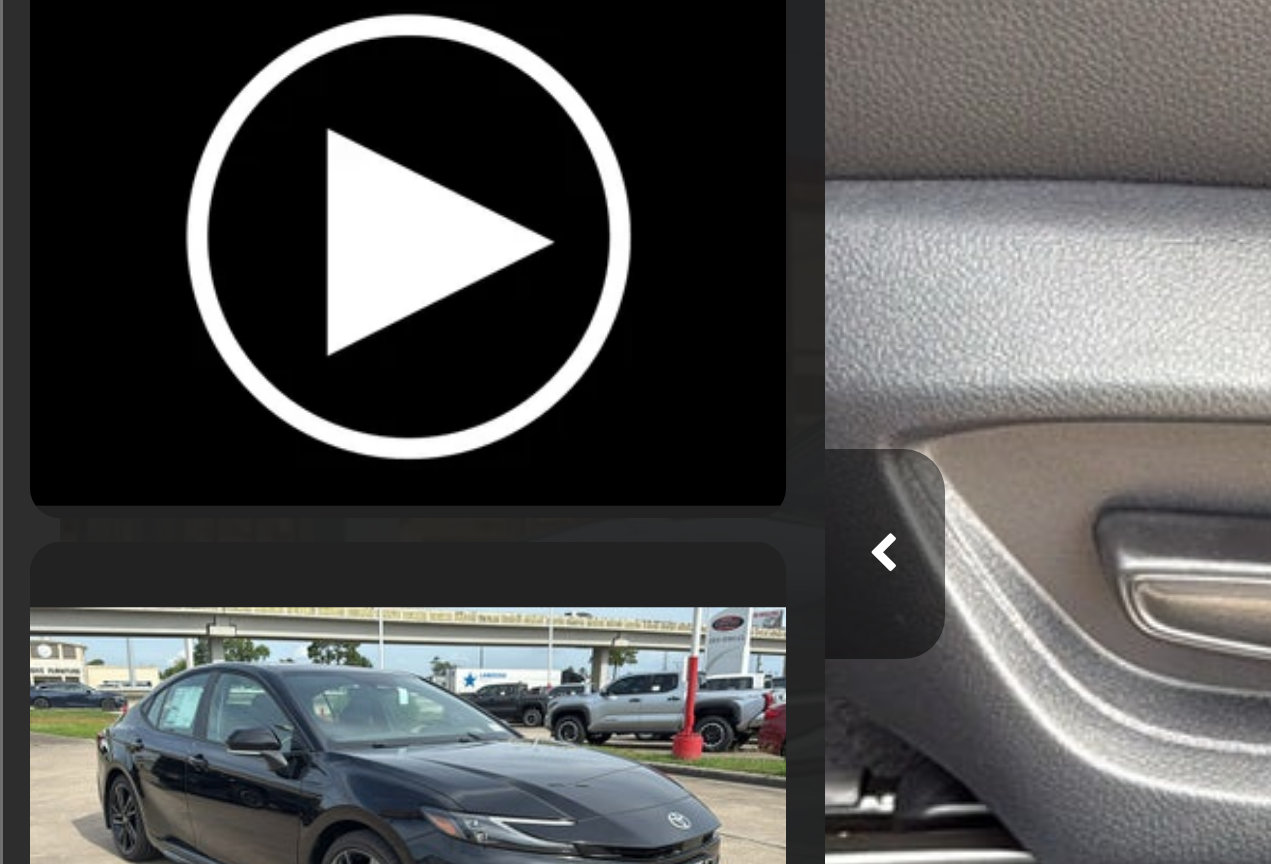 scroll, scrollTop: 2004, scrollLeft: 0, axis: vertical 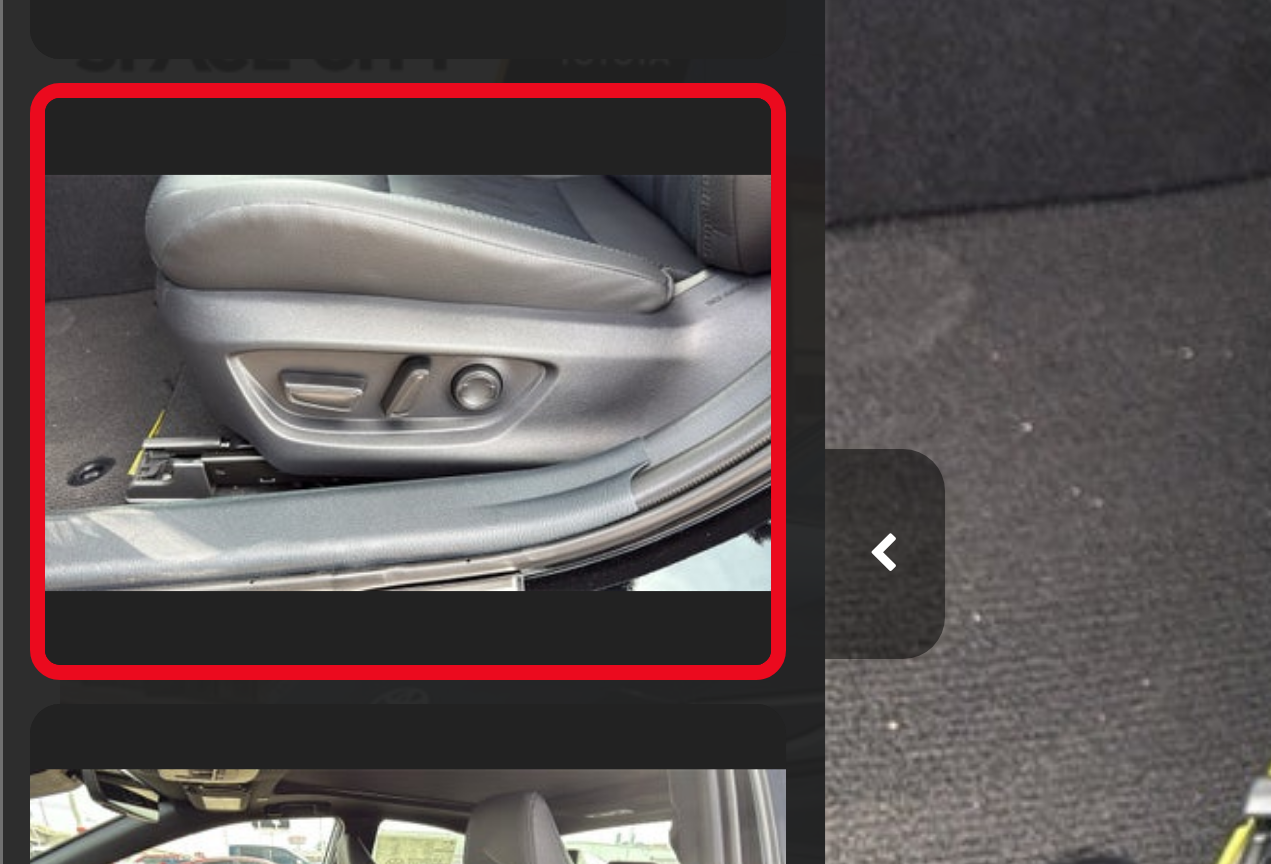 click at bounding box center [294, 458] 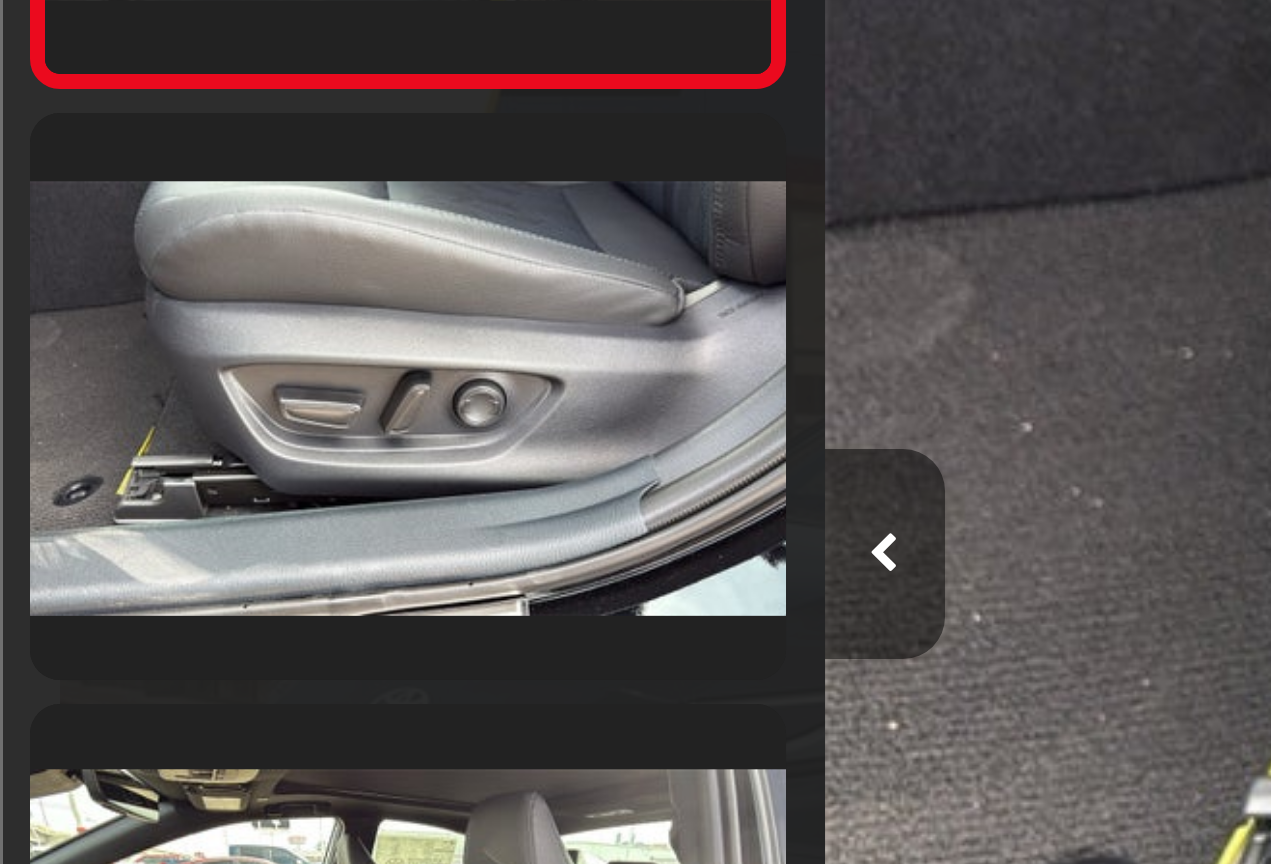 scroll, scrollTop: 0, scrollLeft: 10996, axis: horizontal 